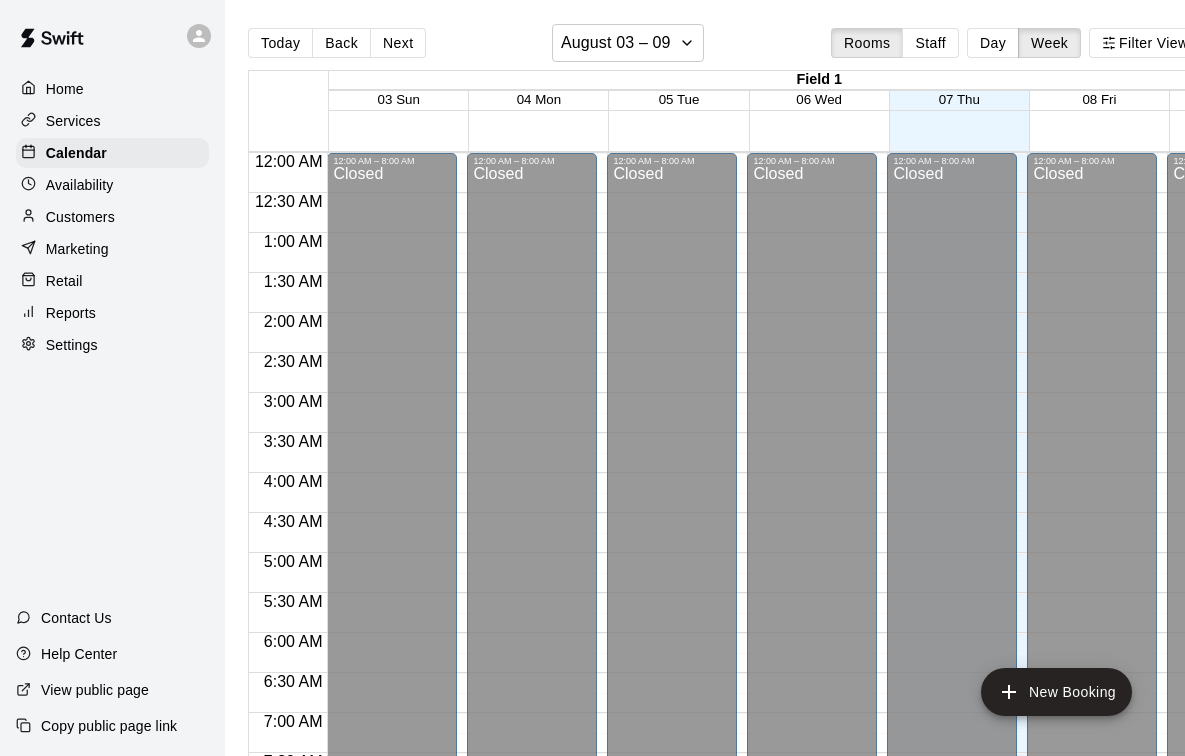 scroll, scrollTop: 0, scrollLeft: 0, axis: both 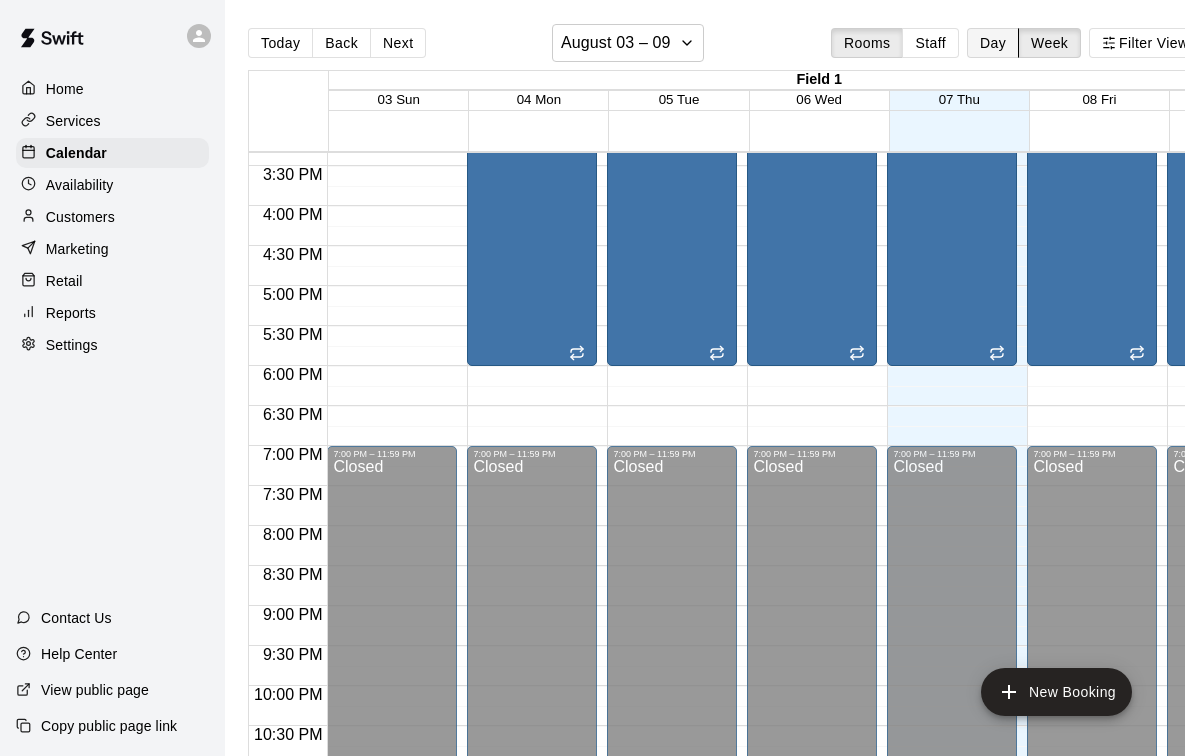 click on "Day" at bounding box center (993, 43) 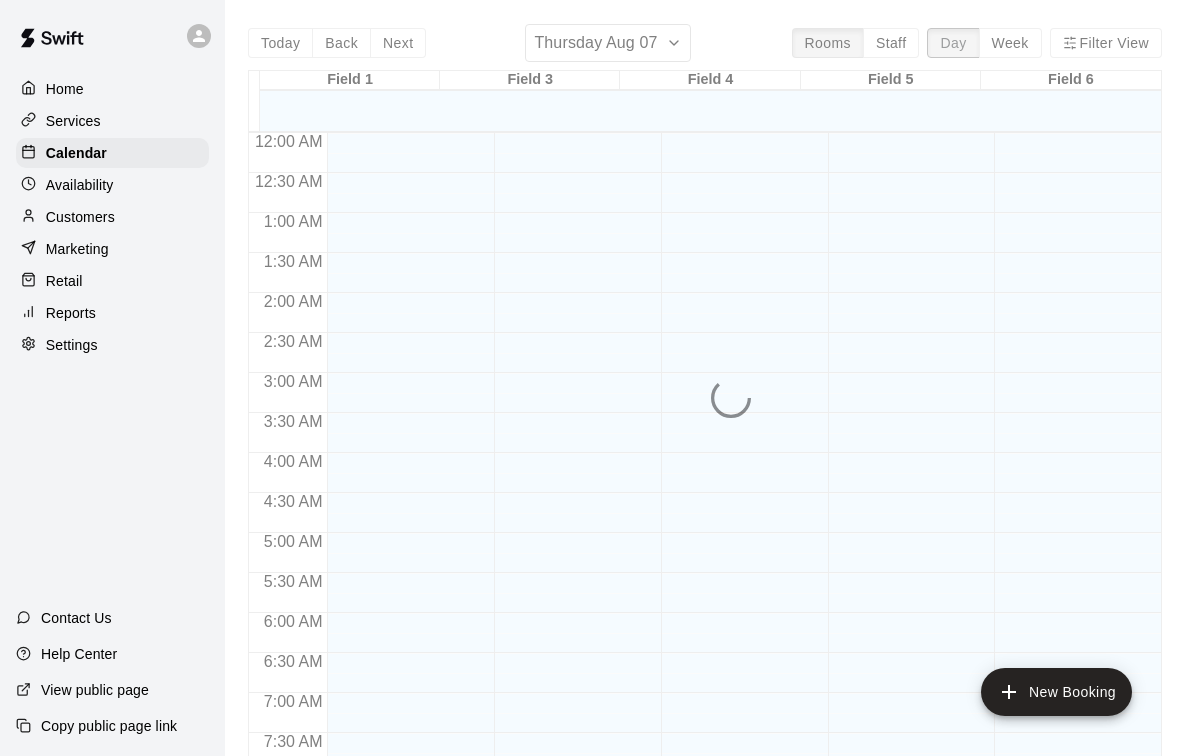 scroll, scrollTop: 1274, scrollLeft: 0, axis: vertical 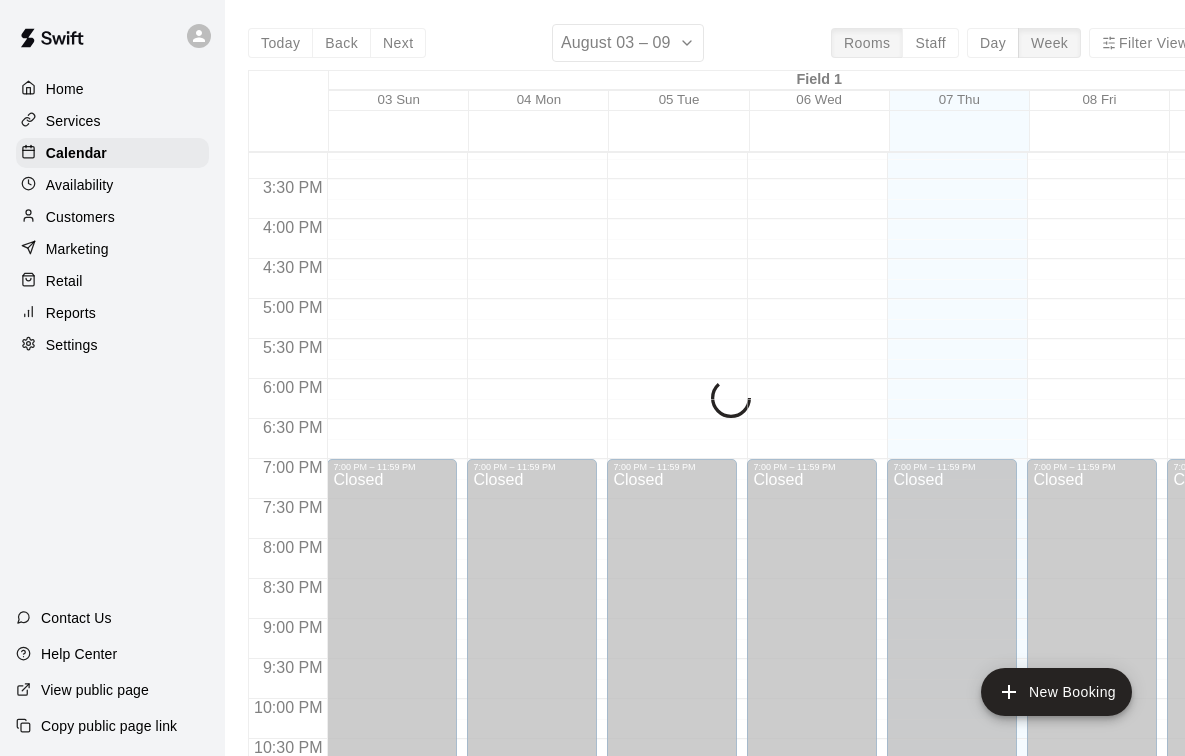 click on "Today Back Next August 03 – 09 Rooms Staff Day Week Filter View Field 1 03 Sun 04 Mon 05 Tue 06 Wed 07 Thu 08 Fri 09 Sat Field 3 03 Sun 04 Mon 05 Tue 06 Wed 07 Thu 08 Fri 09 Sat Field 4 03 Sun 04 Mon 05 Tue 06 Wed 07 Thu 08 Fri 09 Sat Field 5 03 Sun 04 Mon 05 Tue 06 Wed 07 Thu 08 Fri 09 Sat Field 6 03 Sun 04 Mon 05 Tue 06 Wed 07 Thu 08 Fri 09 Sat 12:00 AM 12:30 AM 1:00 AM 1:30 AM 2:00 AM 2:30 AM 3:00 AM 3:30 AM 4:00 AM 4:30 AM 5:00 AM 5:30 AM 6:00 AM 6:30 AM 7:00 AM 7:30 AM 8:00 AM 8:30 AM 9:00 AM 9:30 AM 10:00 AM 10:30 AM 11:00 AM 11:30 AM 12:00 PM 12:30 PM 1:00 PM 1:30 PM 2:00 PM 2:30 PM 3:00 PM 3:30 PM 4:00 PM 4:30 PM 5:00 PM 5:30 PM 6:00 PM 6:30 PM 7:00 PM 7:30 PM 8:00 PM 8:30 PM 9:00 PM 9:30 PM 10:00 PM 10:30 PM 11:00 PM 11:30 PM 12:00 AM – 8:00 AM Closed 7:00 PM – 11:59 PM Closed 12:00 AM – 8:00 AM Closed 7:00 PM – 11:59 PM Closed 12:00 AM – 8:00 AM Closed 7:00 PM – 11:59 PM Closed 12:00 AM – 8:00 AM Closed 7:00 PM – 11:59 PM Closed 12:00 AM – 8:00 AM Closed 7:00 PM – 11:59 PM" at bounding box center [725, 402] 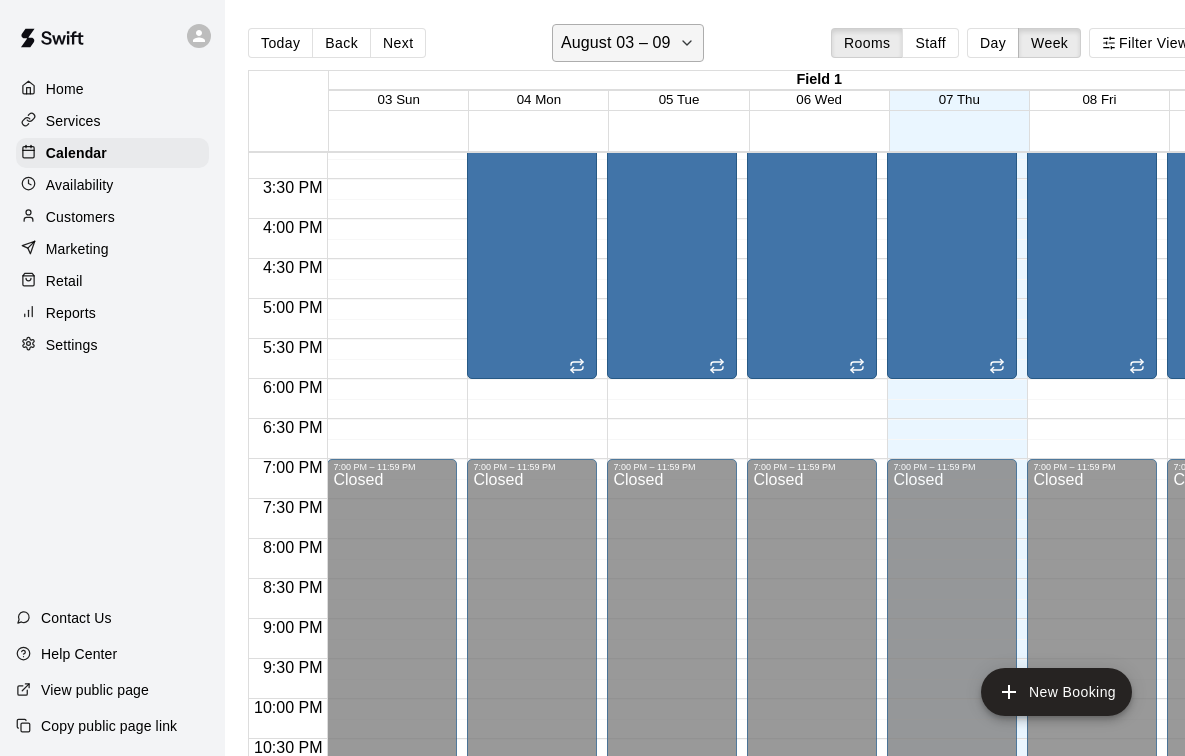 click on "August 03 – 09" at bounding box center [616, 43] 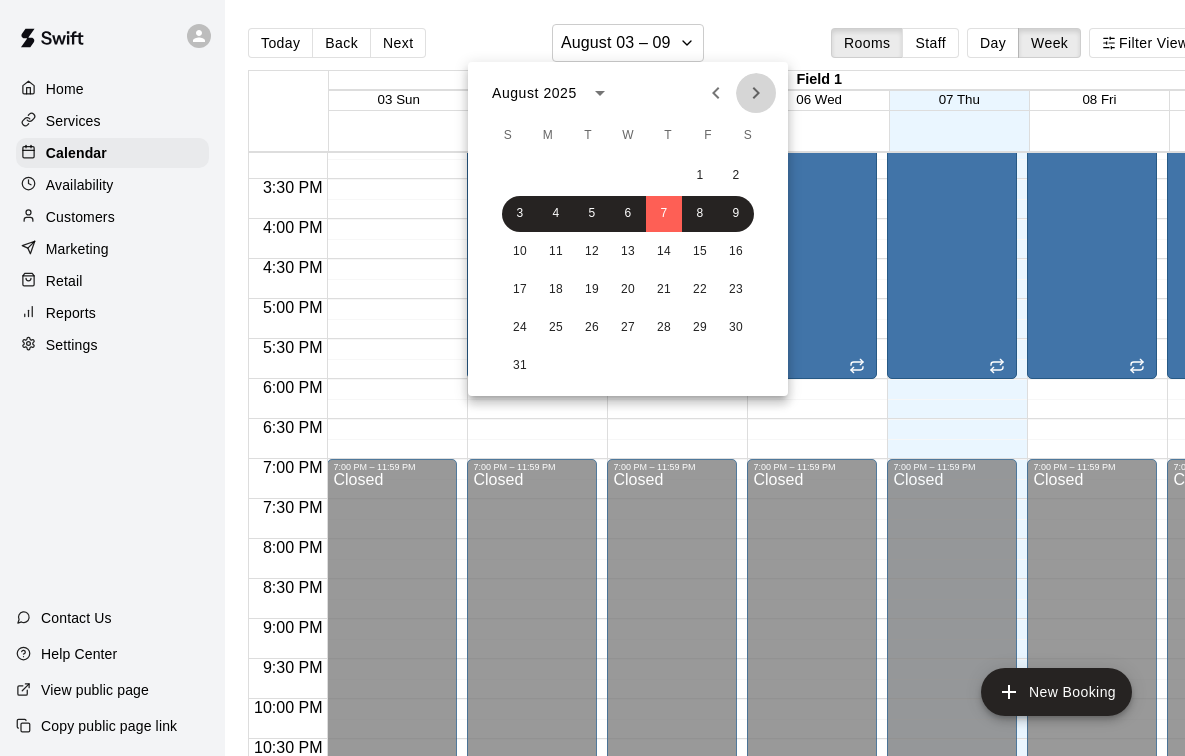 click at bounding box center [756, 93] 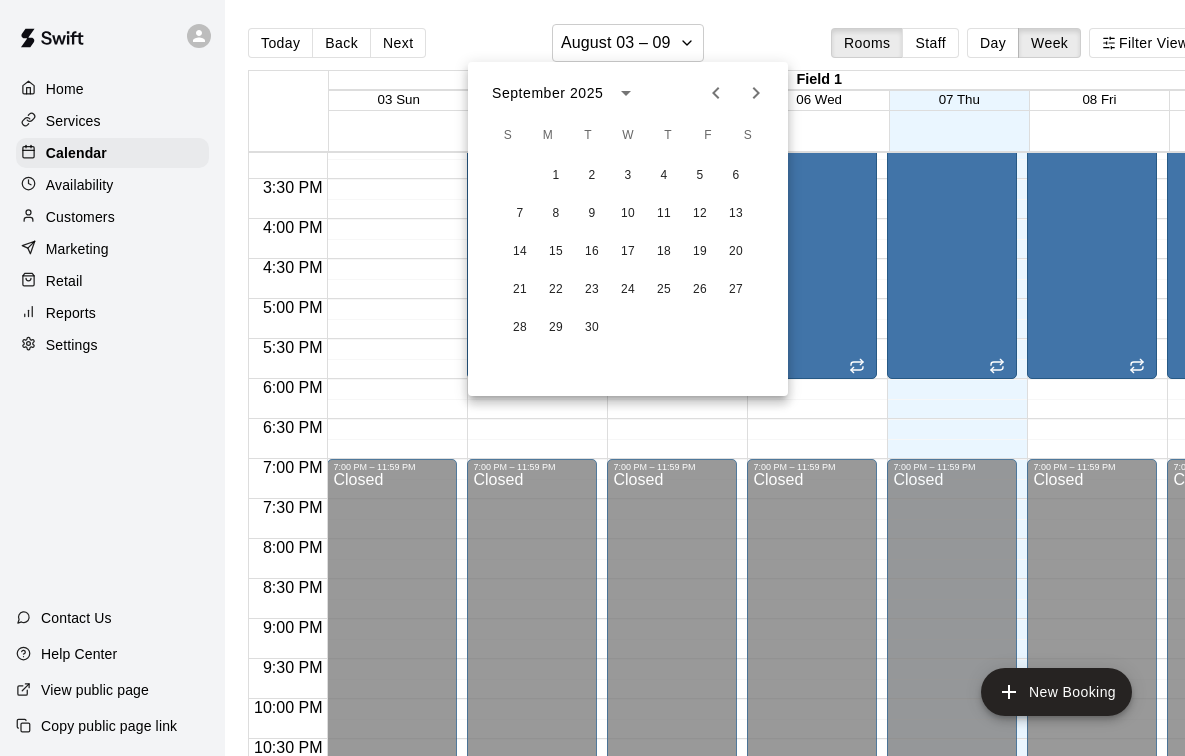 click at bounding box center [756, 93] 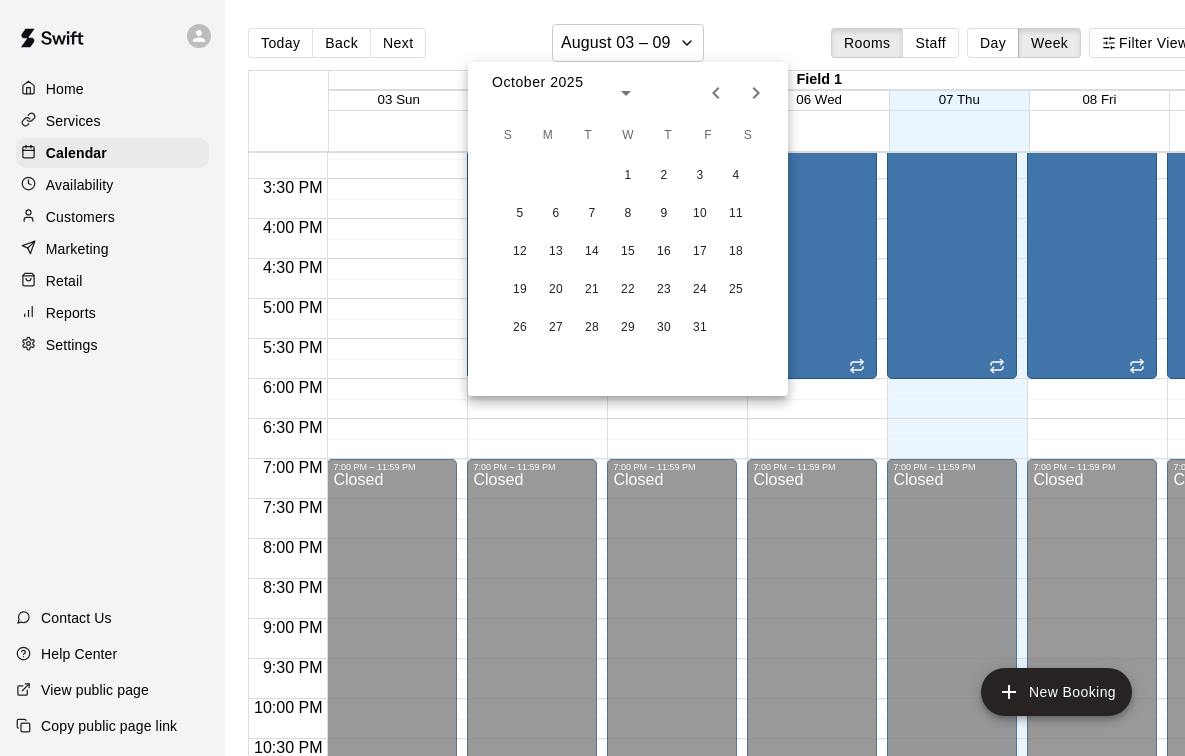 click at bounding box center (756, 93) 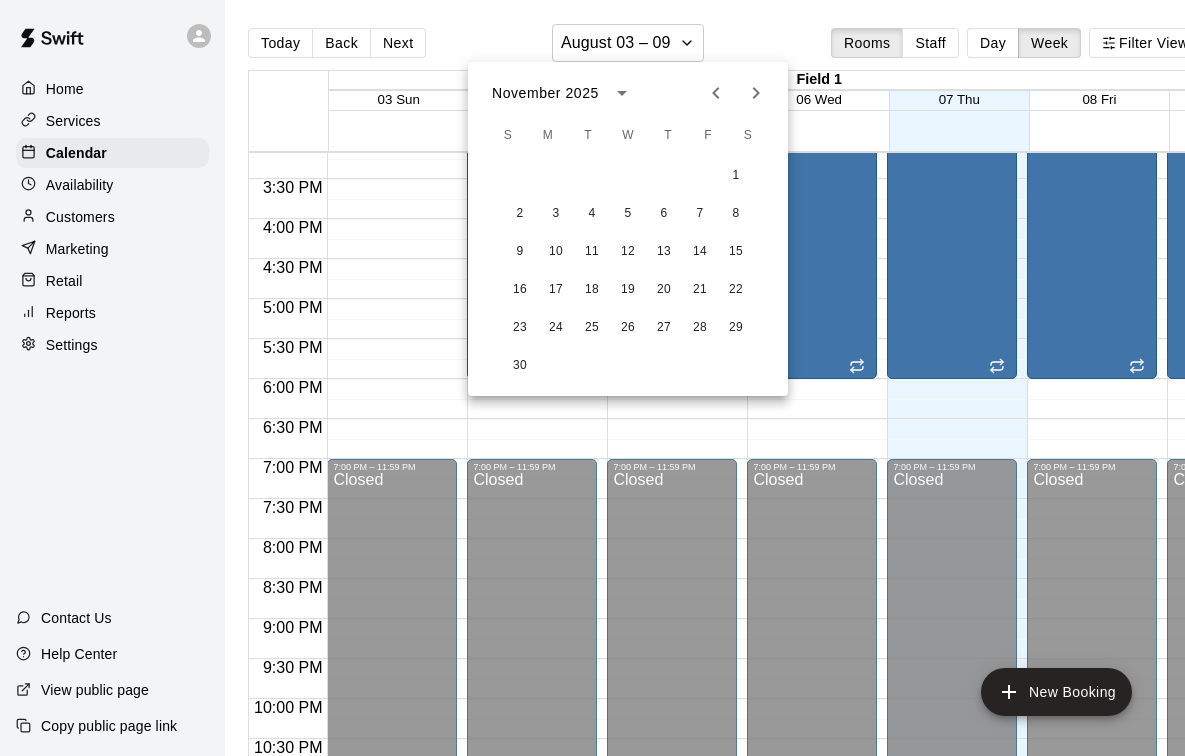 click at bounding box center [756, 93] 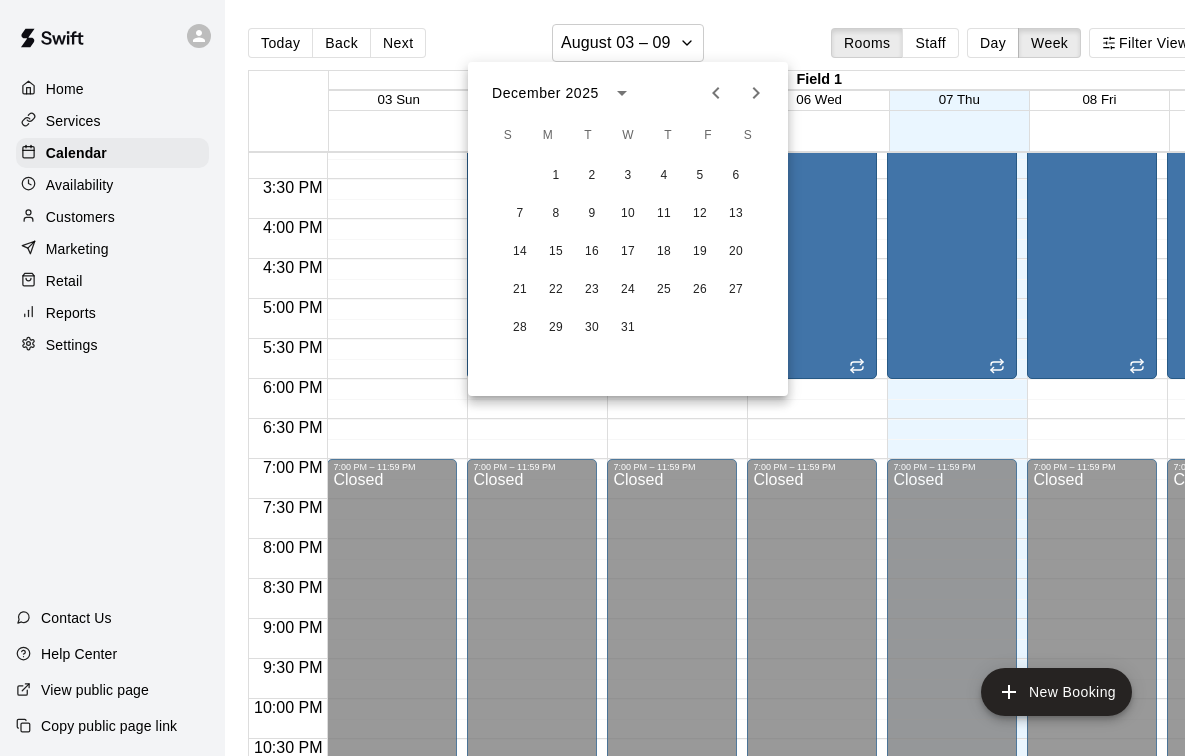click at bounding box center (756, 93) 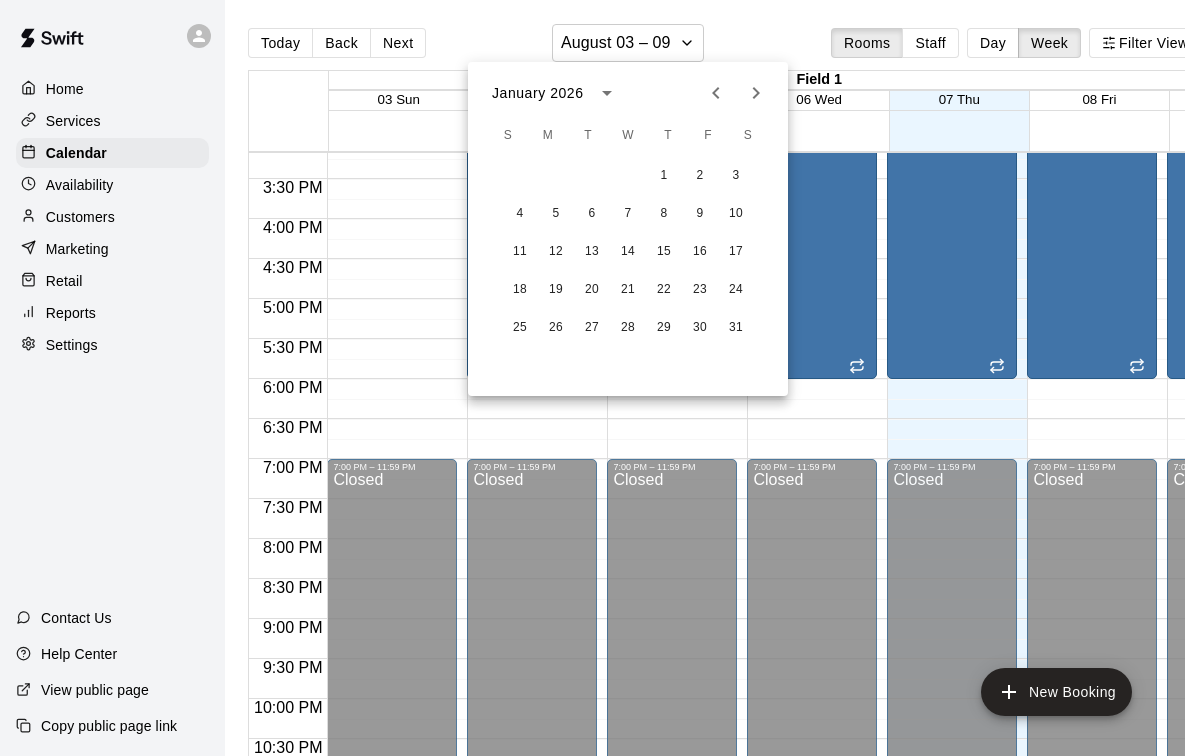 click at bounding box center (756, 93) 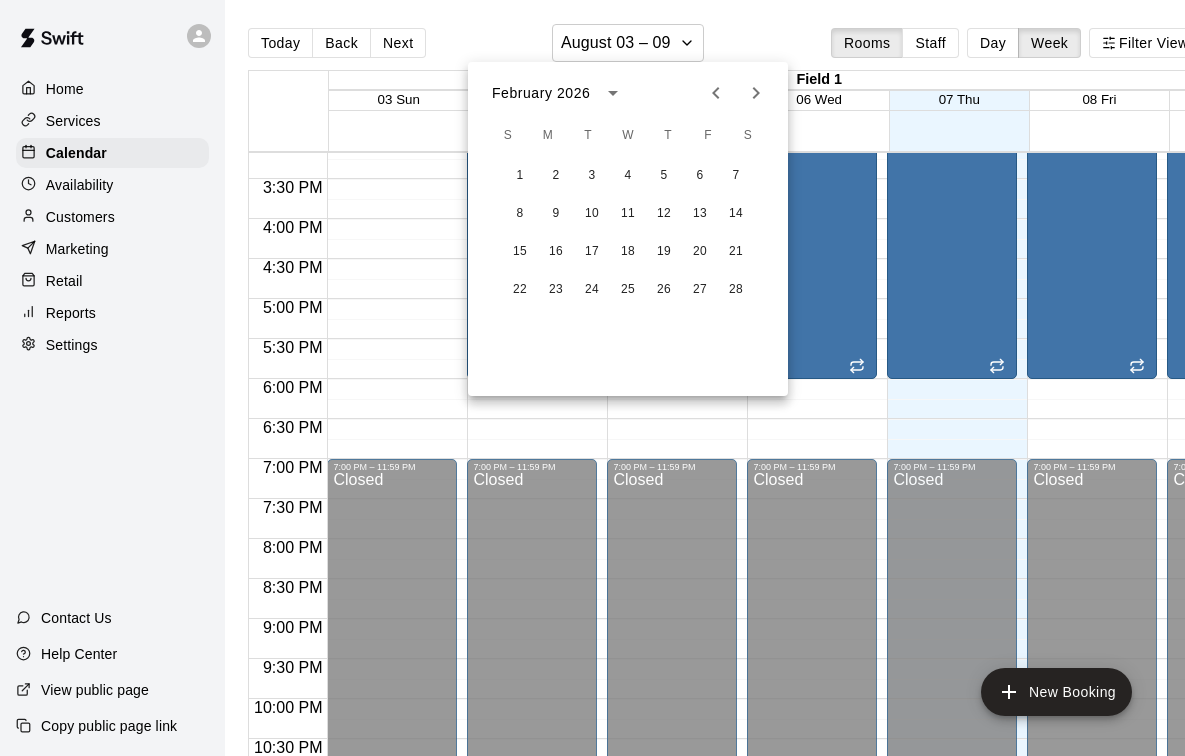 click at bounding box center (756, 93) 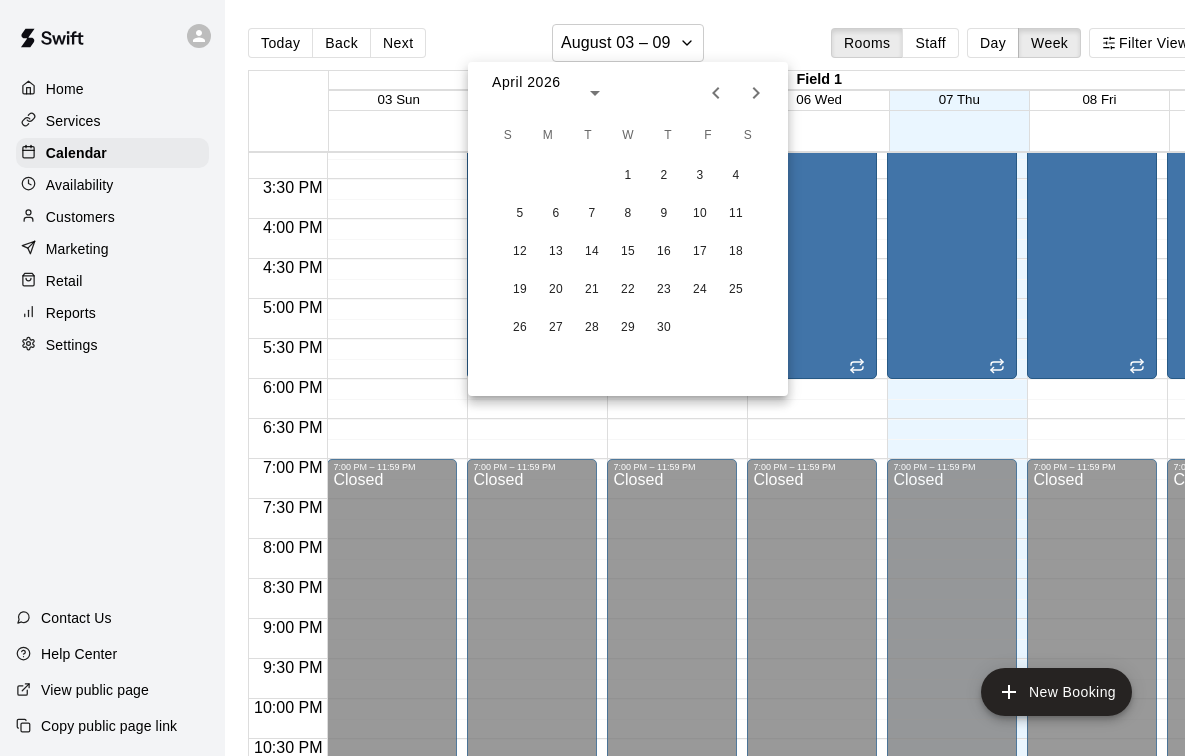 click at bounding box center [756, 93] 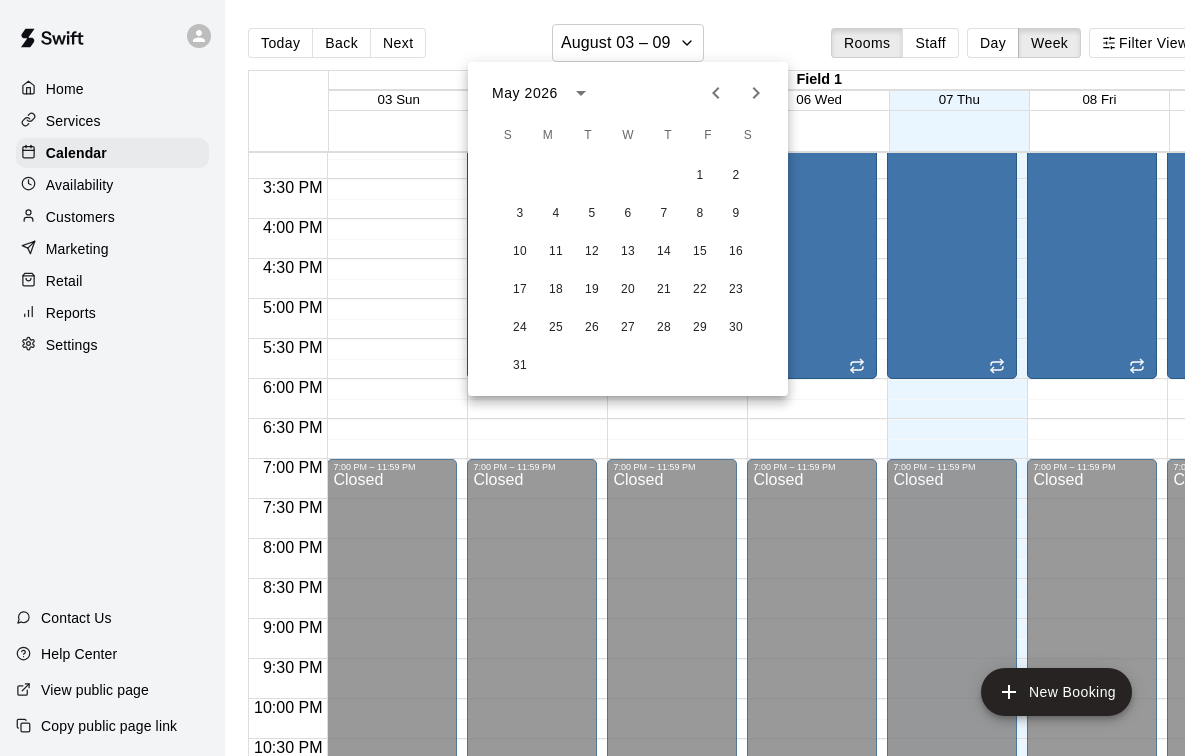 click 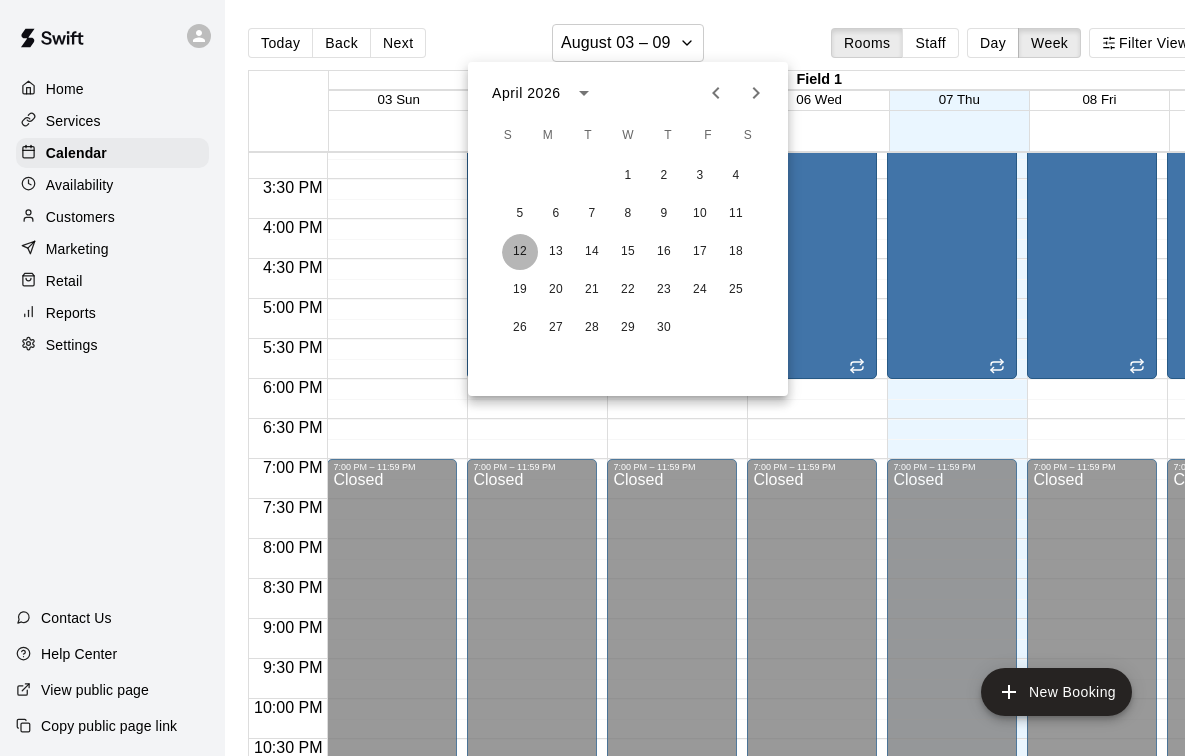 click on "12" at bounding box center (520, 252) 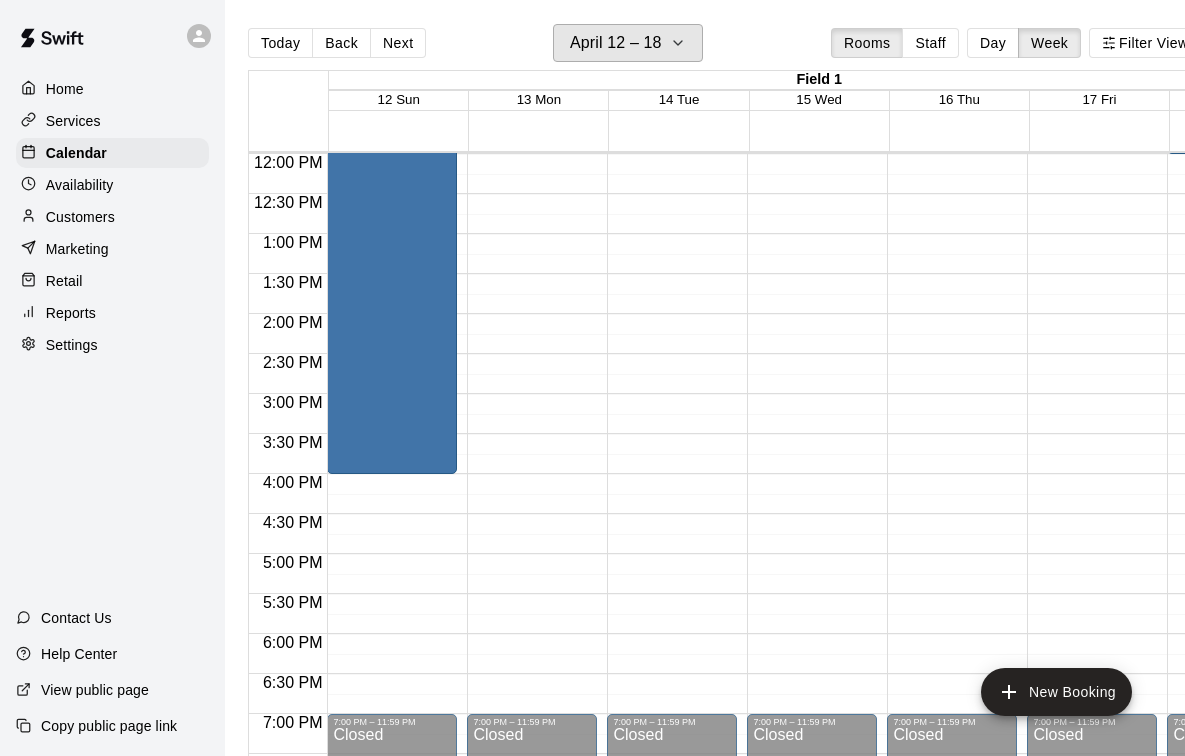 scroll, scrollTop: 935, scrollLeft: 0, axis: vertical 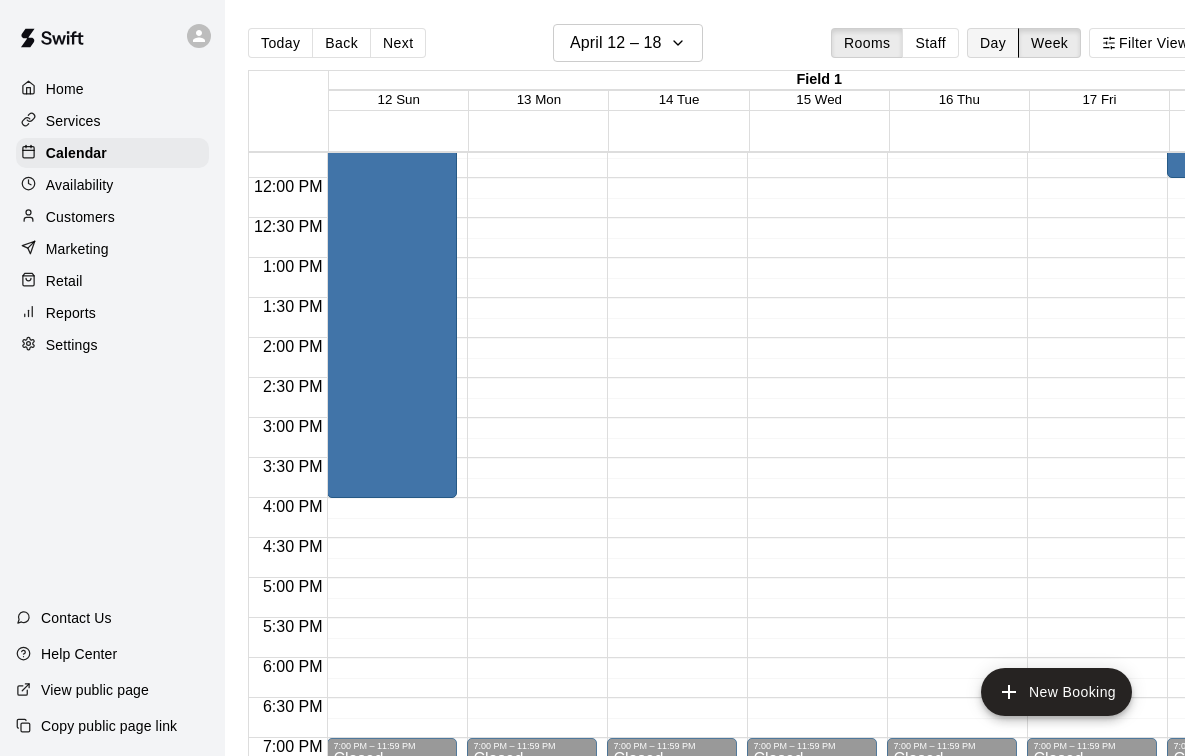 click on "Day" at bounding box center (993, 43) 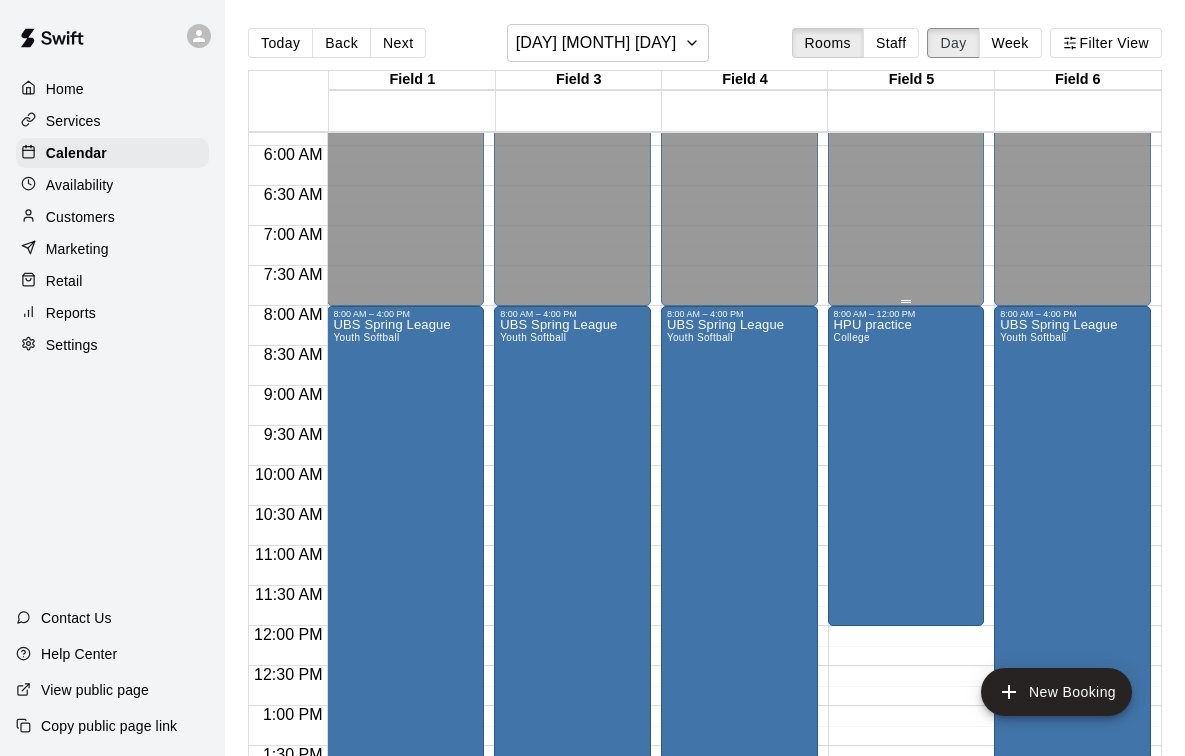 scroll, scrollTop: 478, scrollLeft: 0, axis: vertical 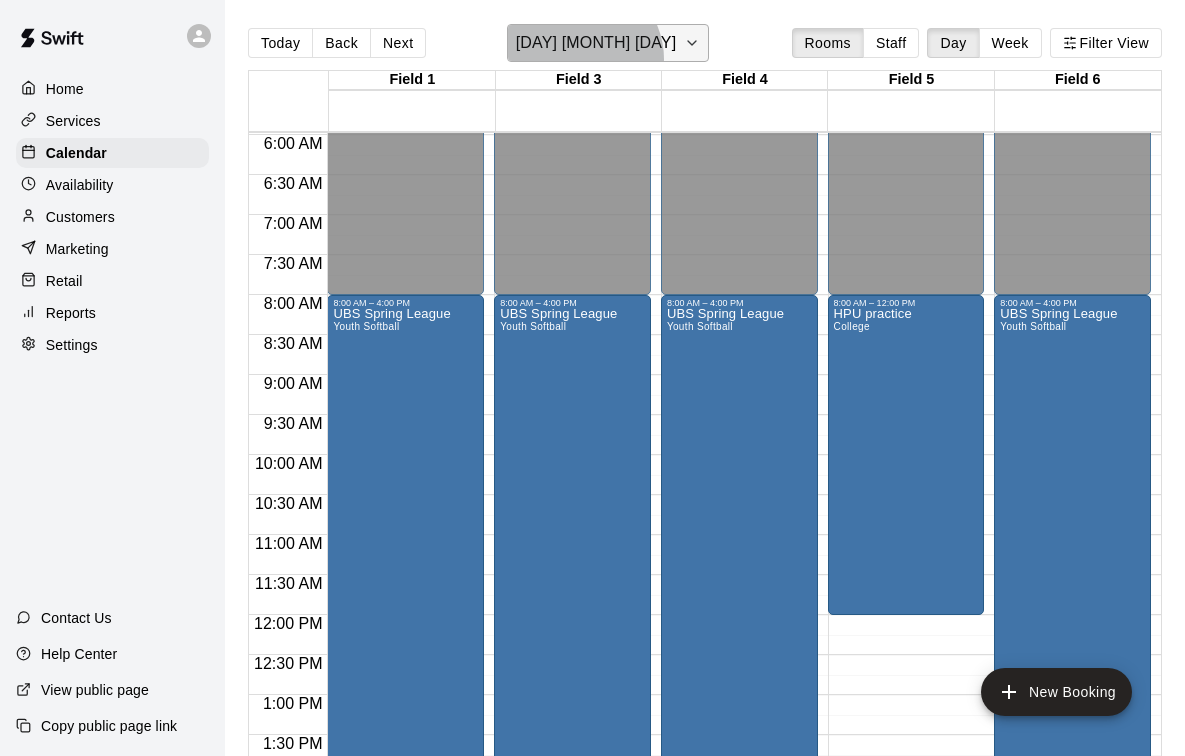 click on "[DAY] [MONTH] [DAY]" at bounding box center (608, 43) 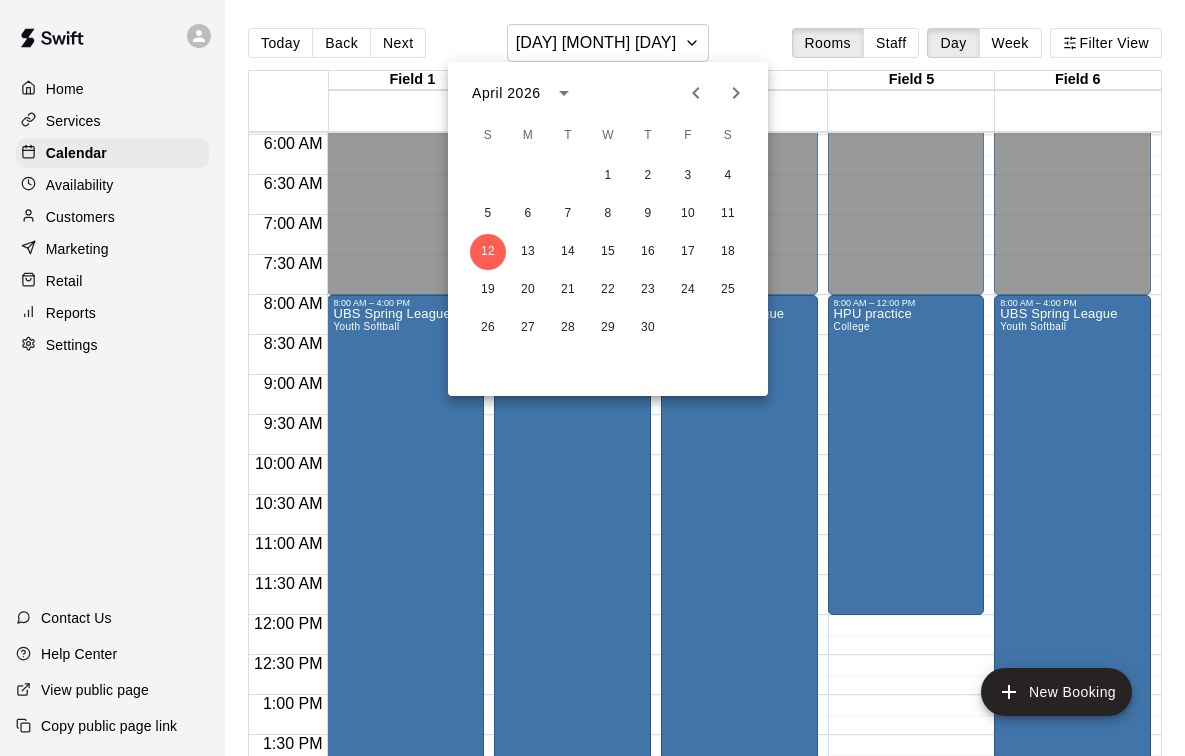 click 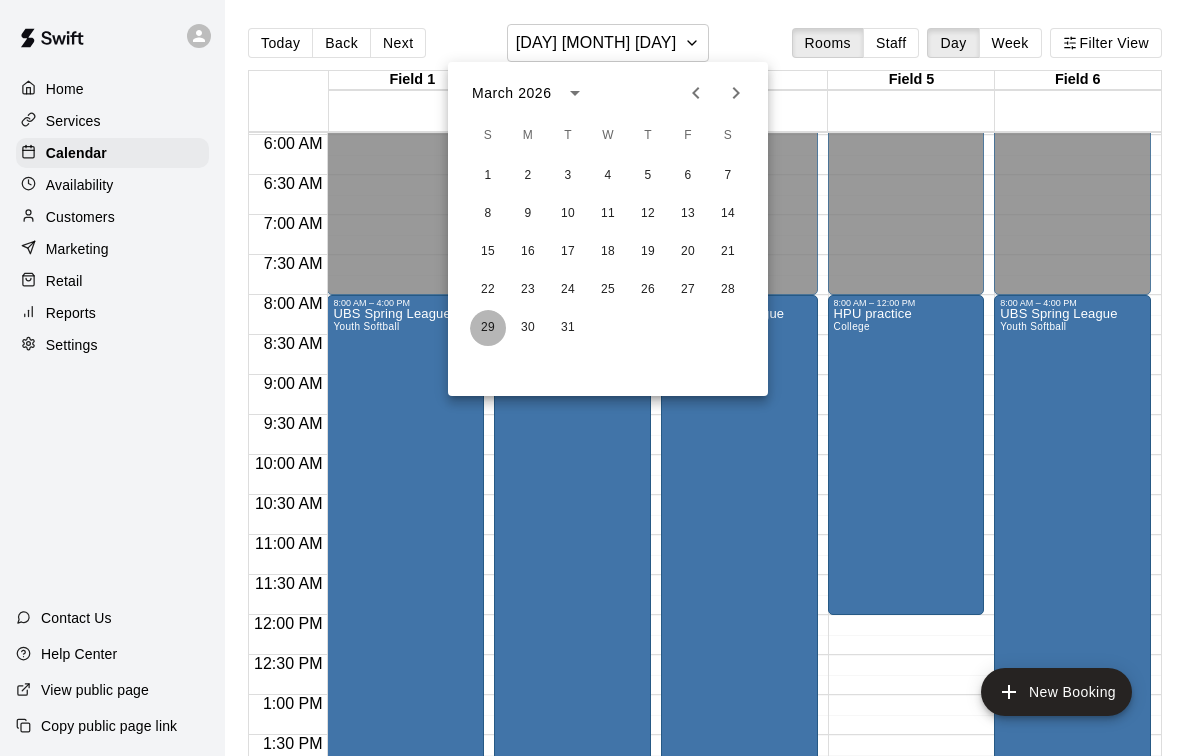 click on "29" at bounding box center (488, 328) 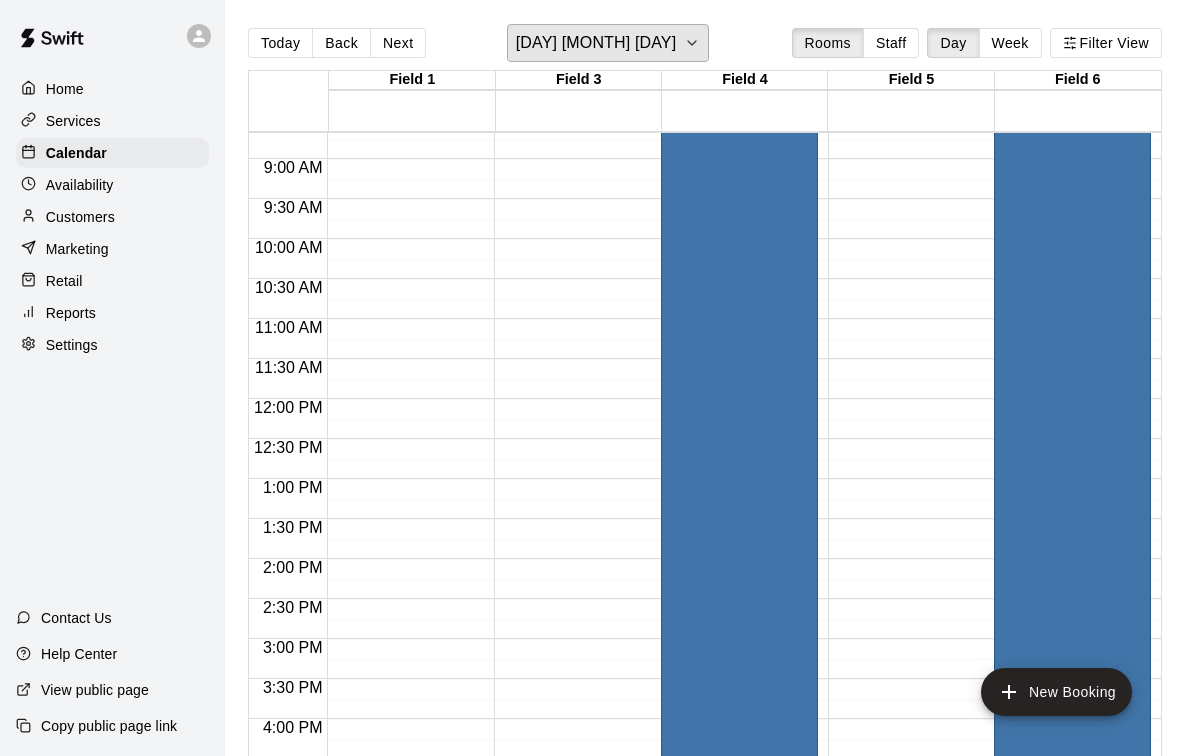 scroll, scrollTop: 690, scrollLeft: 0, axis: vertical 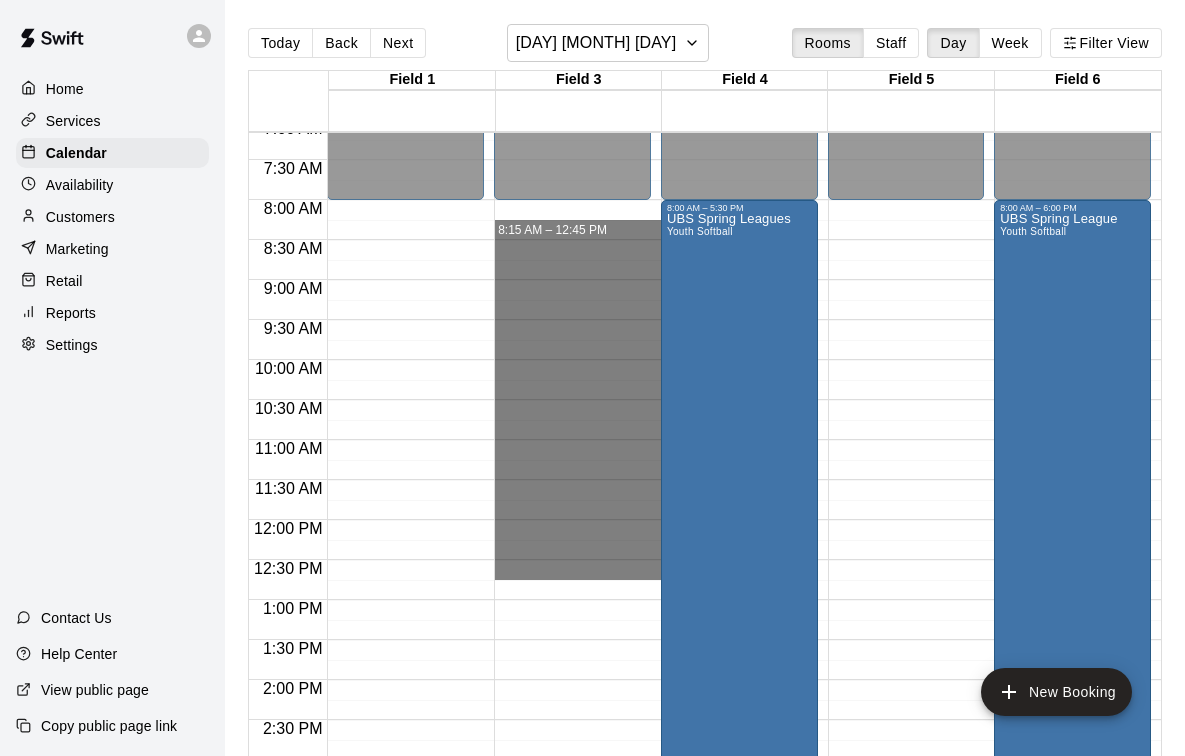 drag, startPoint x: 609, startPoint y: 220, endPoint x: 628, endPoint y: 569, distance: 349.5168 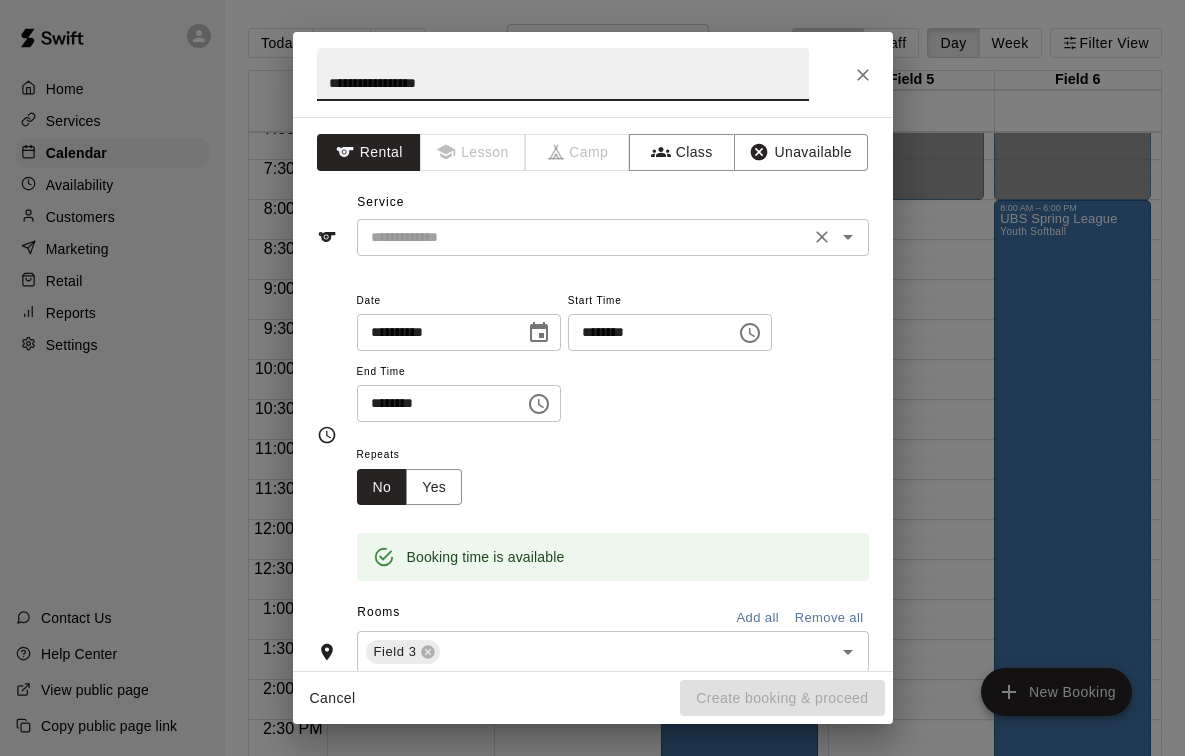 type on "**********" 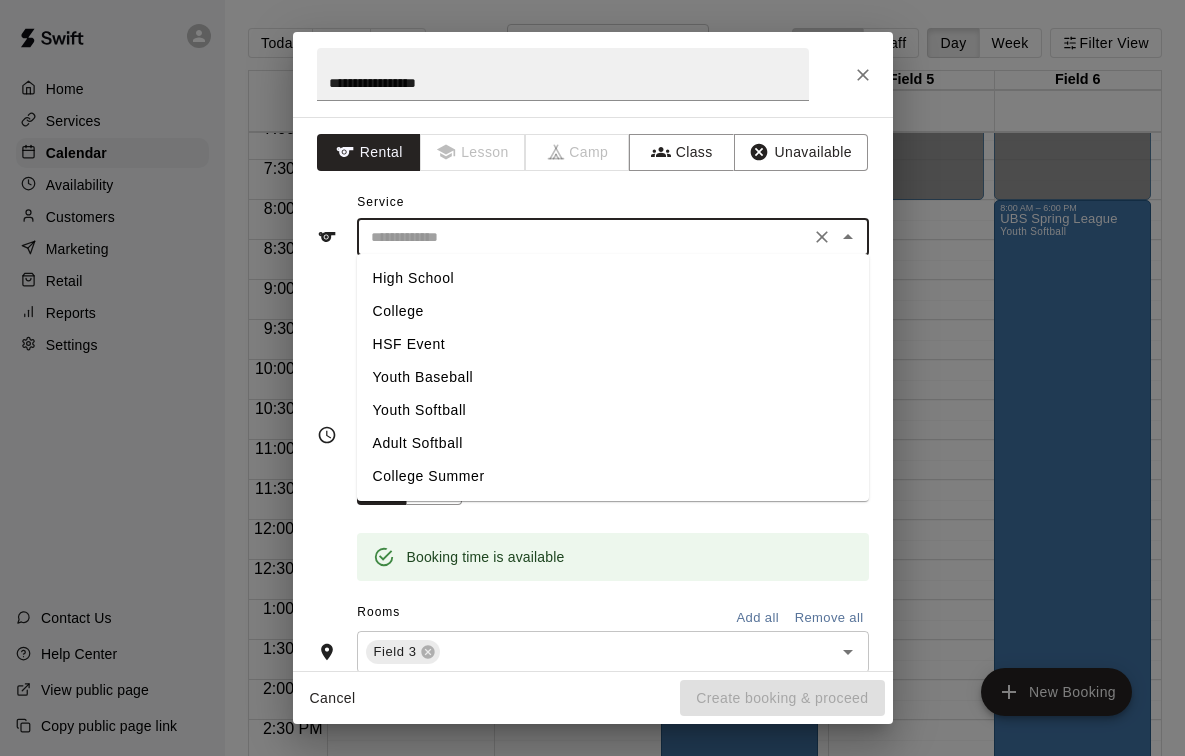 click at bounding box center (583, 237) 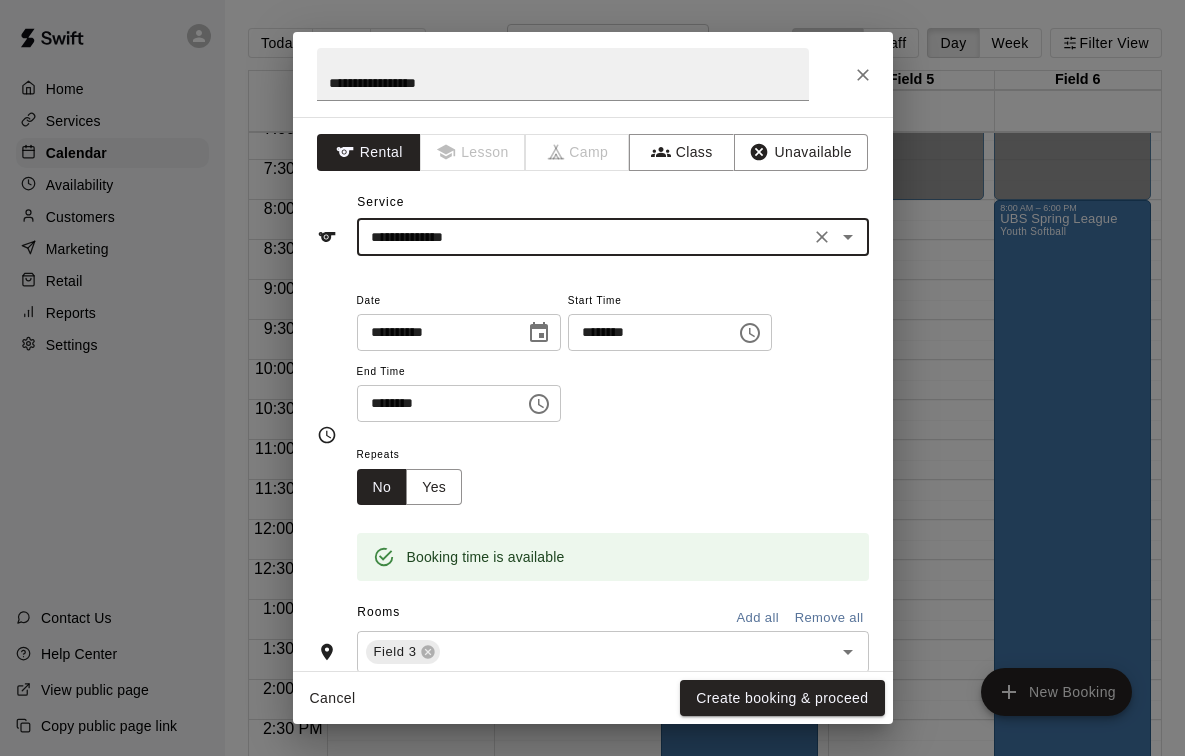type on "**********" 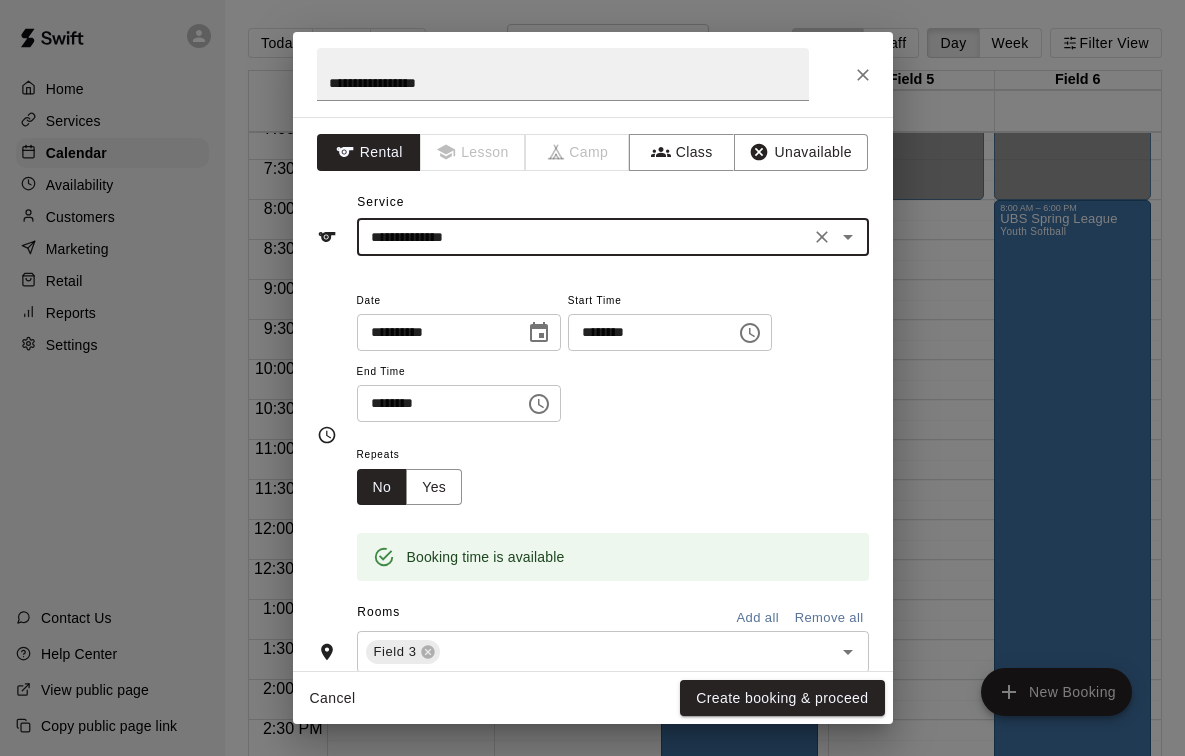 click on "********" at bounding box center (645, 332) 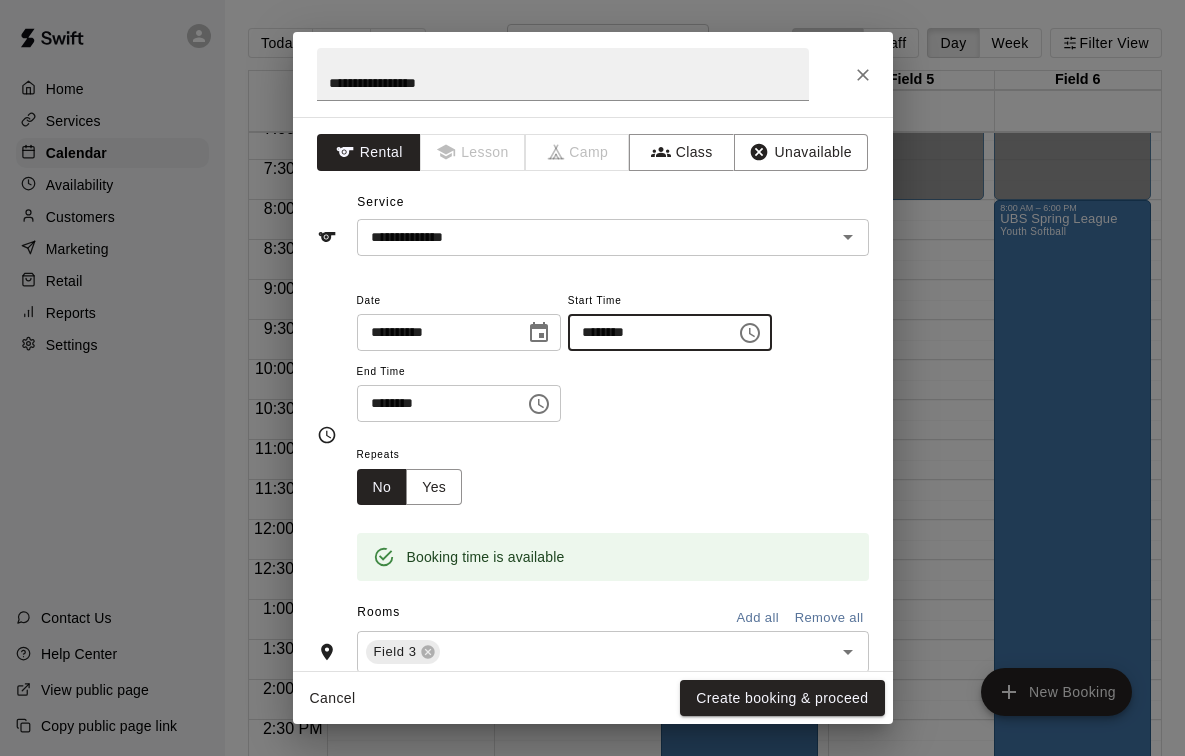 type on "********" 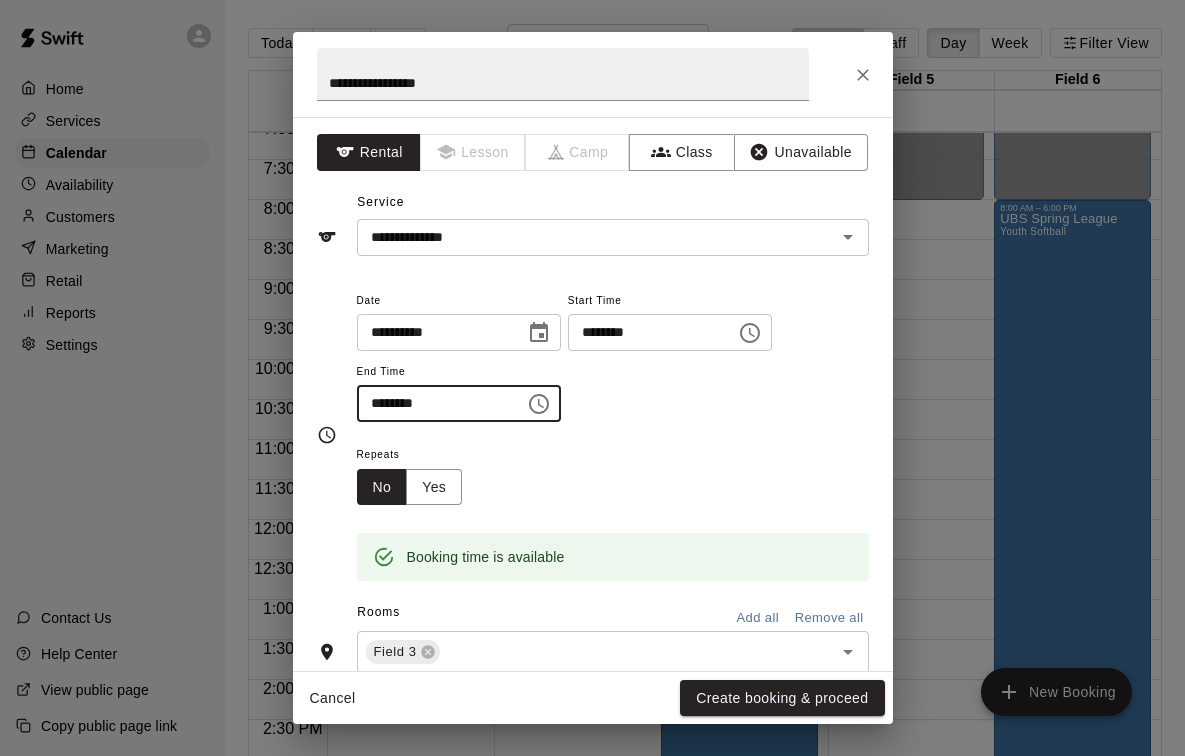 click on "********" at bounding box center [434, 403] 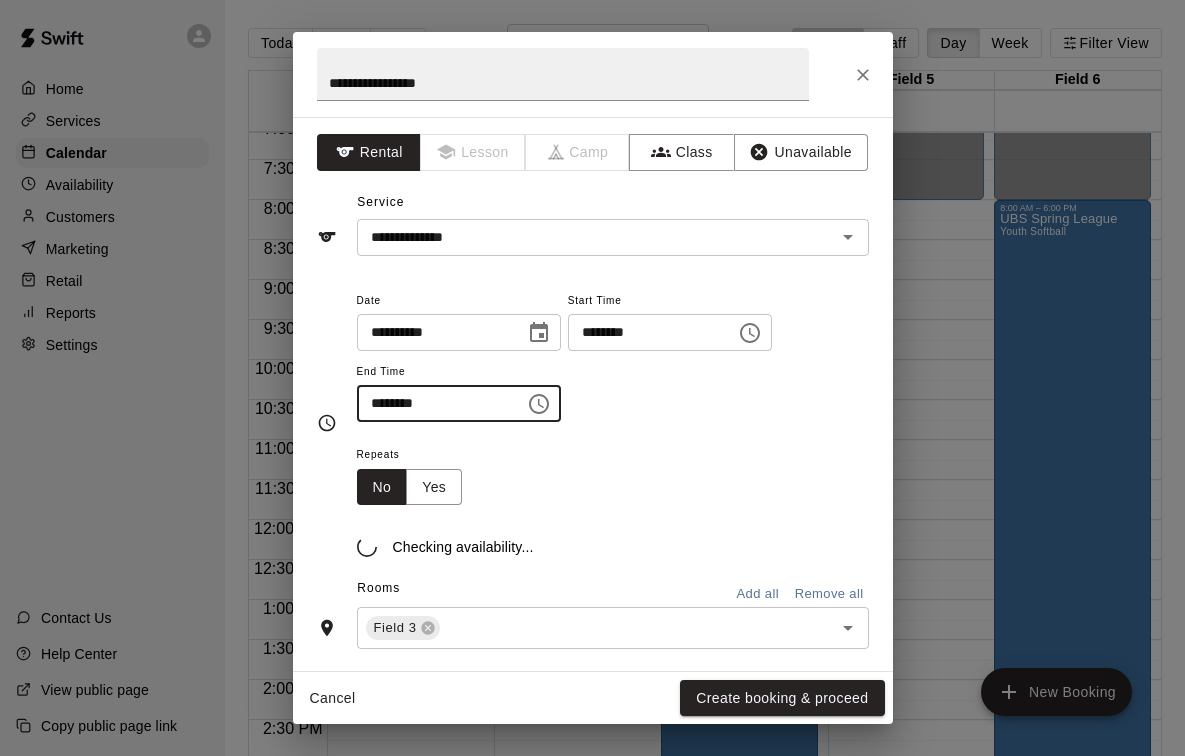 type on "********" 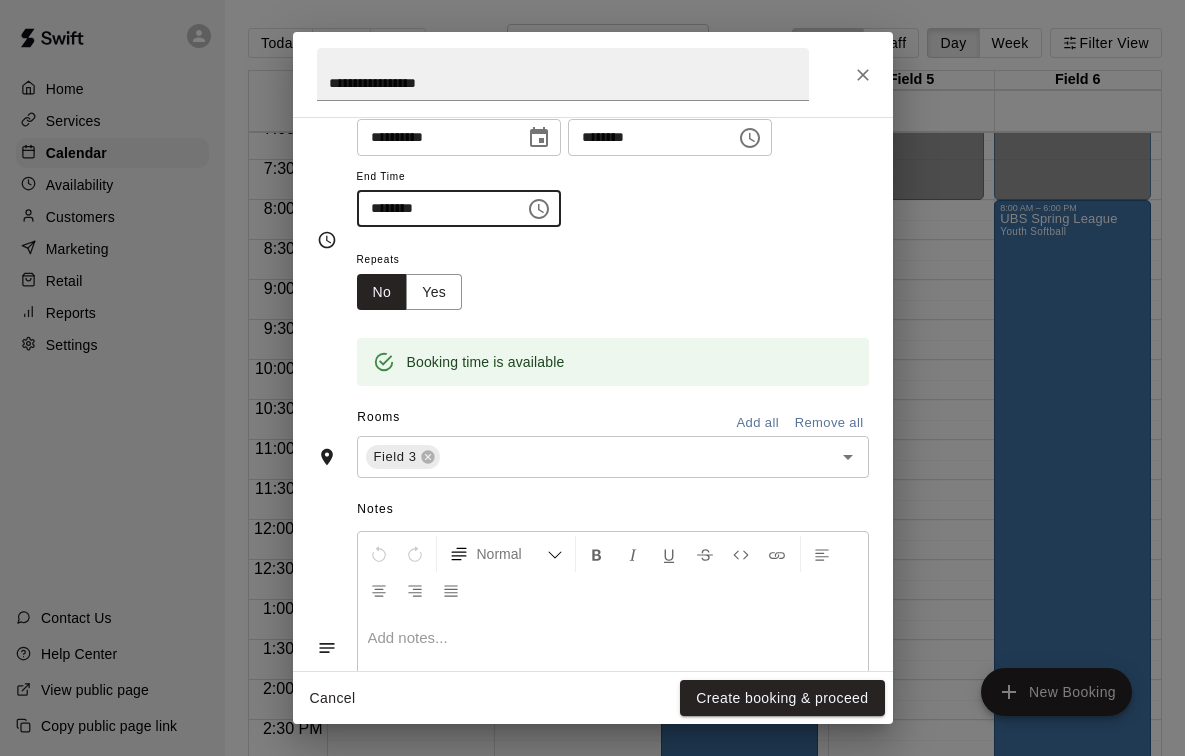 scroll, scrollTop: 206, scrollLeft: 0, axis: vertical 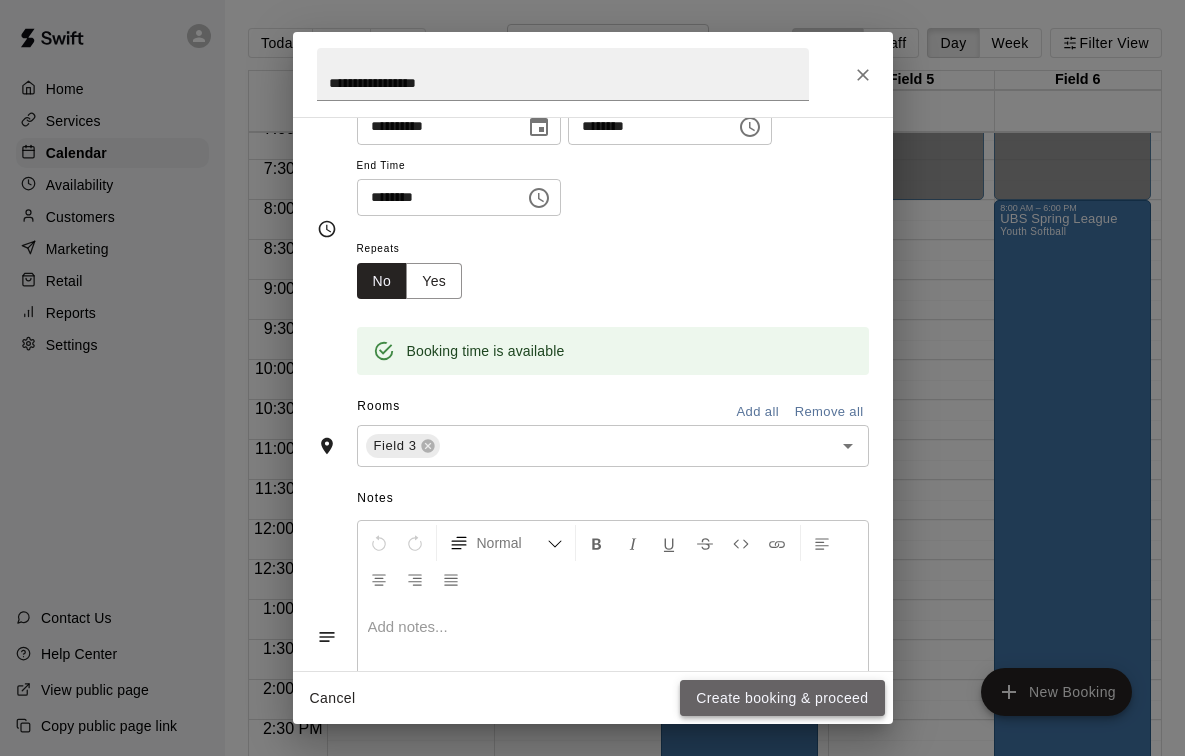 click on "Create booking & proceed" at bounding box center [782, 698] 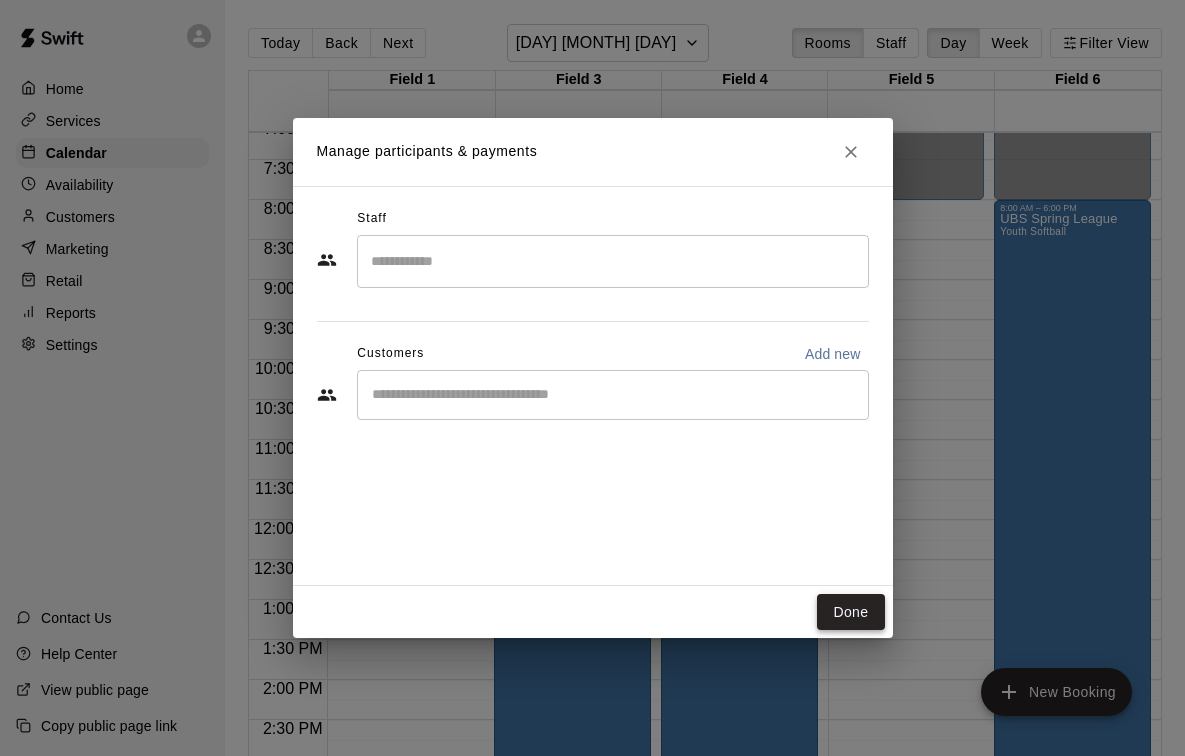 click on "Done" at bounding box center [850, 612] 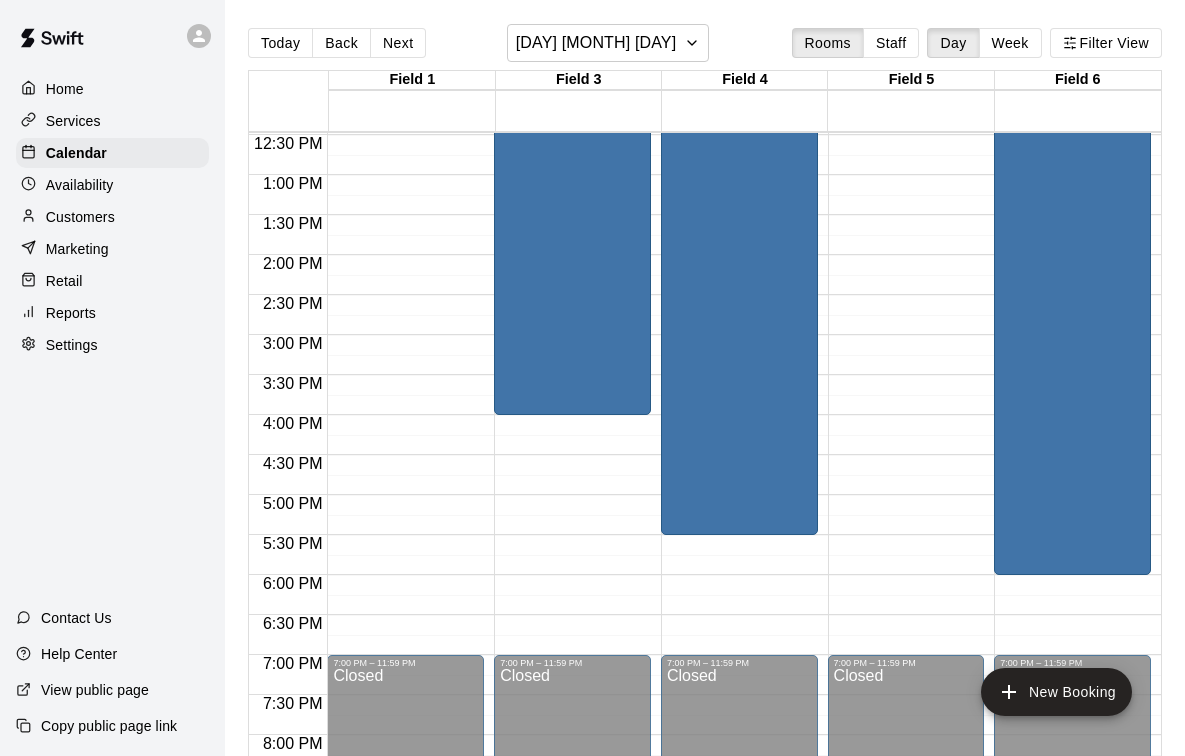 scroll, scrollTop: 1051, scrollLeft: 0, axis: vertical 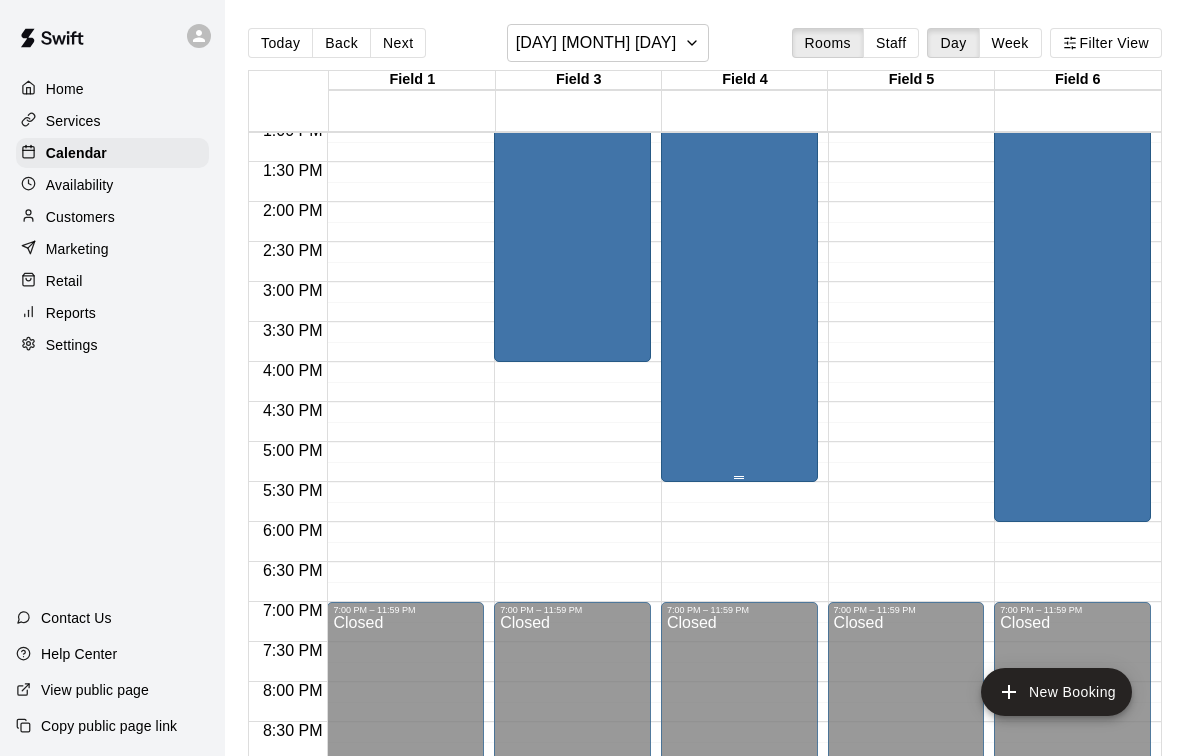 click on "UBS Spring Leagues Youth Softball" at bounding box center [729, 113] 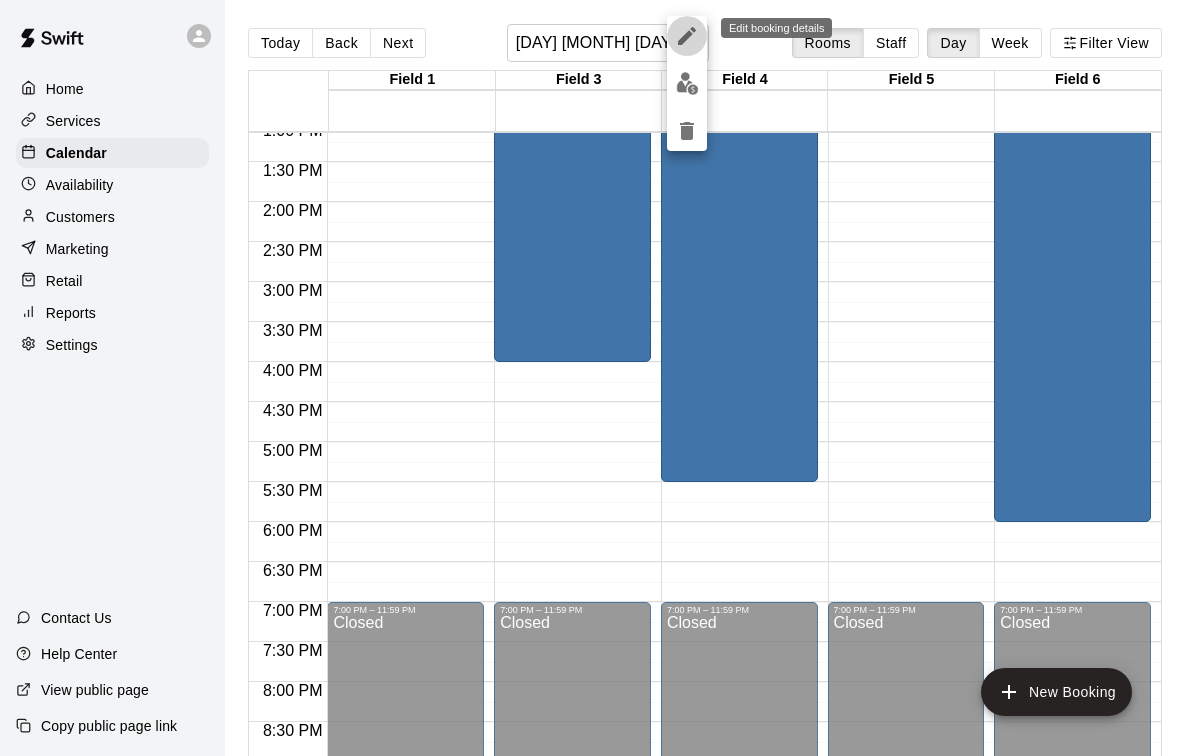 click 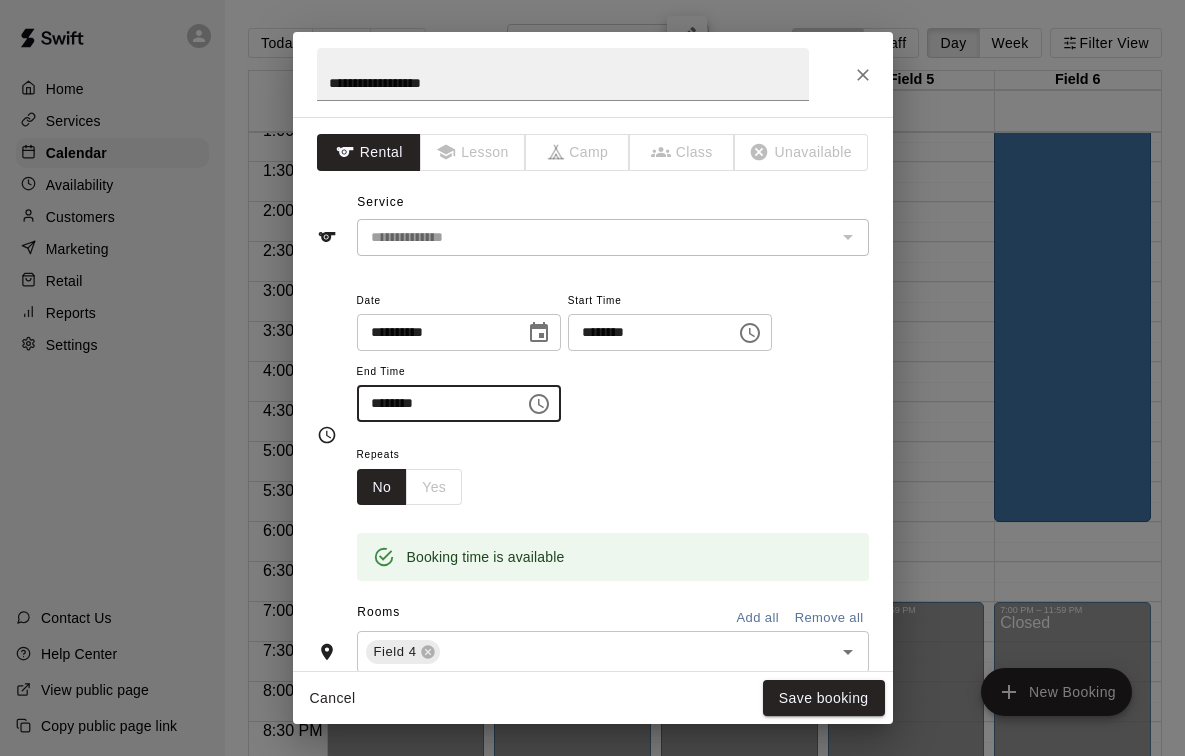 click on "********" at bounding box center [434, 403] 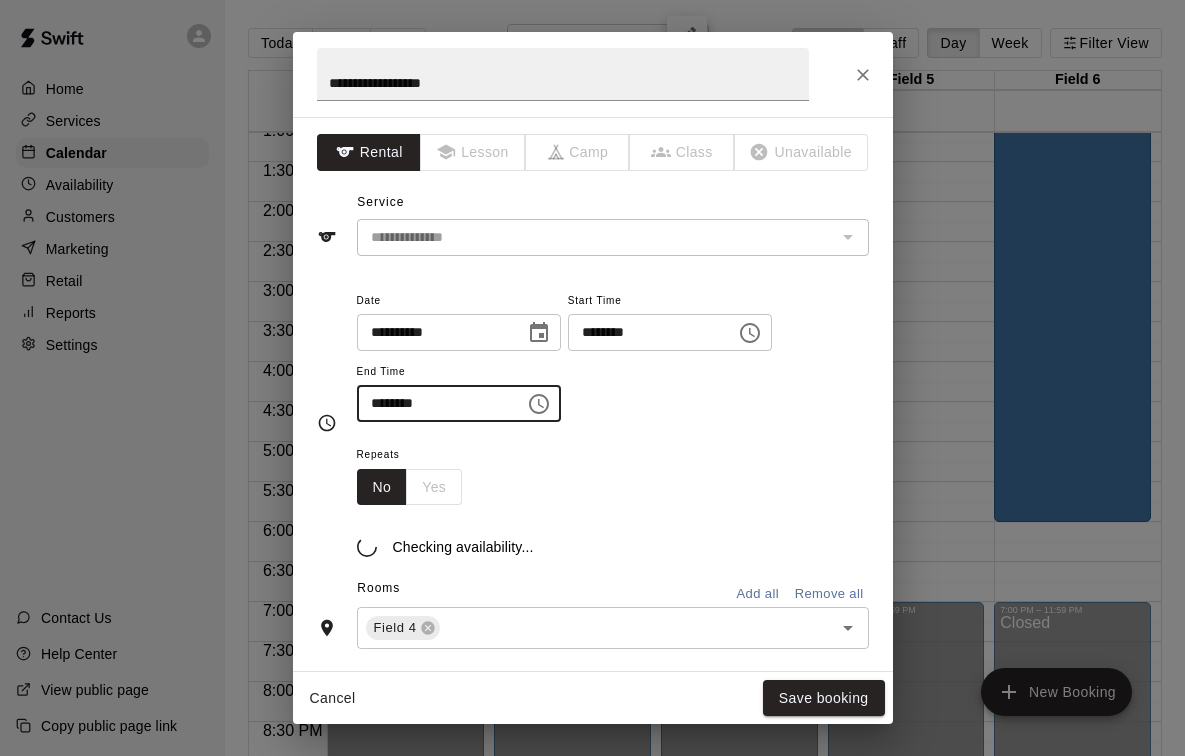type on "********" 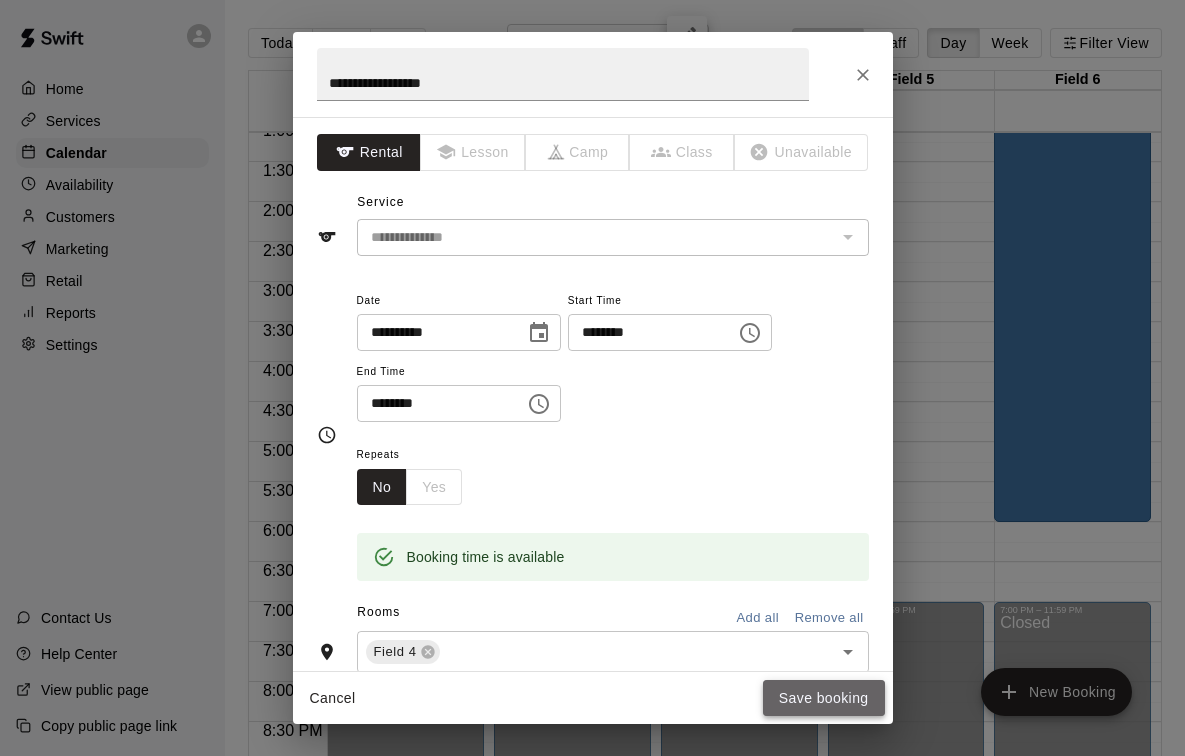 click on "Save booking" at bounding box center (824, 698) 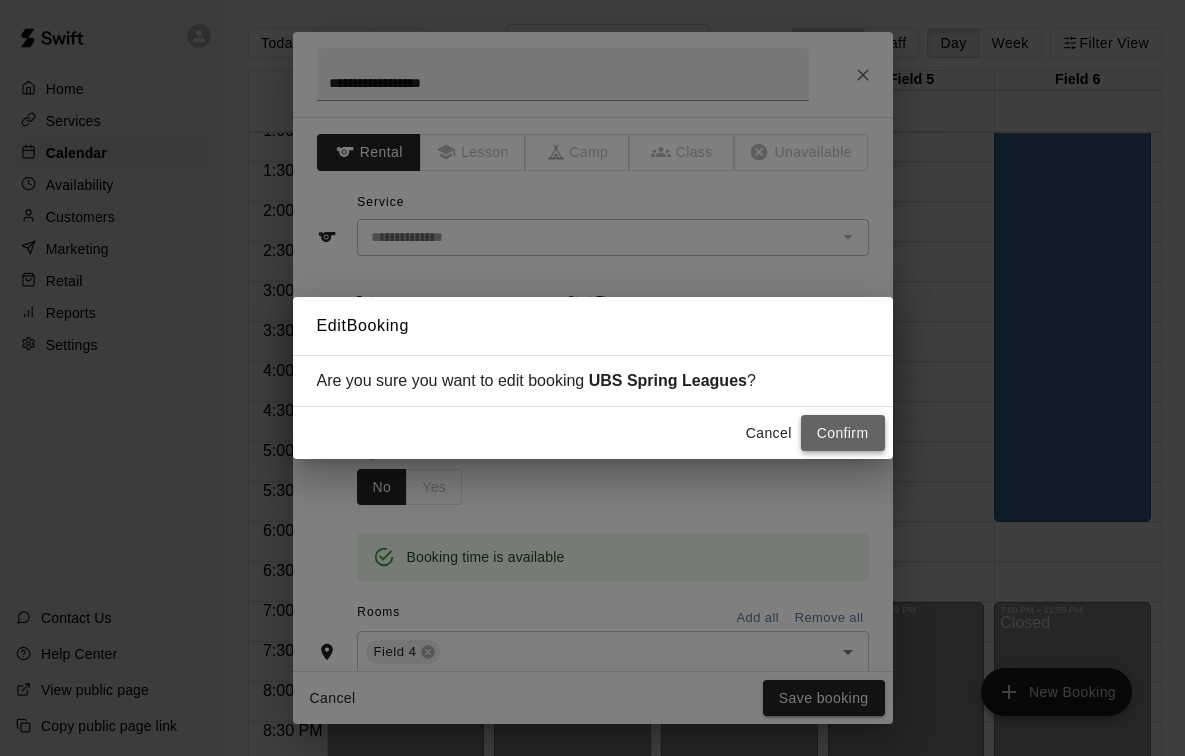 click on "Confirm" at bounding box center (843, 433) 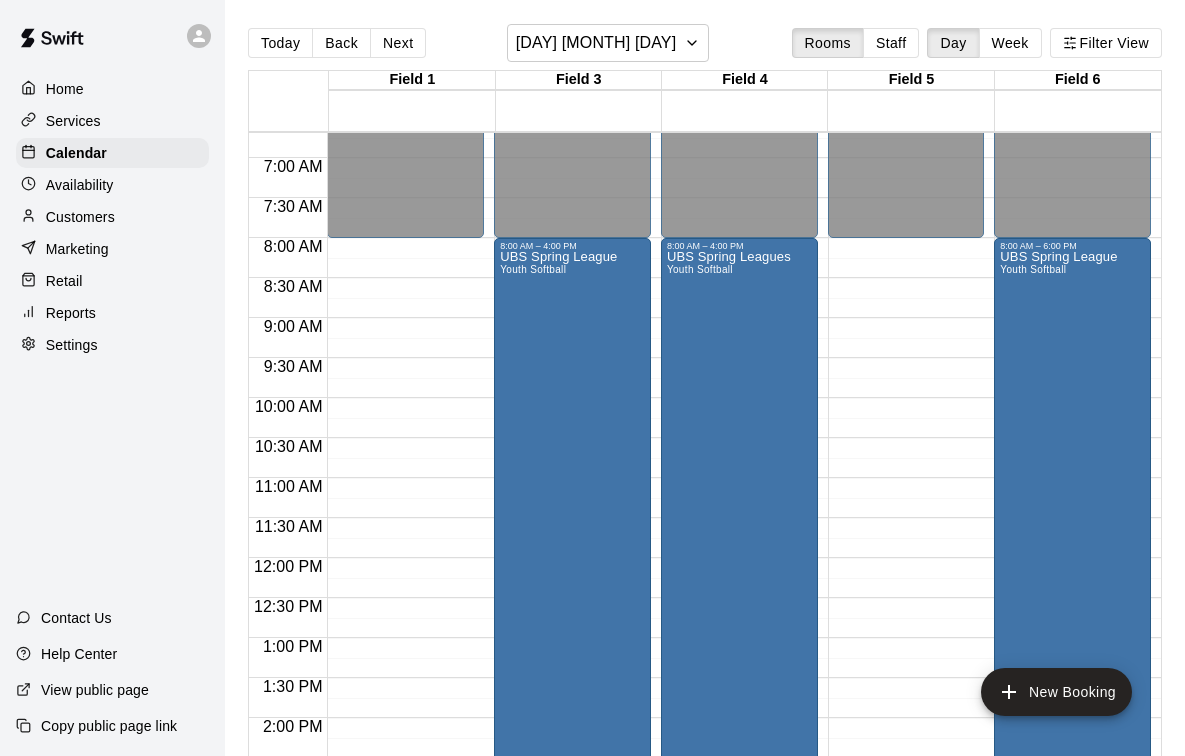 scroll, scrollTop: 484, scrollLeft: 0, axis: vertical 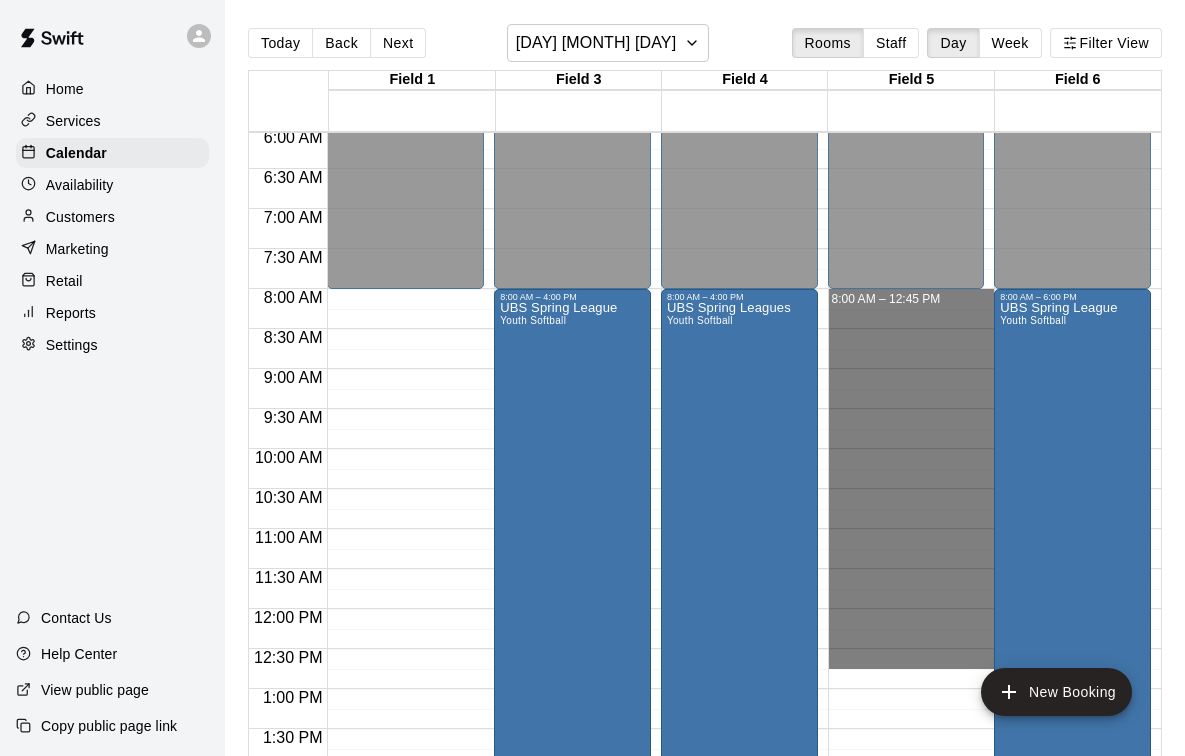 drag, startPoint x: 883, startPoint y: 293, endPoint x: 892, endPoint y: 687, distance: 394.10278 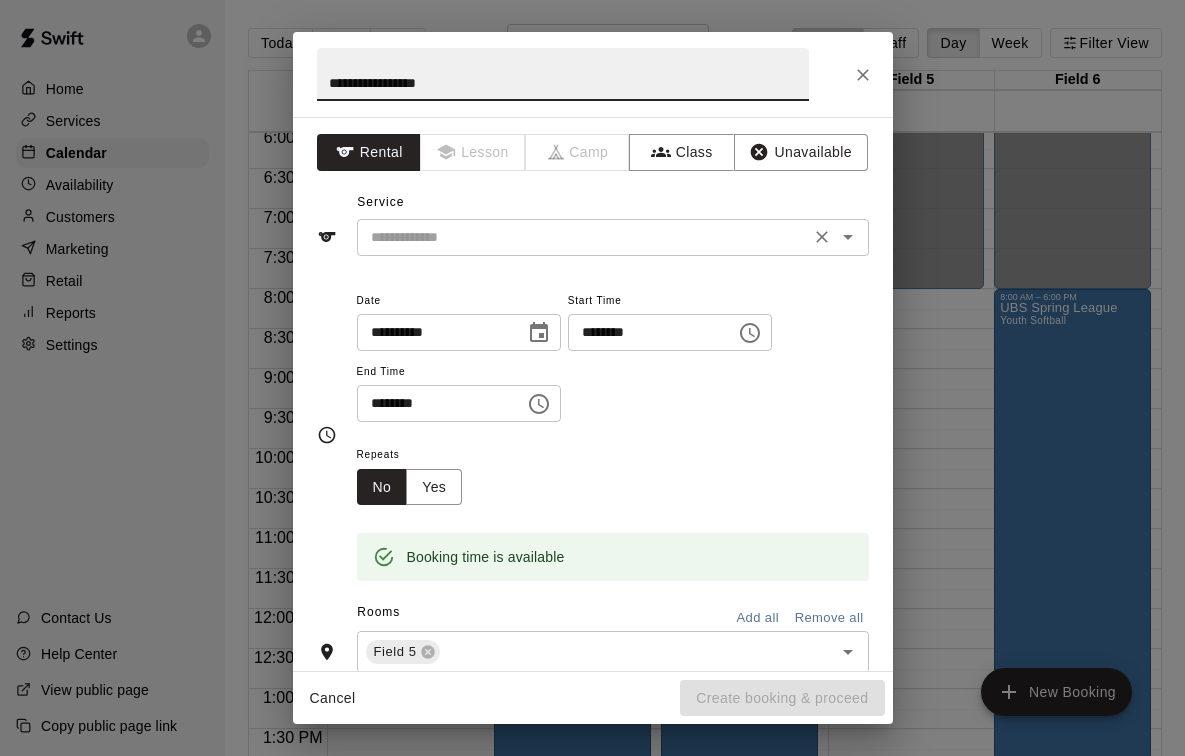 click on "​" at bounding box center [613, 237] 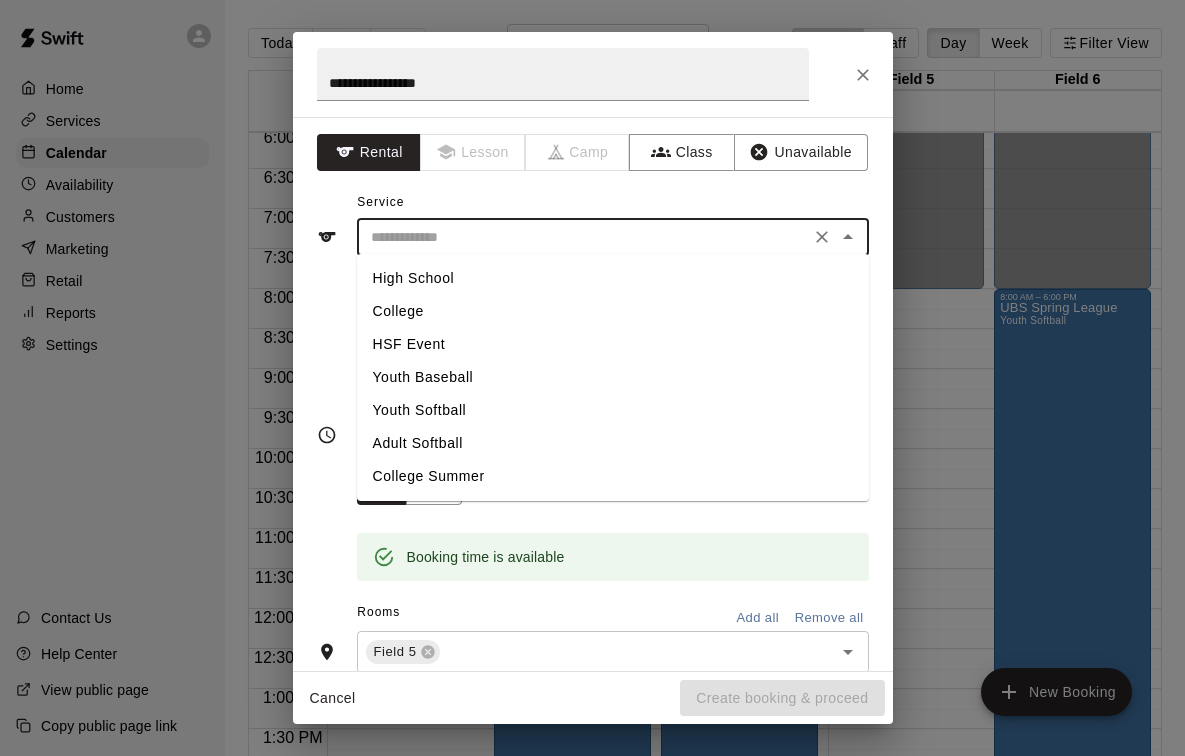 drag, startPoint x: 498, startPoint y: 409, endPoint x: 503, endPoint y: 420, distance: 12.083046 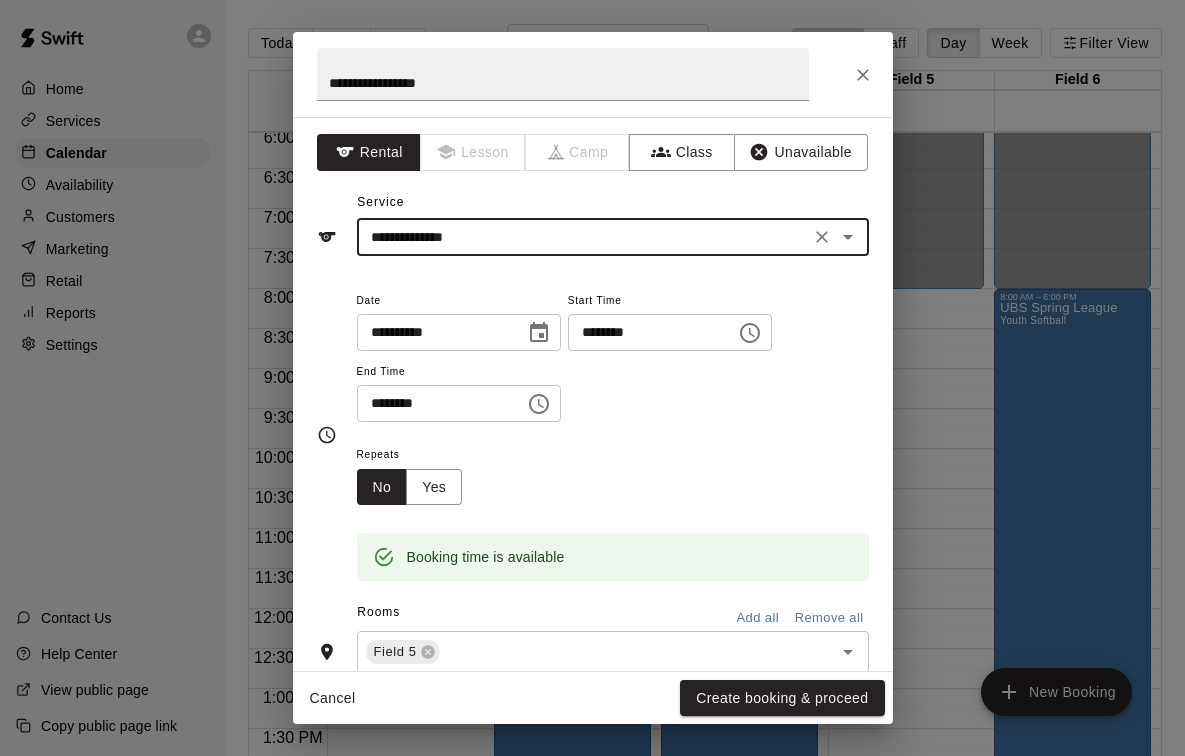 type on "**********" 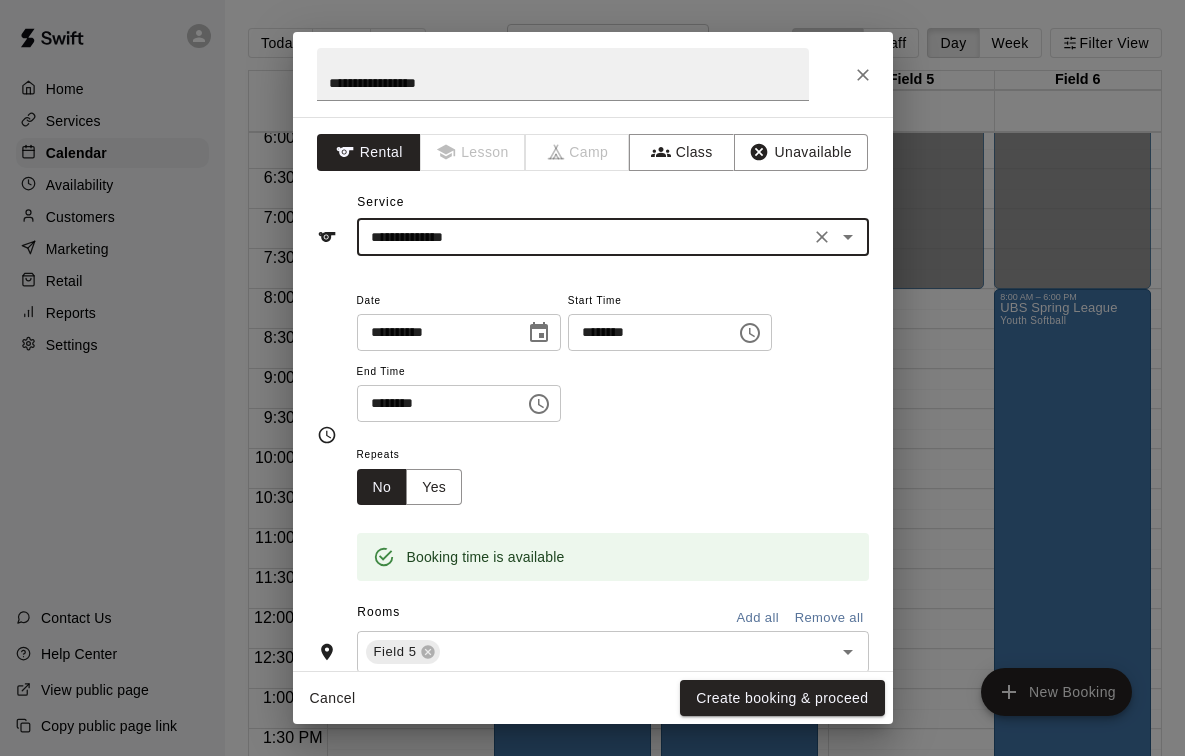 click on "********" at bounding box center [434, 403] 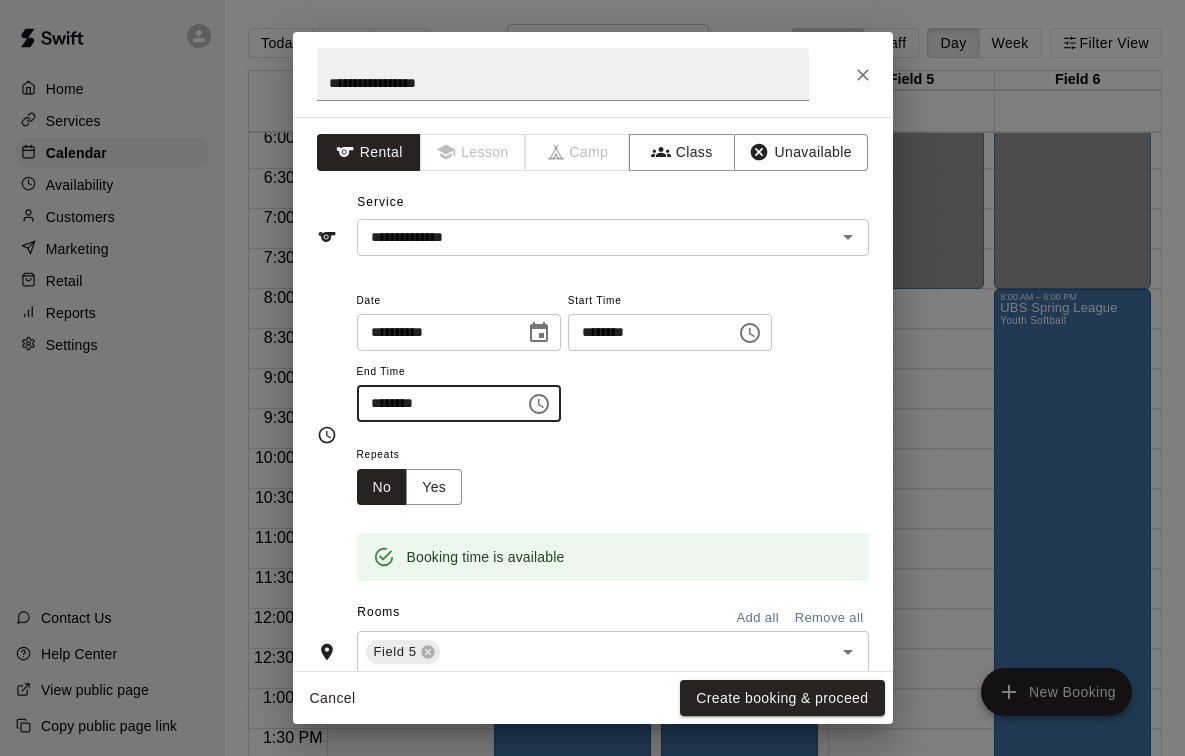 type on "********" 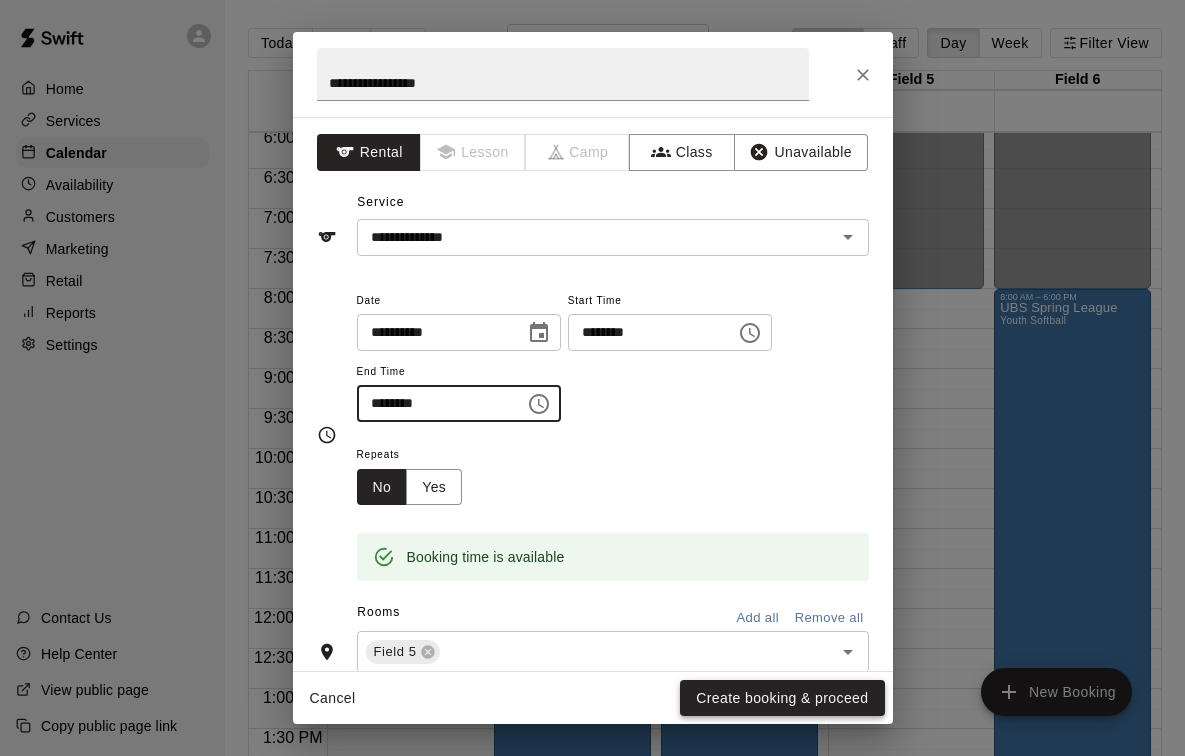 click on "Create booking & proceed" at bounding box center (782, 698) 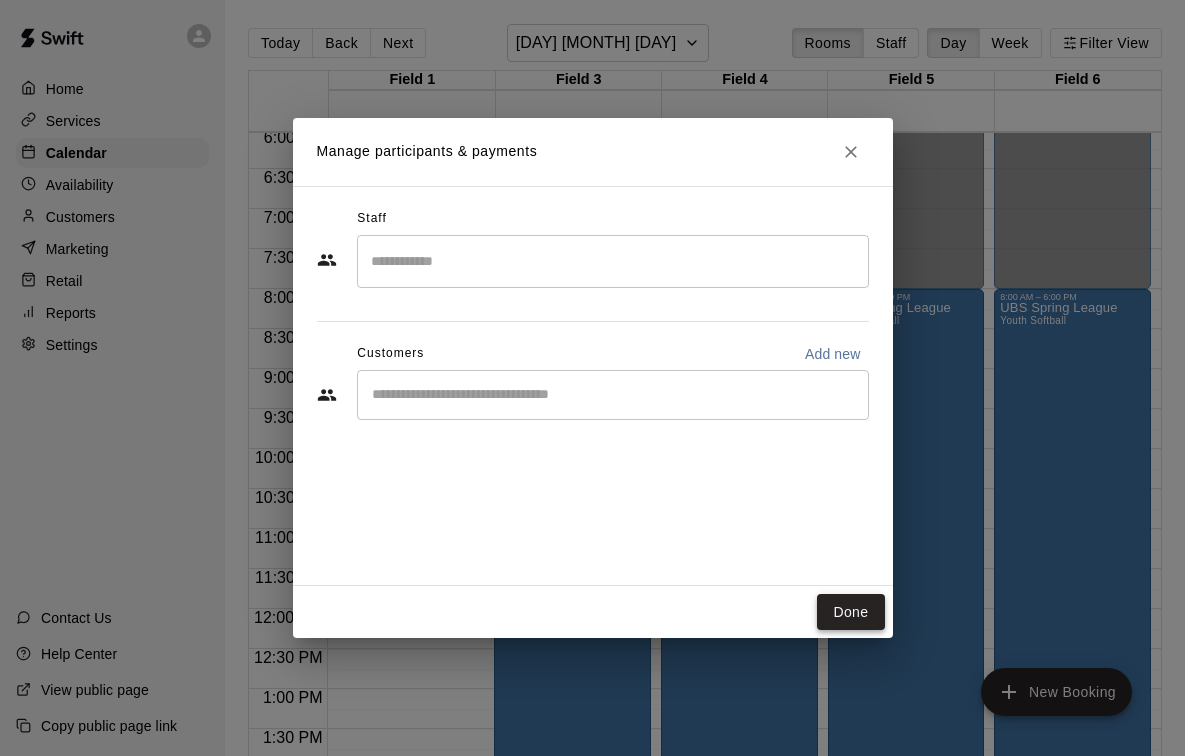 click on "Done" at bounding box center [850, 612] 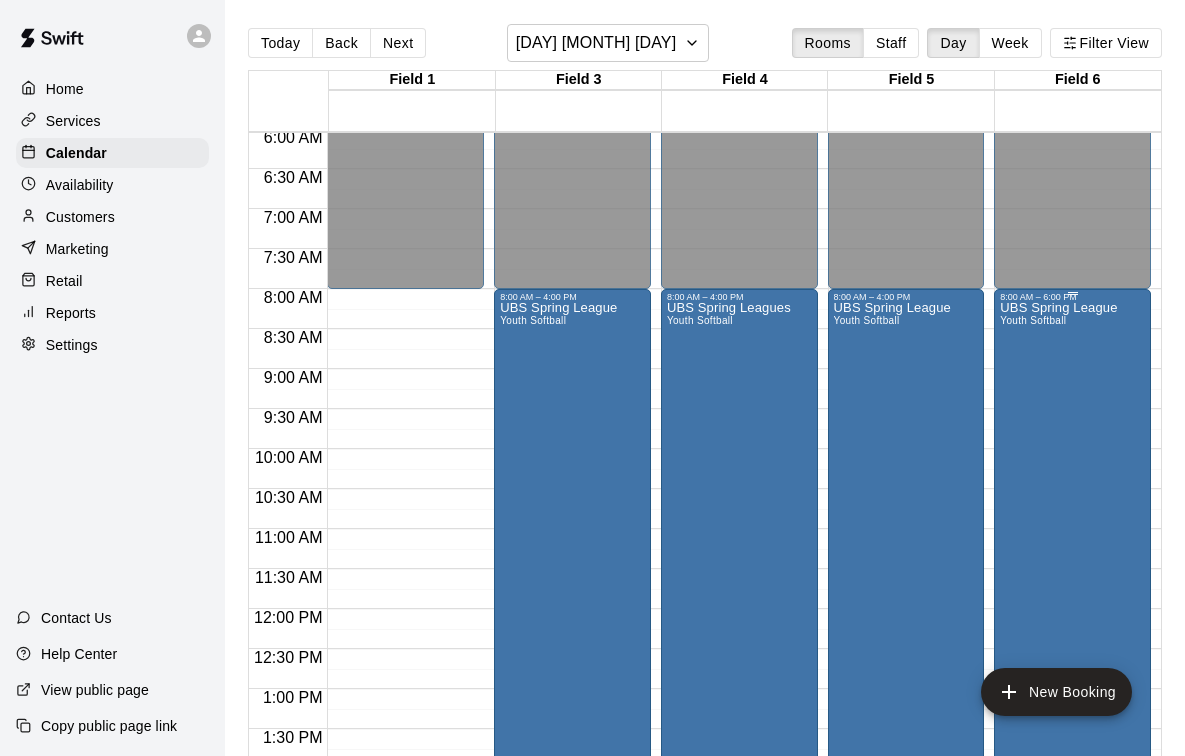 click on "UBS Spring League Youth Softball" at bounding box center (1058, 680) 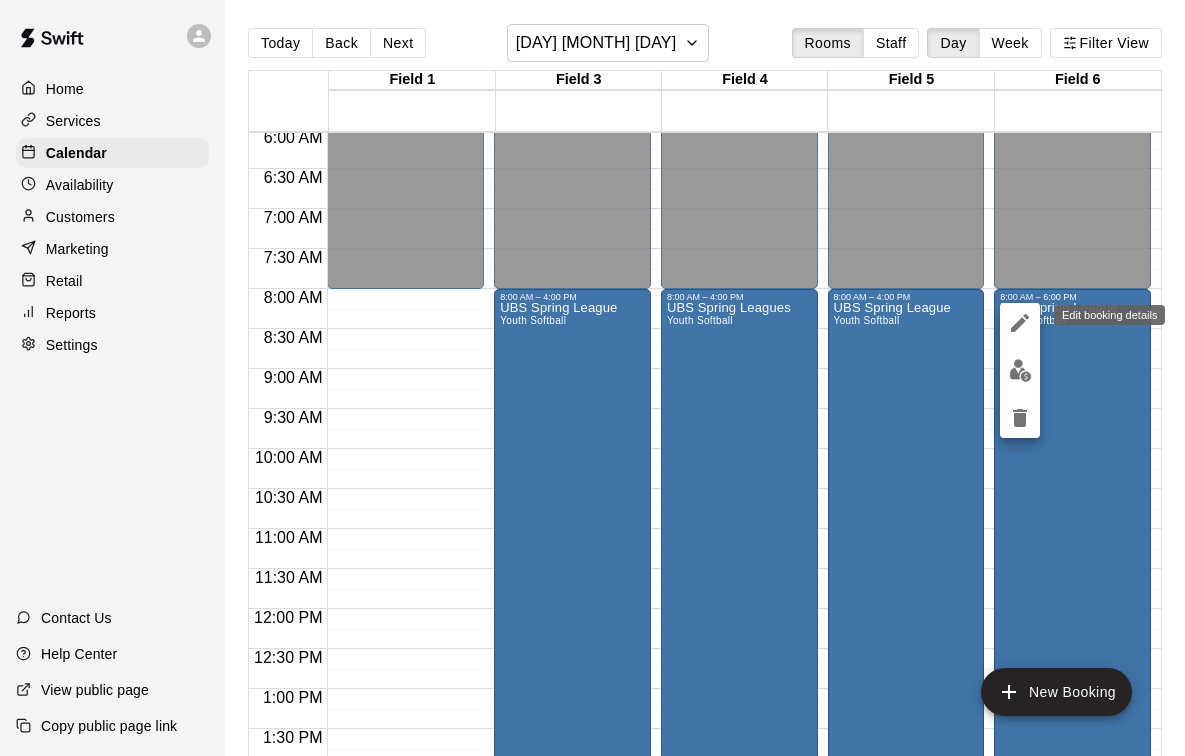 click 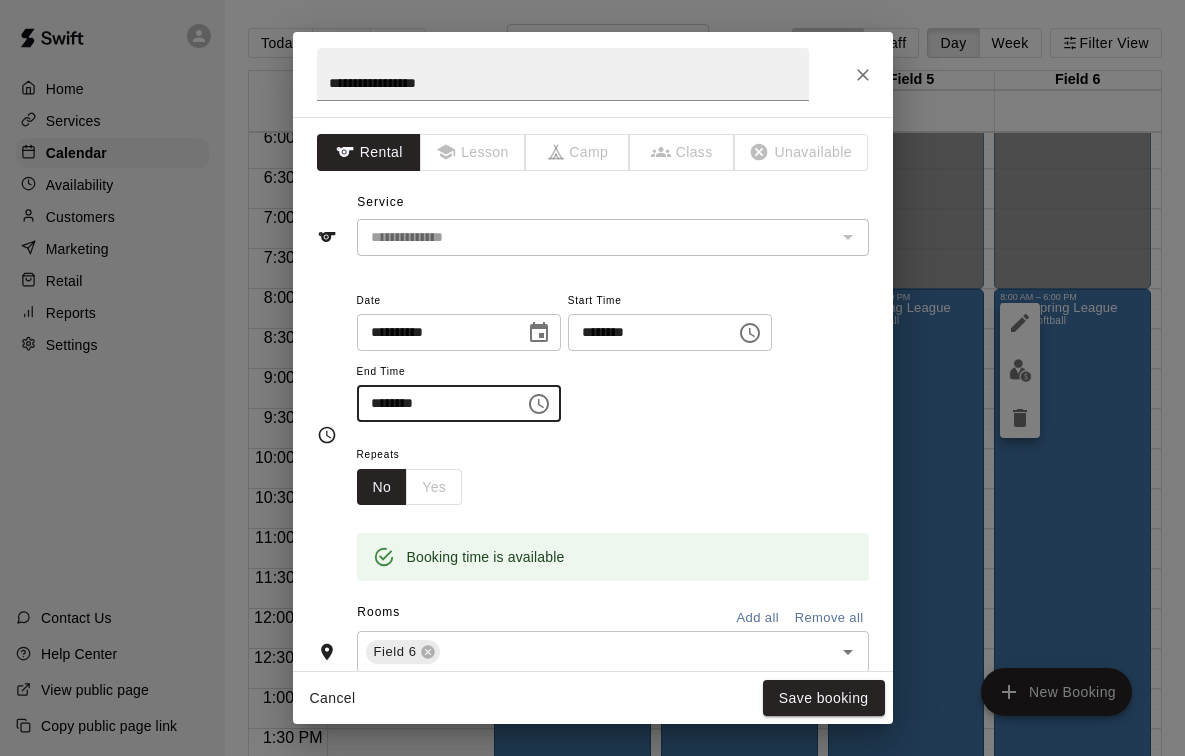 click on "********" at bounding box center [434, 403] 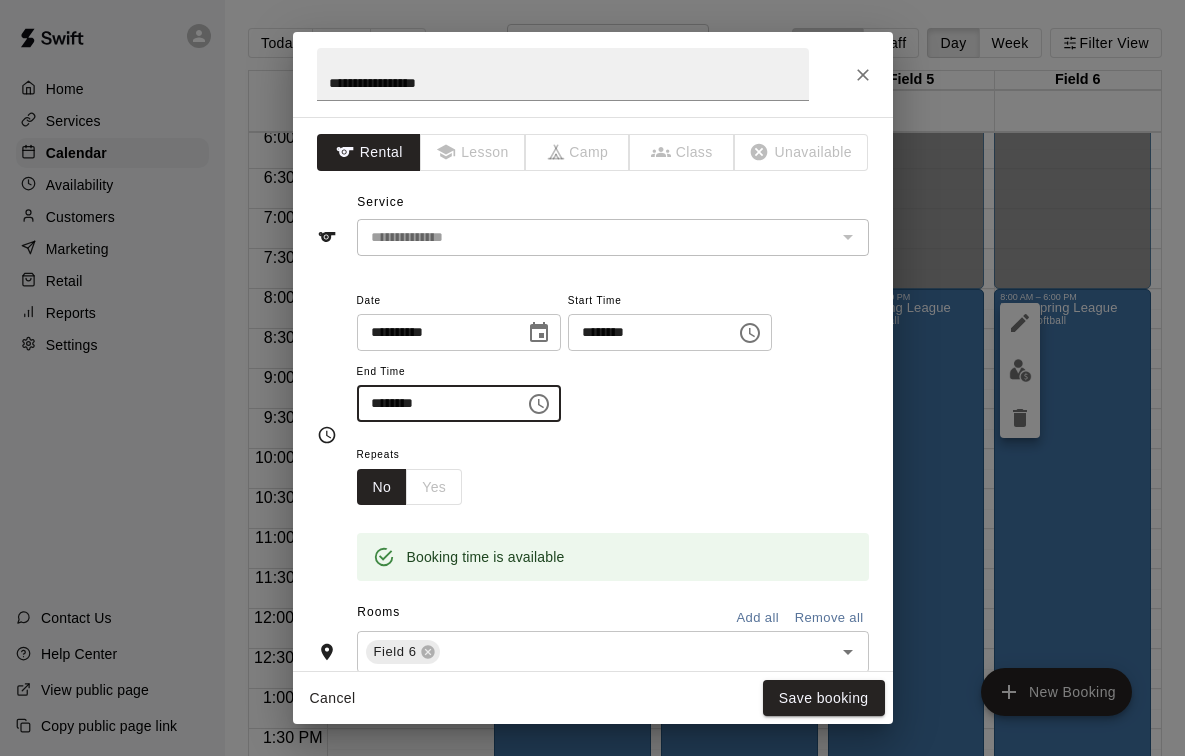 type on "********" 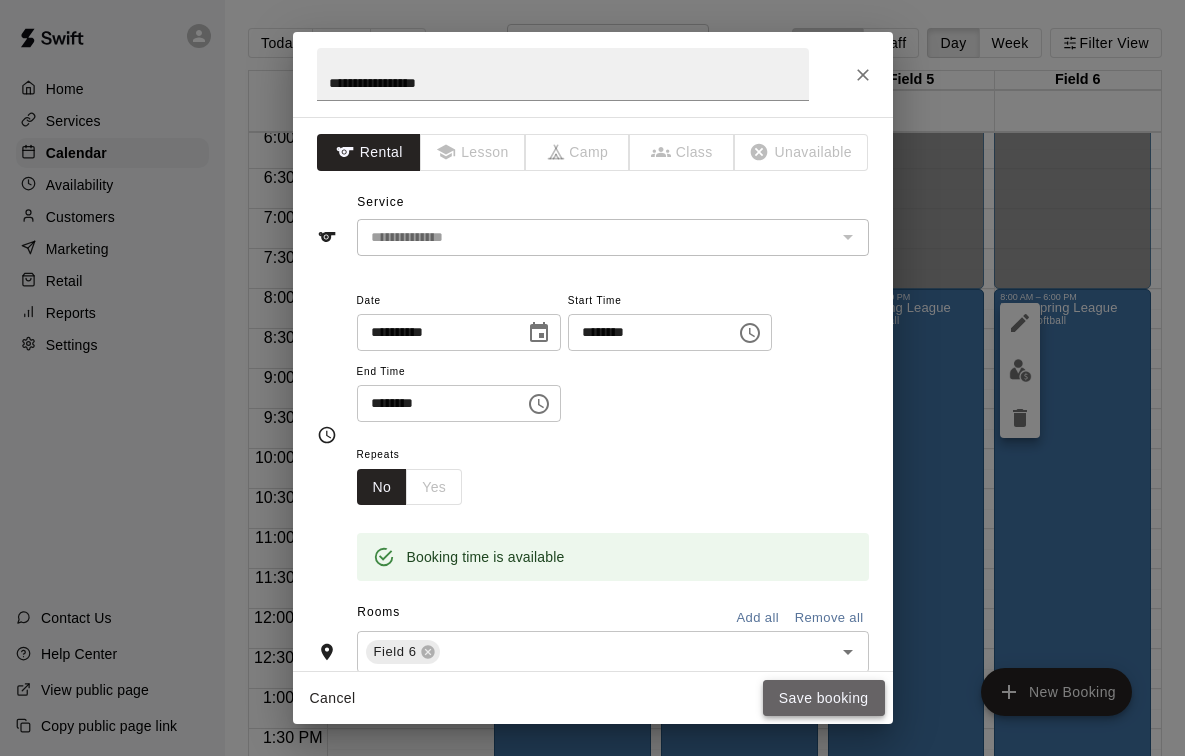 click on "Save booking" at bounding box center [824, 698] 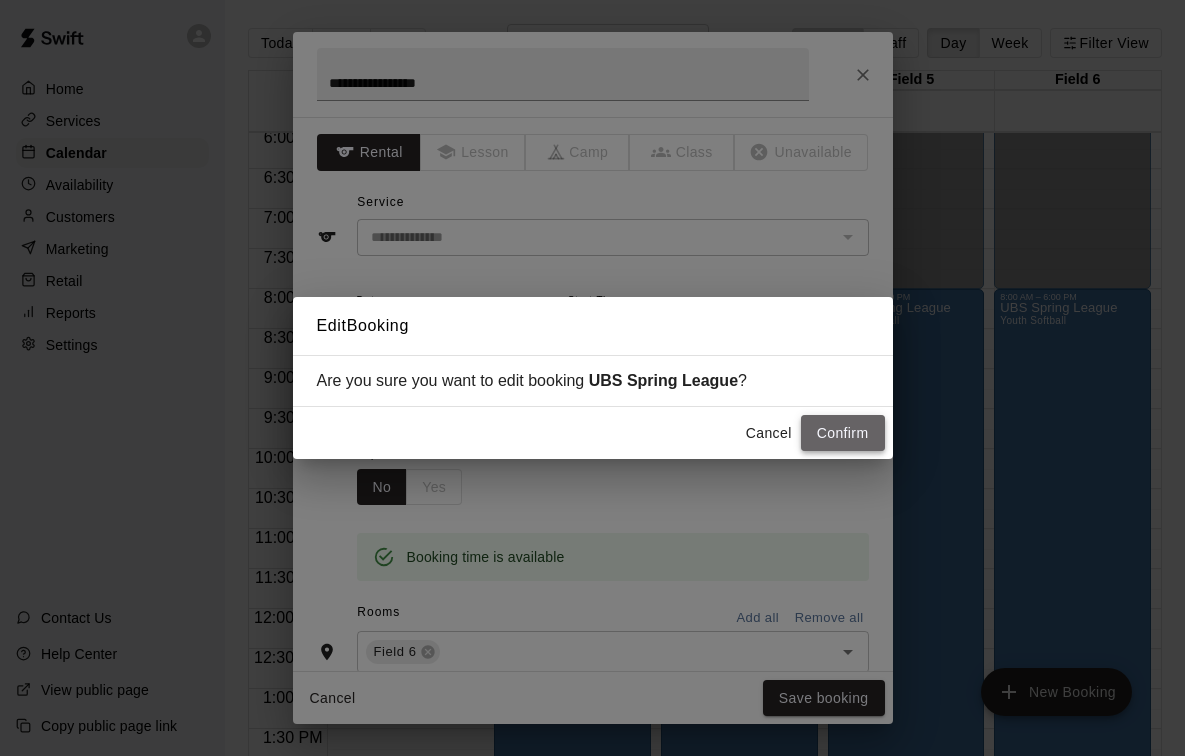 click on "Confirm" at bounding box center (843, 433) 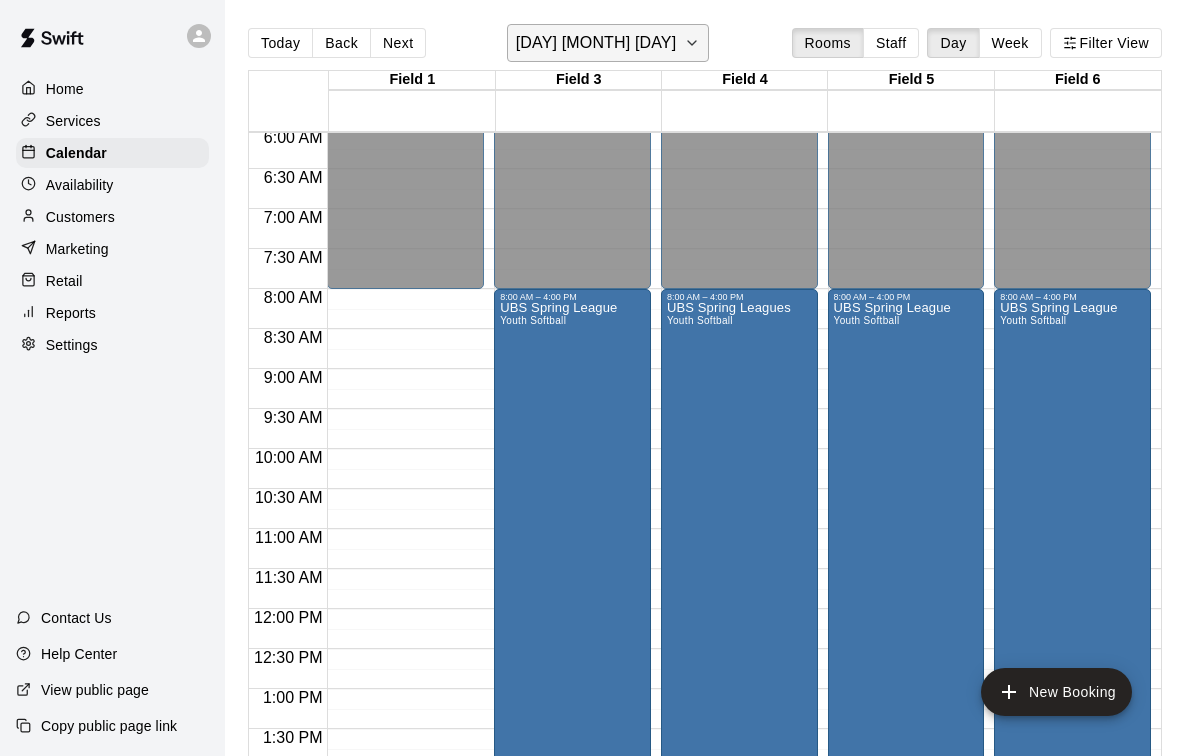 click on "[DAY] [MONTH] [DAY]" at bounding box center (596, 43) 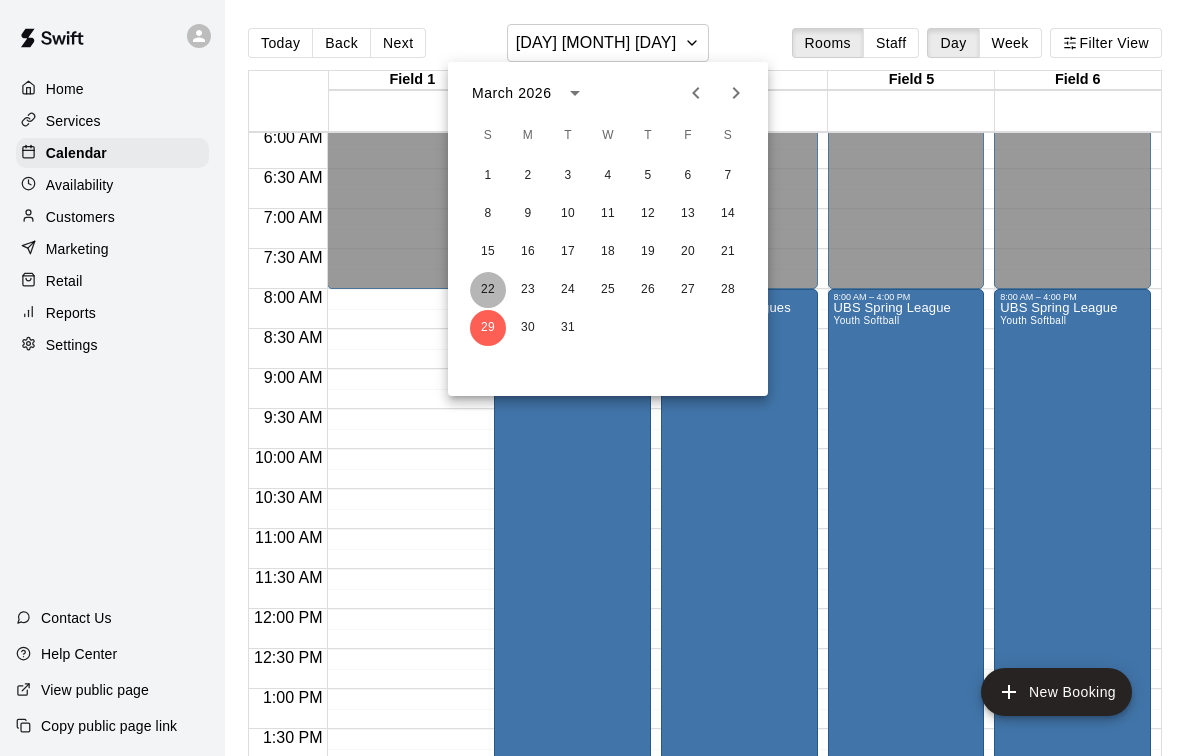 click on "22" at bounding box center [488, 290] 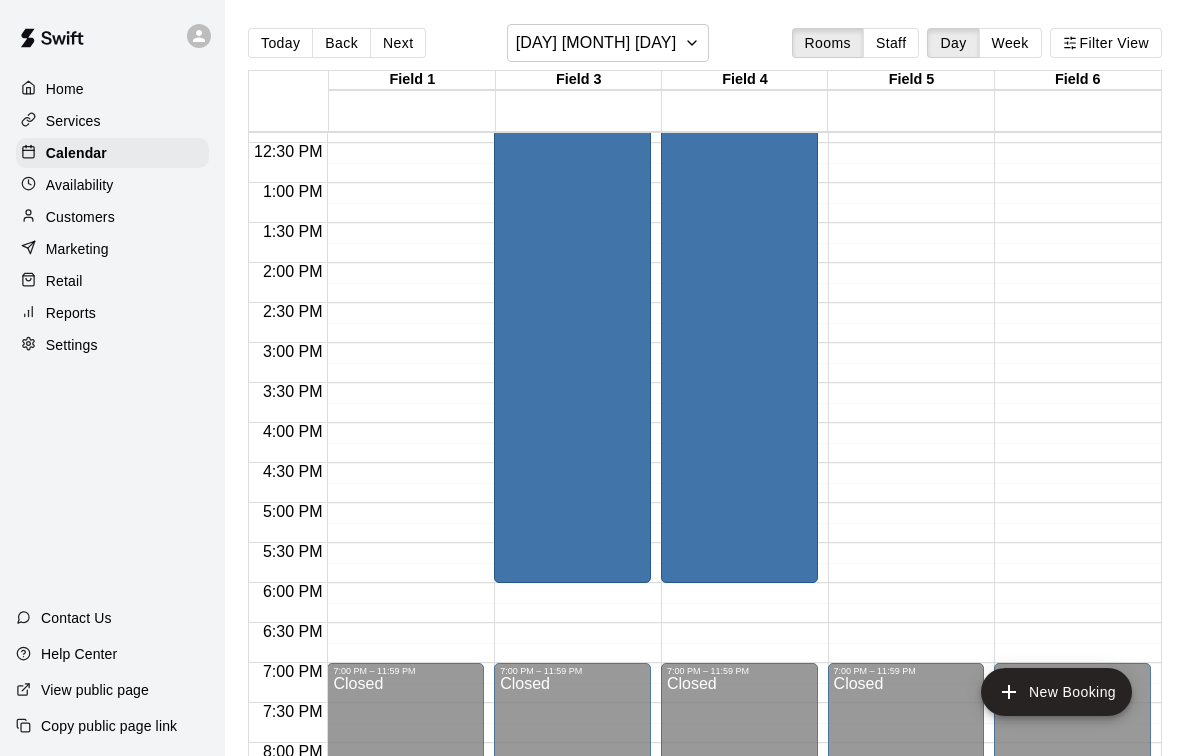 scroll, scrollTop: 984, scrollLeft: 0, axis: vertical 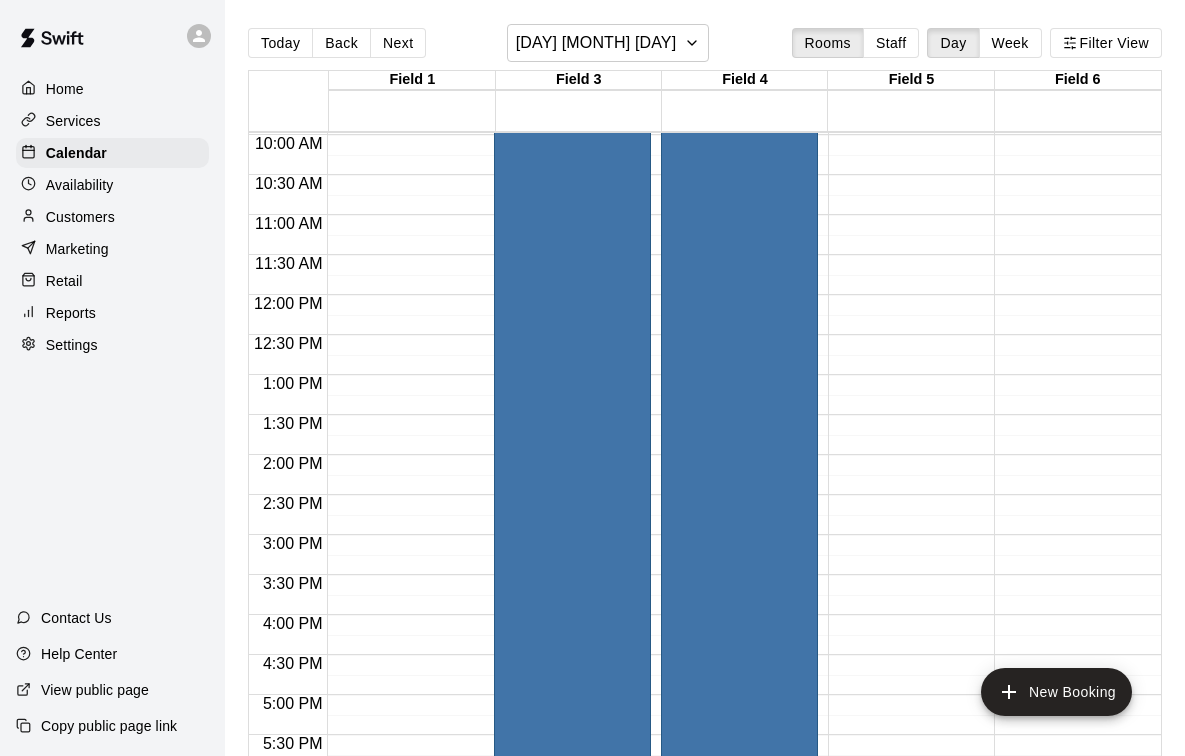 click on "UBS Spring League - Mid season Youth Softball" at bounding box center [572, 366] 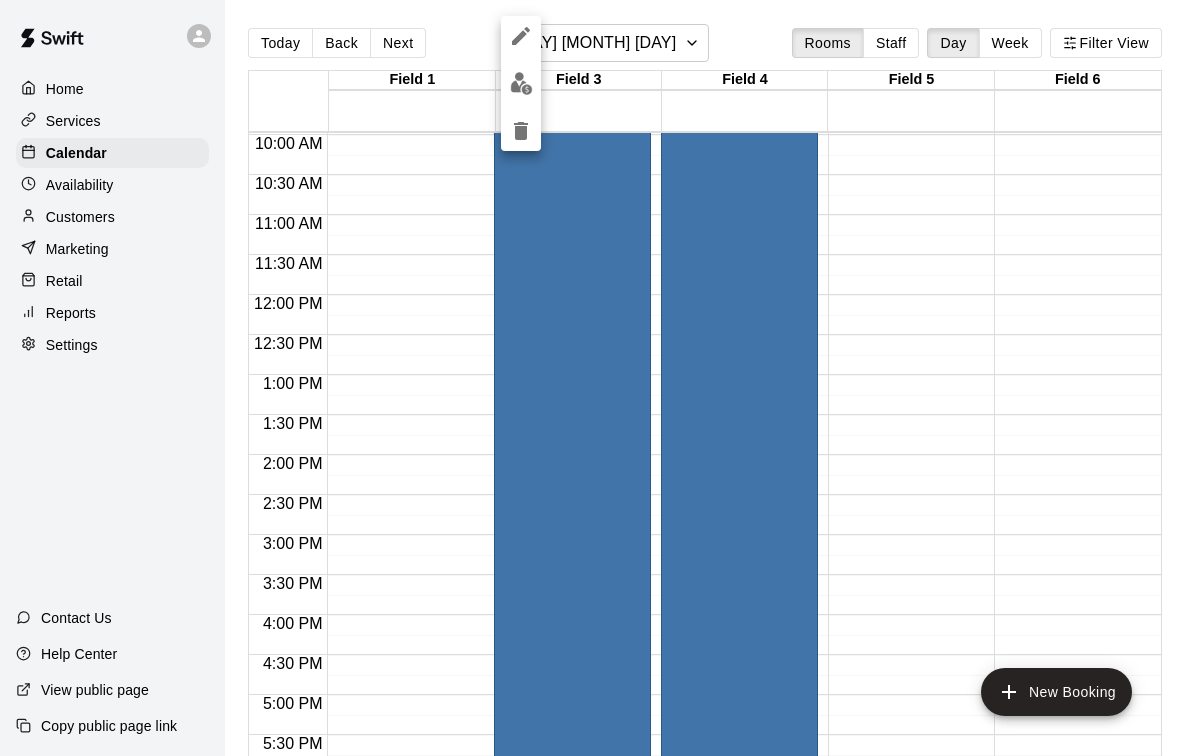 click 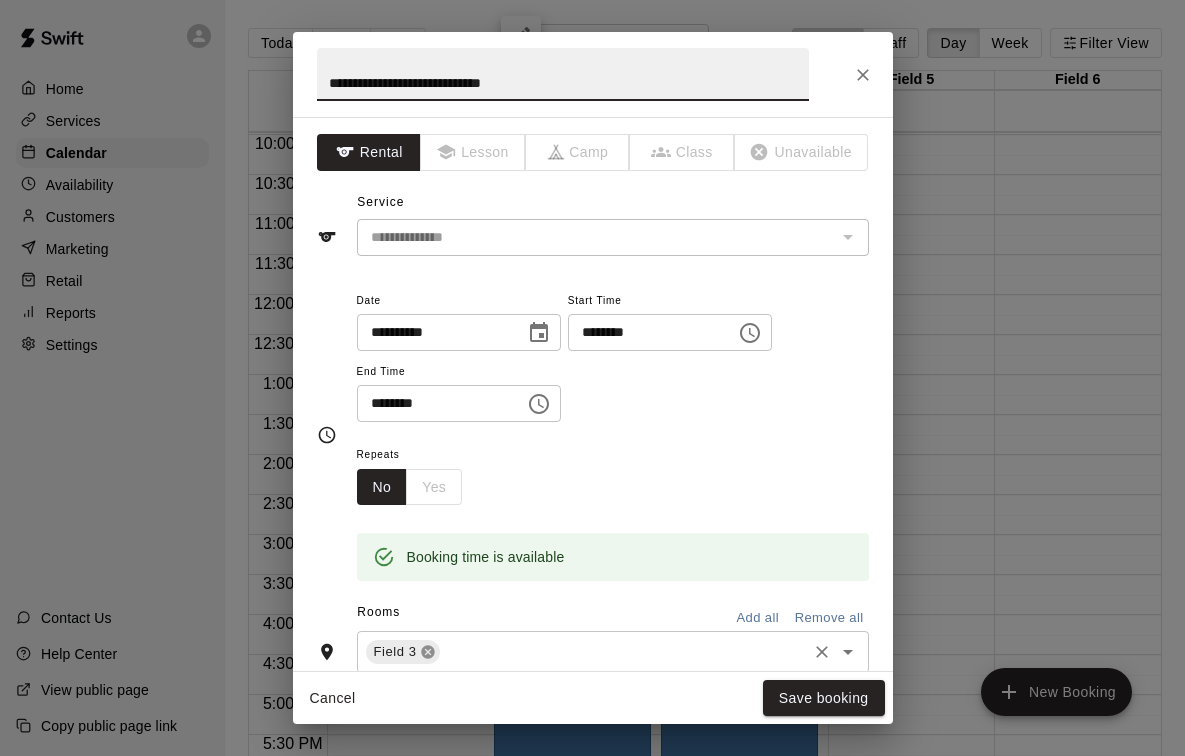 click 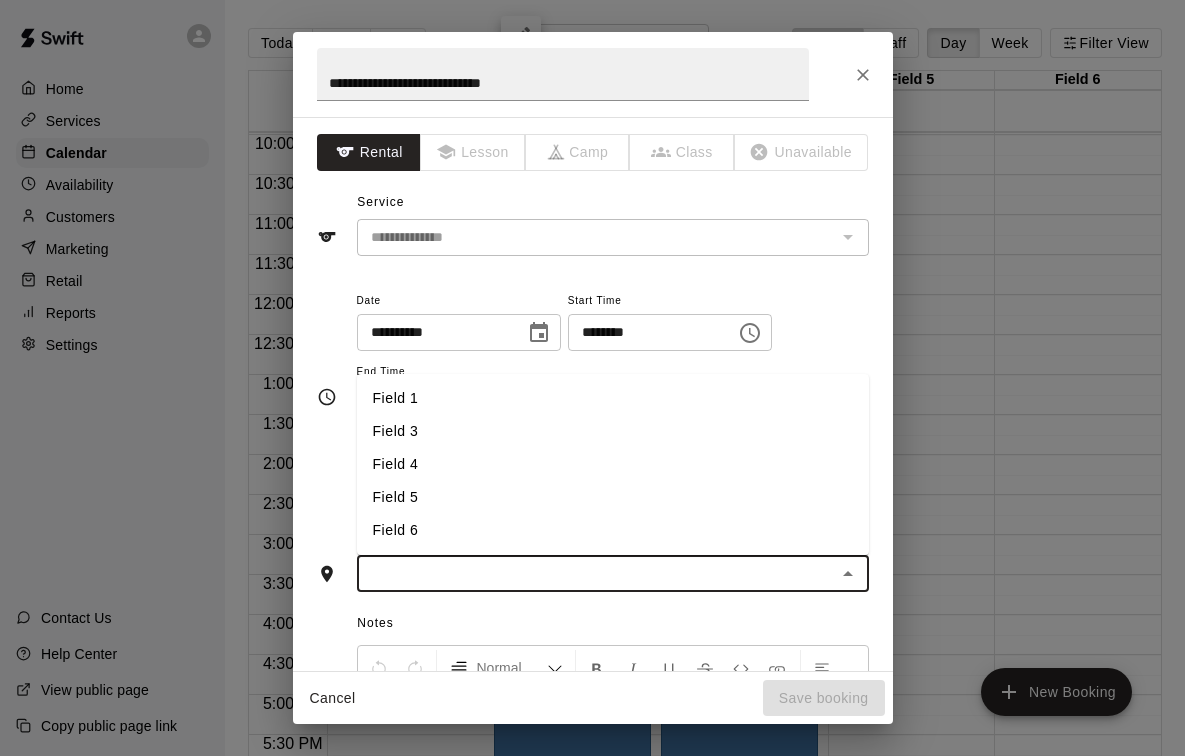 click at bounding box center (596, 573) 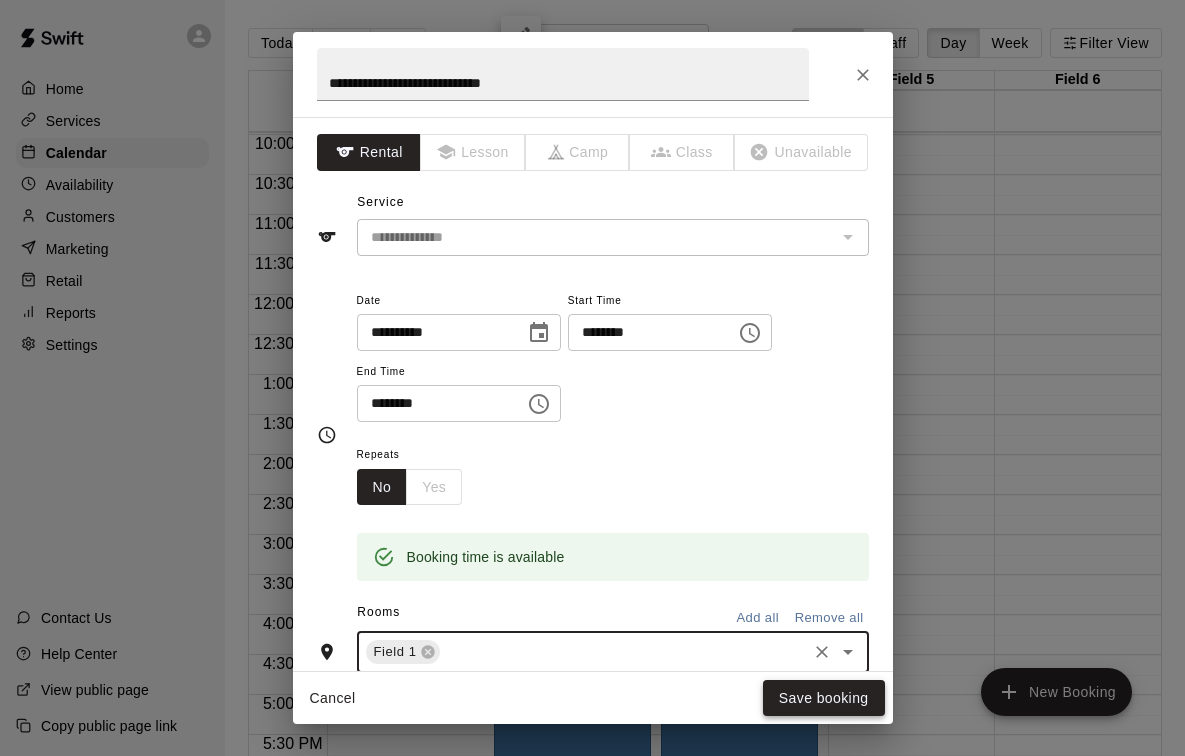 click on "Save booking" at bounding box center (824, 698) 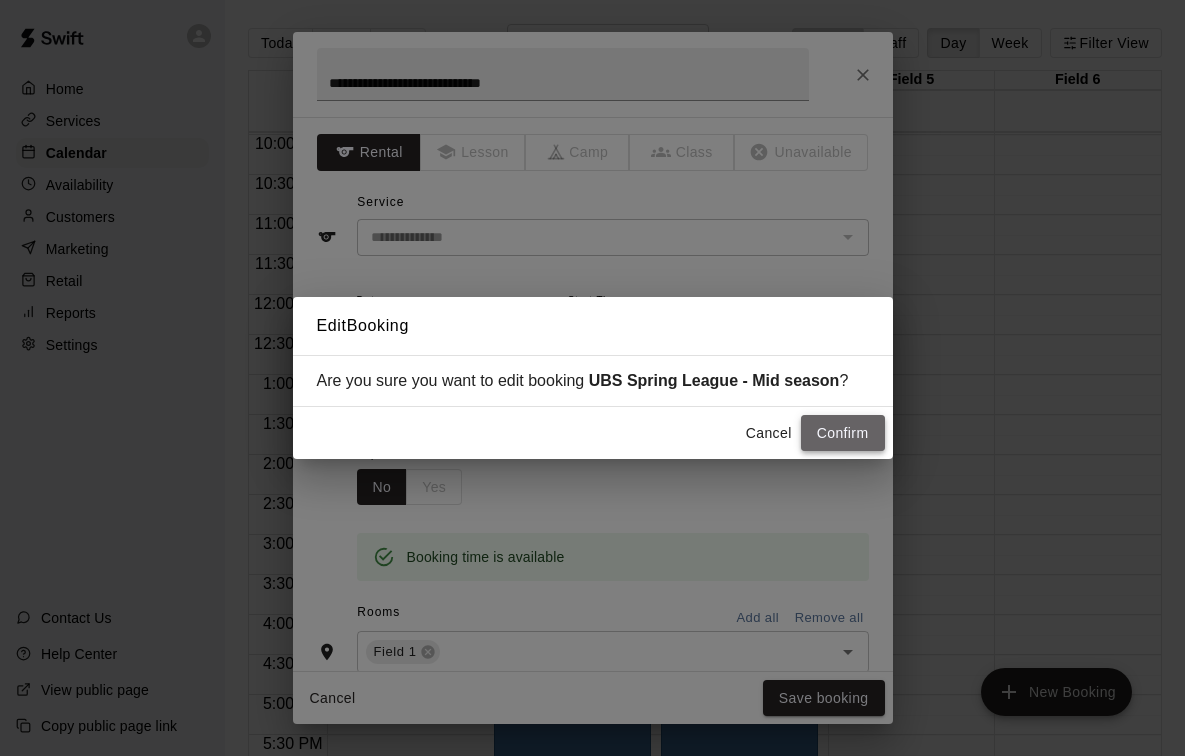 click on "Confirm" at bounding box center [843, 433] 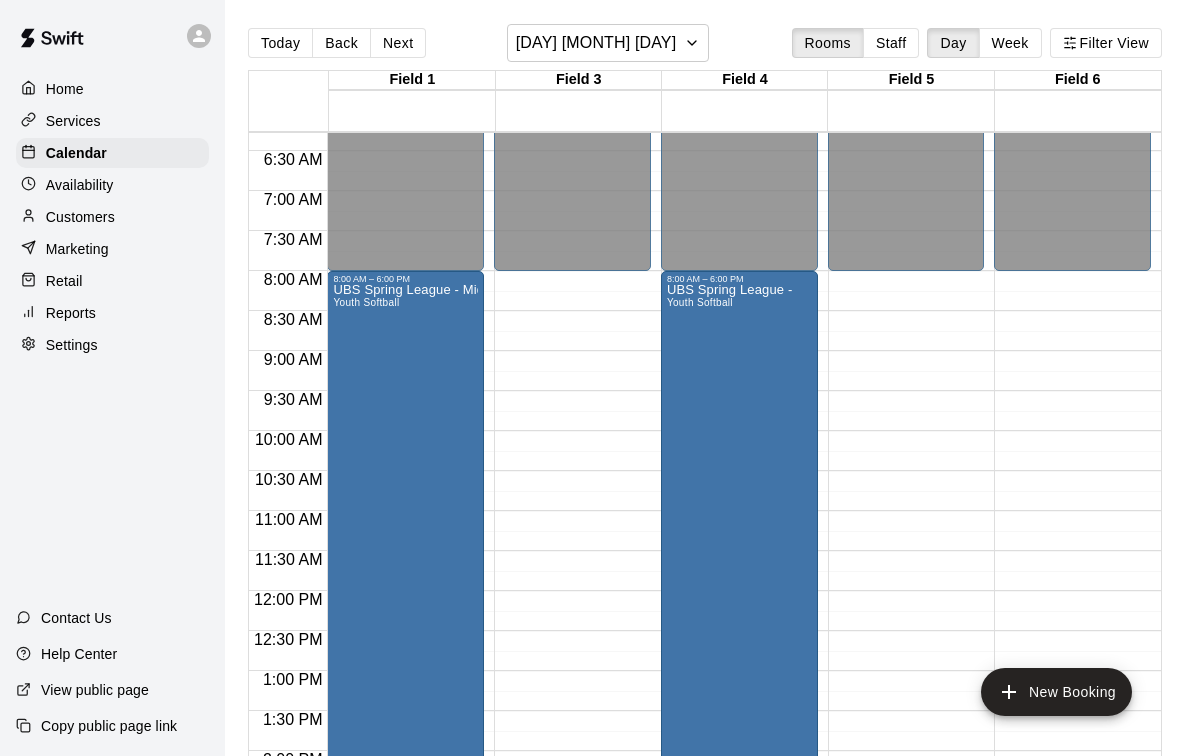scroll, scrollTop: 316, scrollLeft: 0, axis: vertical 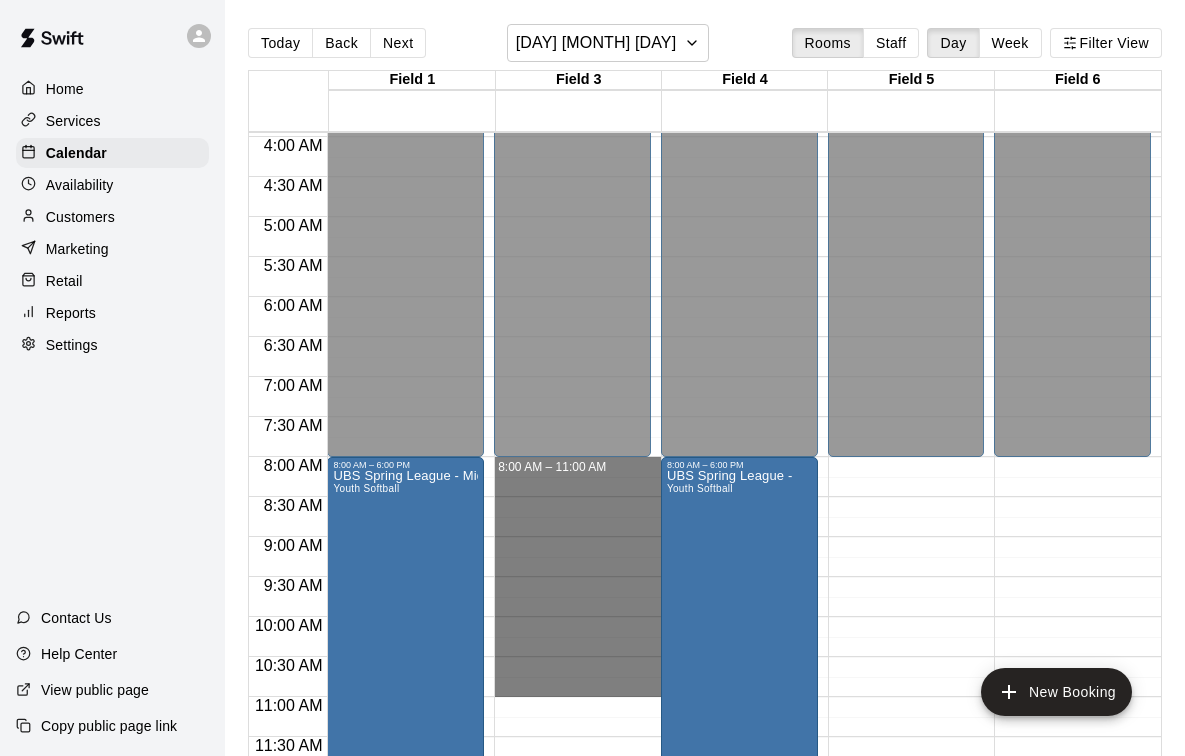 drag, startPoint x: 616, startPoint y: 465, endPoint x: 597, endPoint y: 686, distance: 221.81523 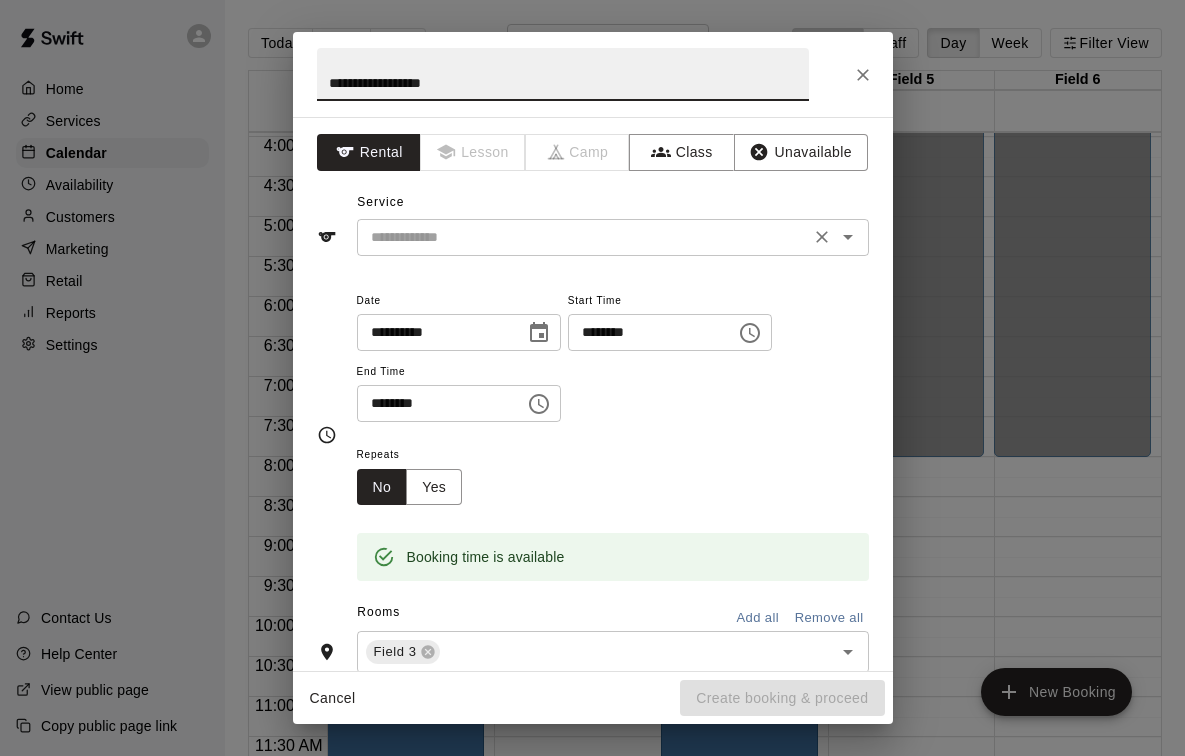 type on "**********" 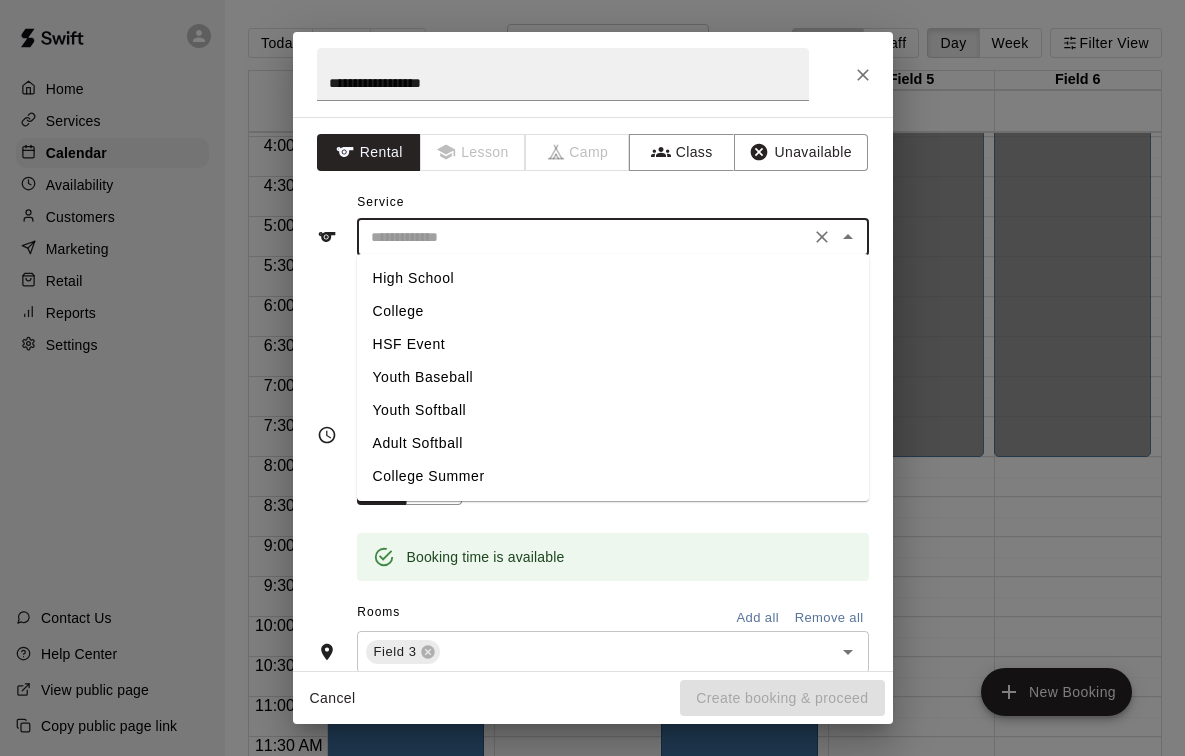 click on "Youth Softball" at bounding box center [613, 410] 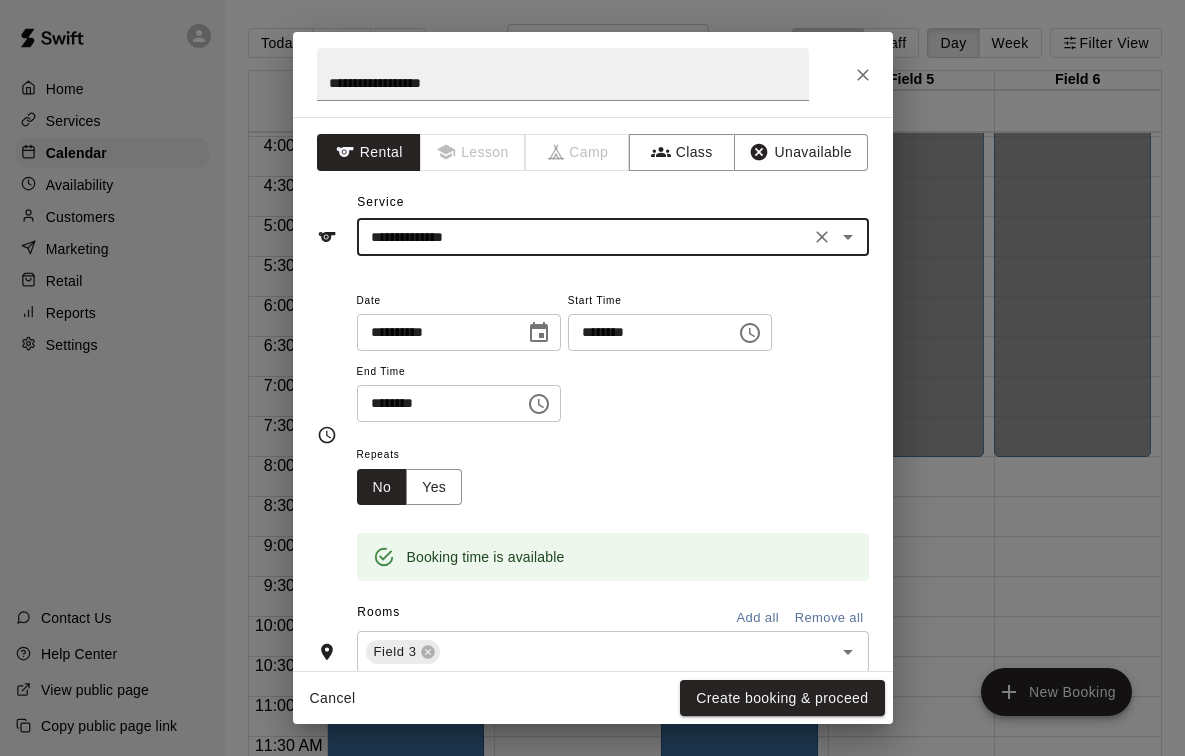 click 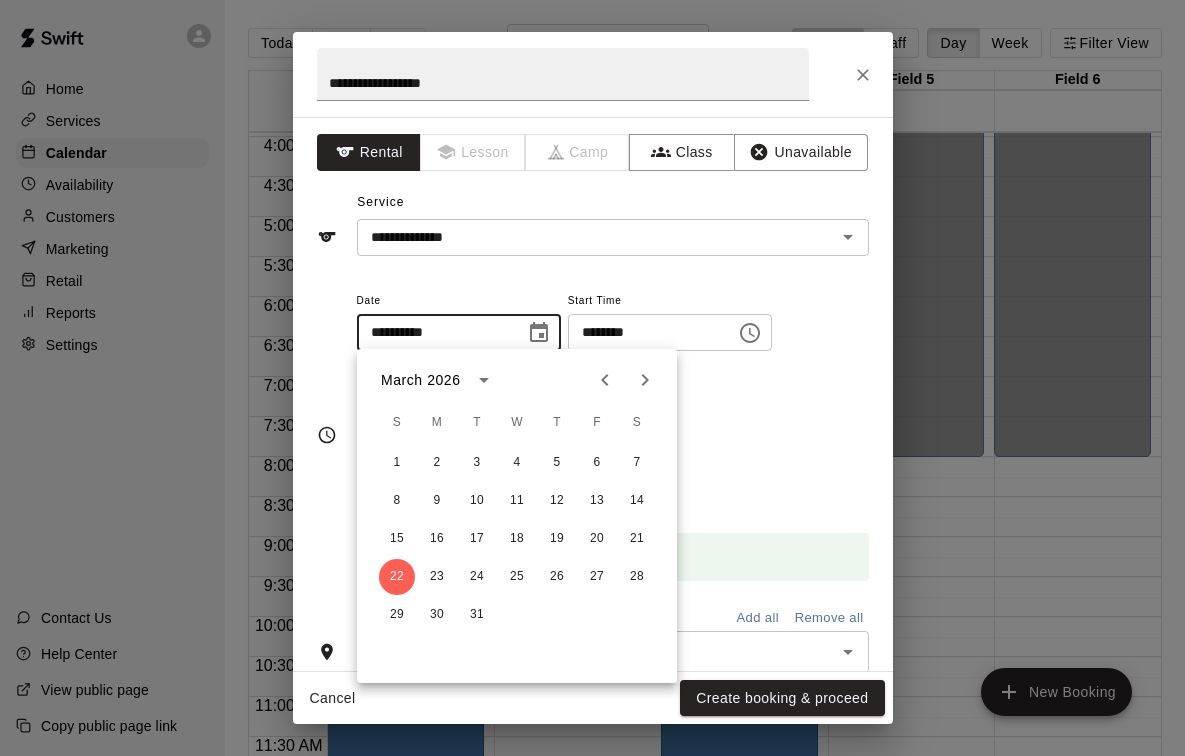 click on "**********" at bounding box center [613, 355] 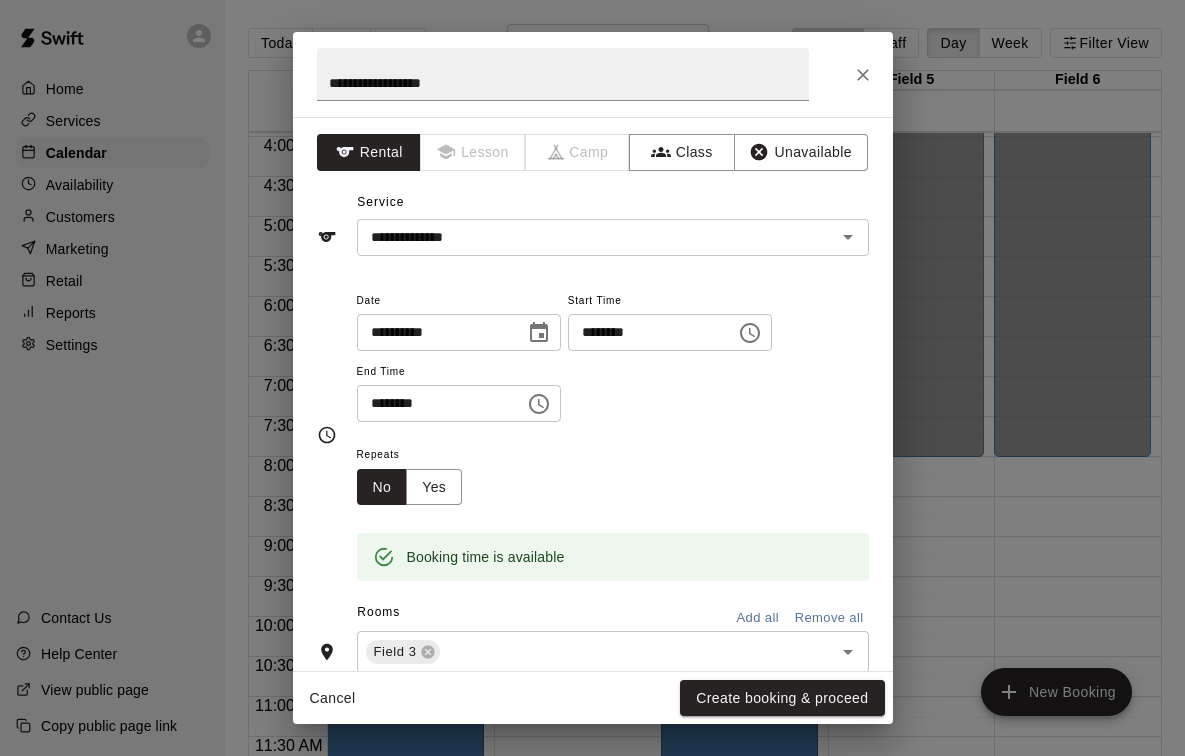 click on "********" at bounding box center (434, 403) 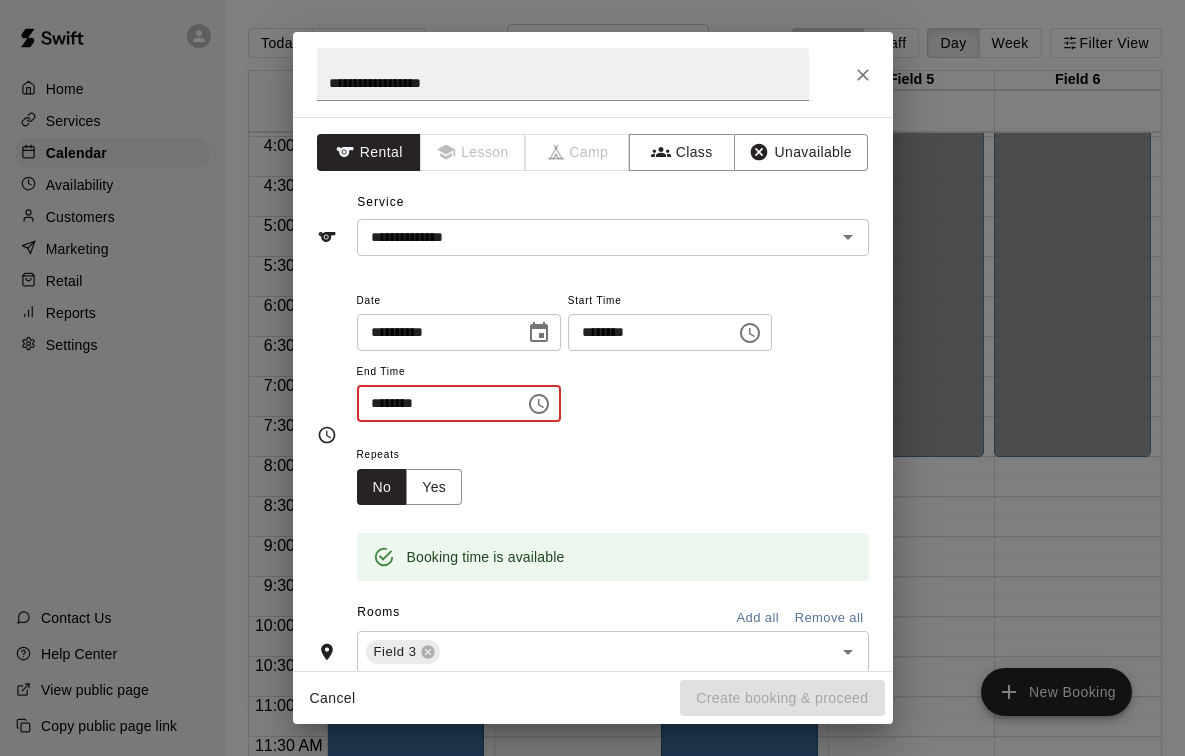 type on "********" 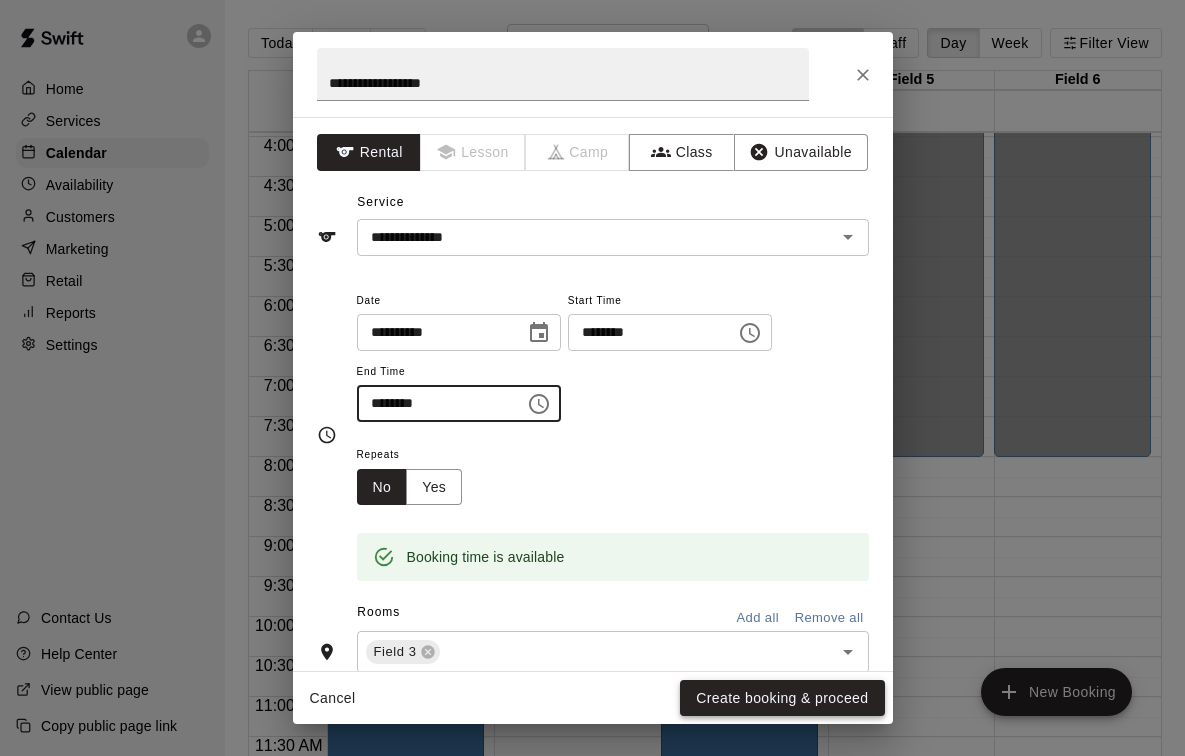 click on "Create booking & proceed" at bounding box center (782, 698) 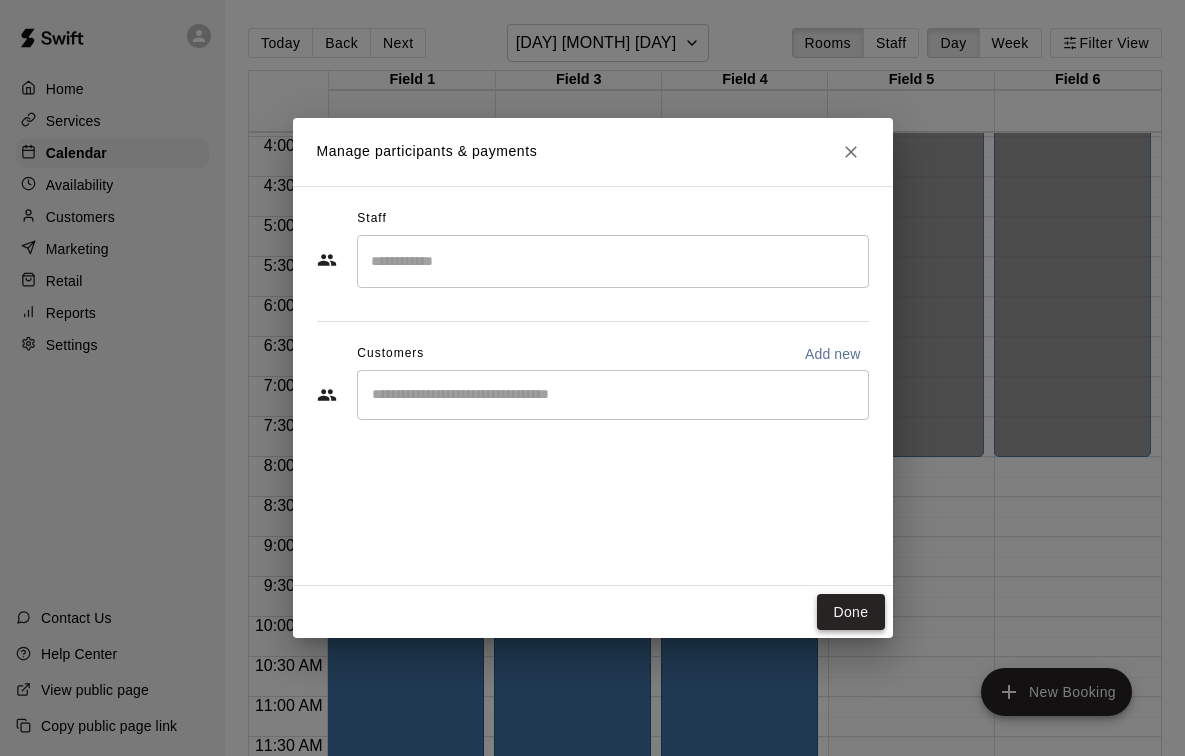 click on "Done" at bounding box center (850, 612) 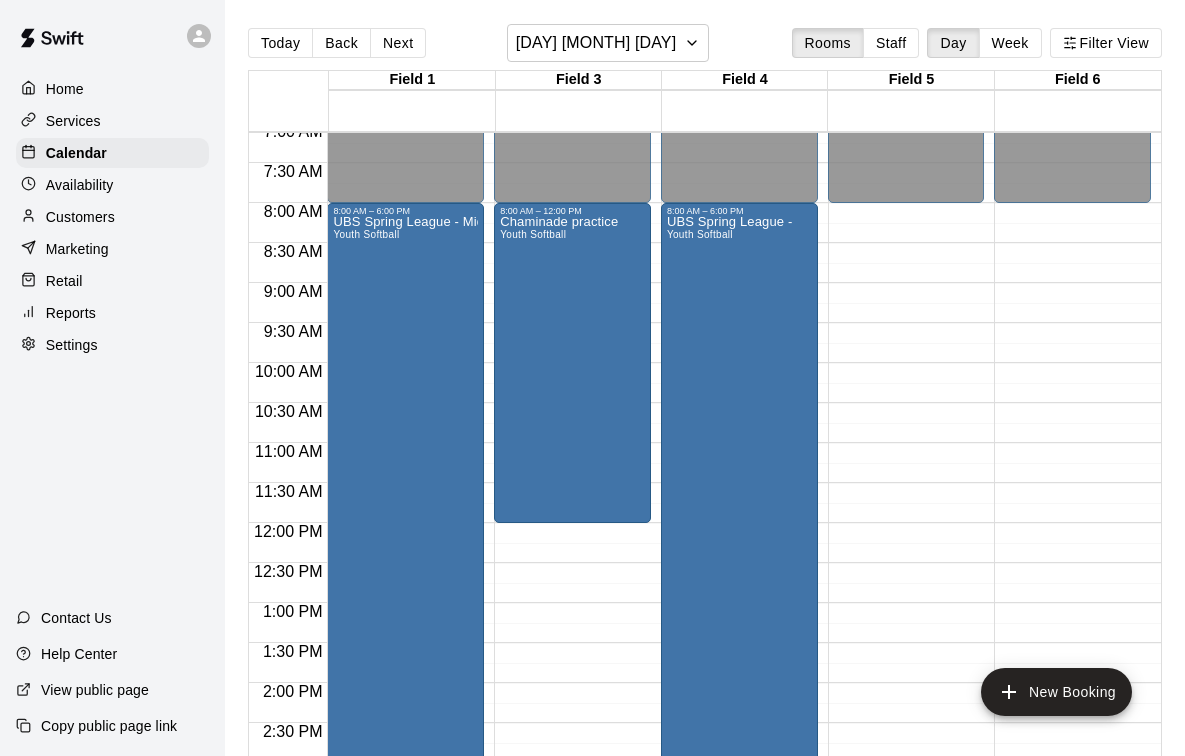 scroll, scrollTop: 526, scrollLeft: 0, axis: vertical 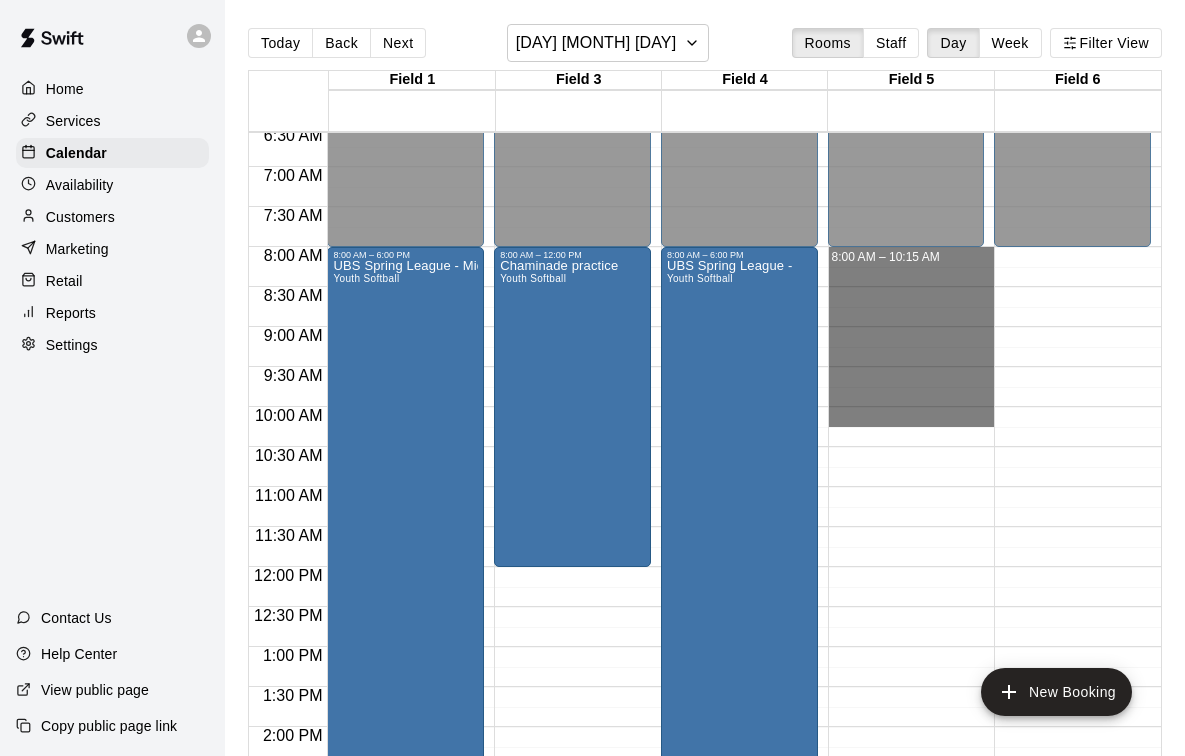 drag, startPoint x: 891, startPoint y: 254, endPoint x: 923, endPoint y: 470, distance: 218.3575 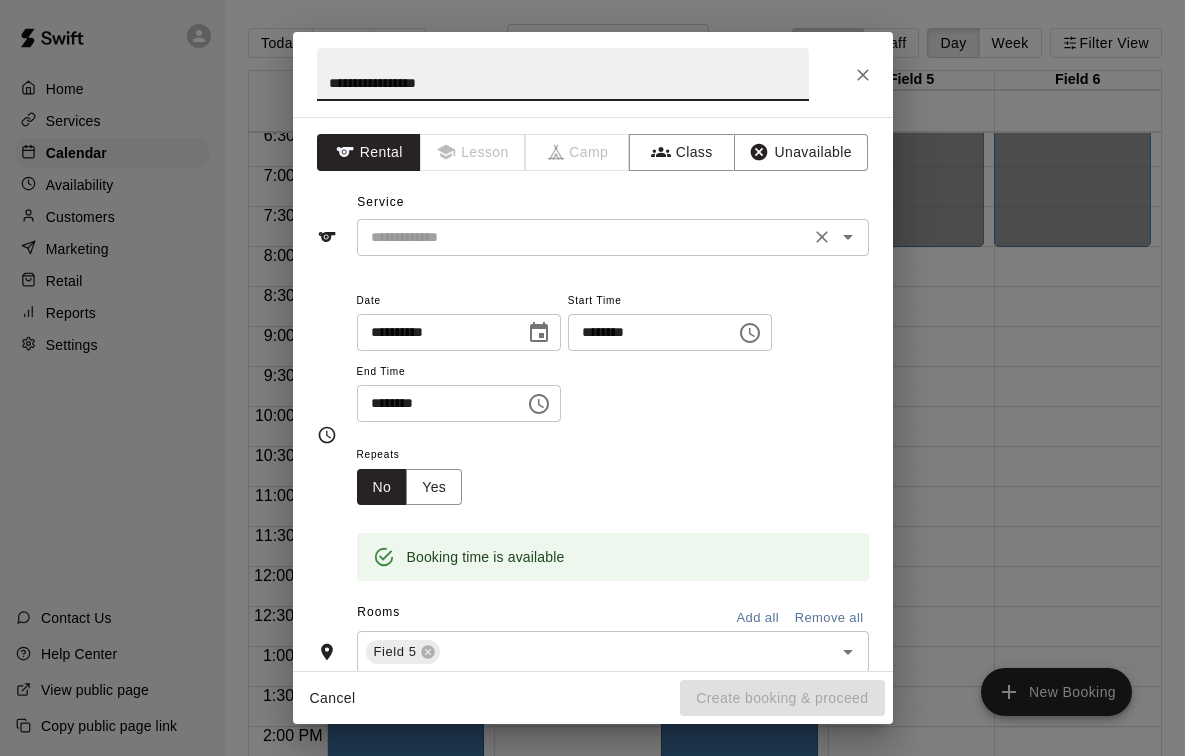 type on "**********" 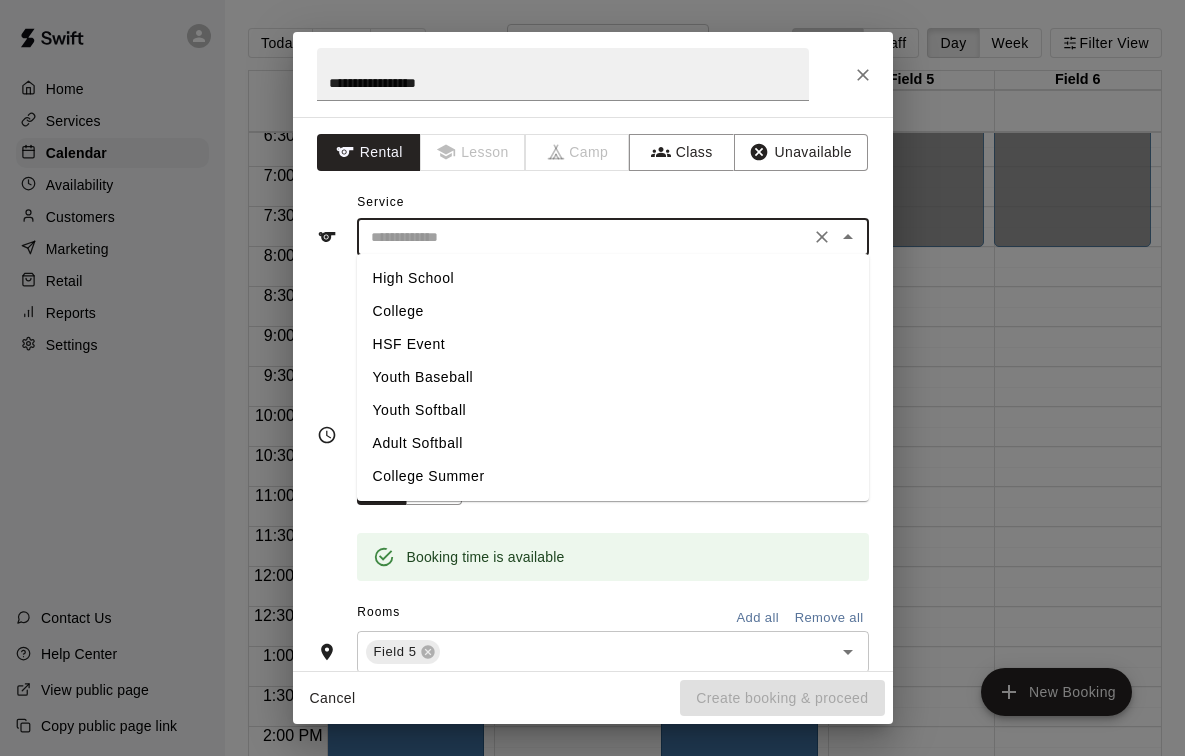 click at bounding box center [583, 237] 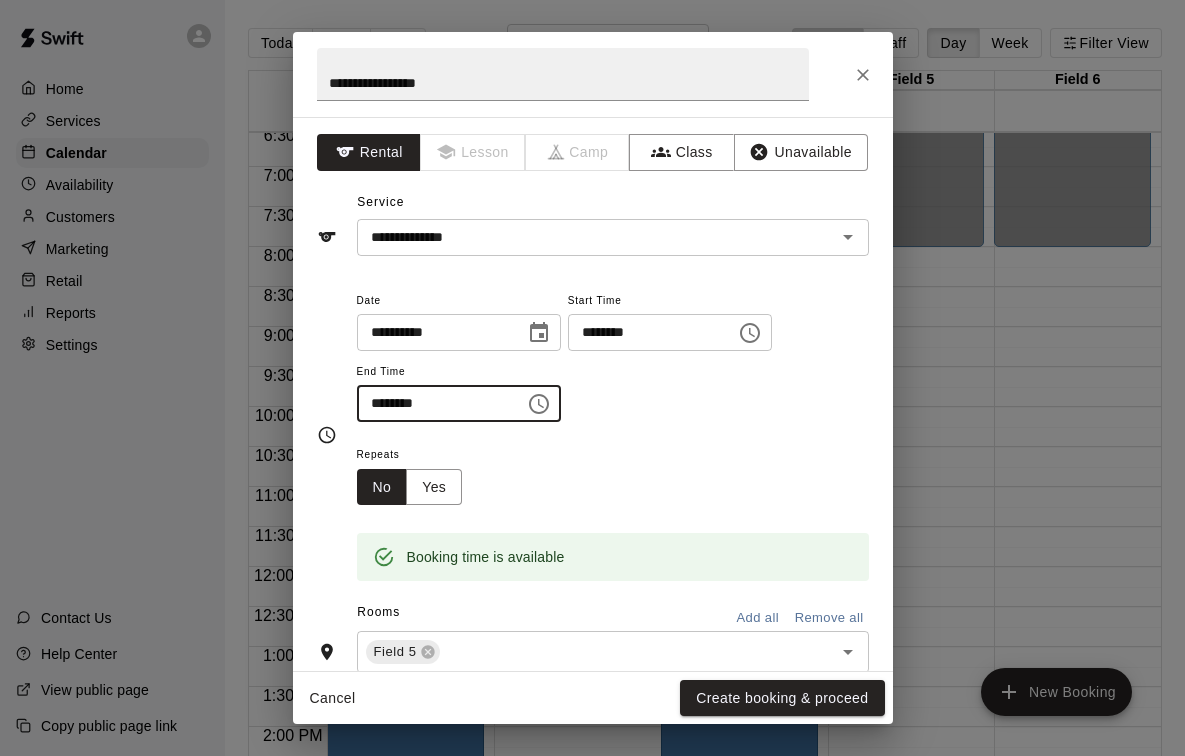 click on "********" at bounding box center [434, 403] 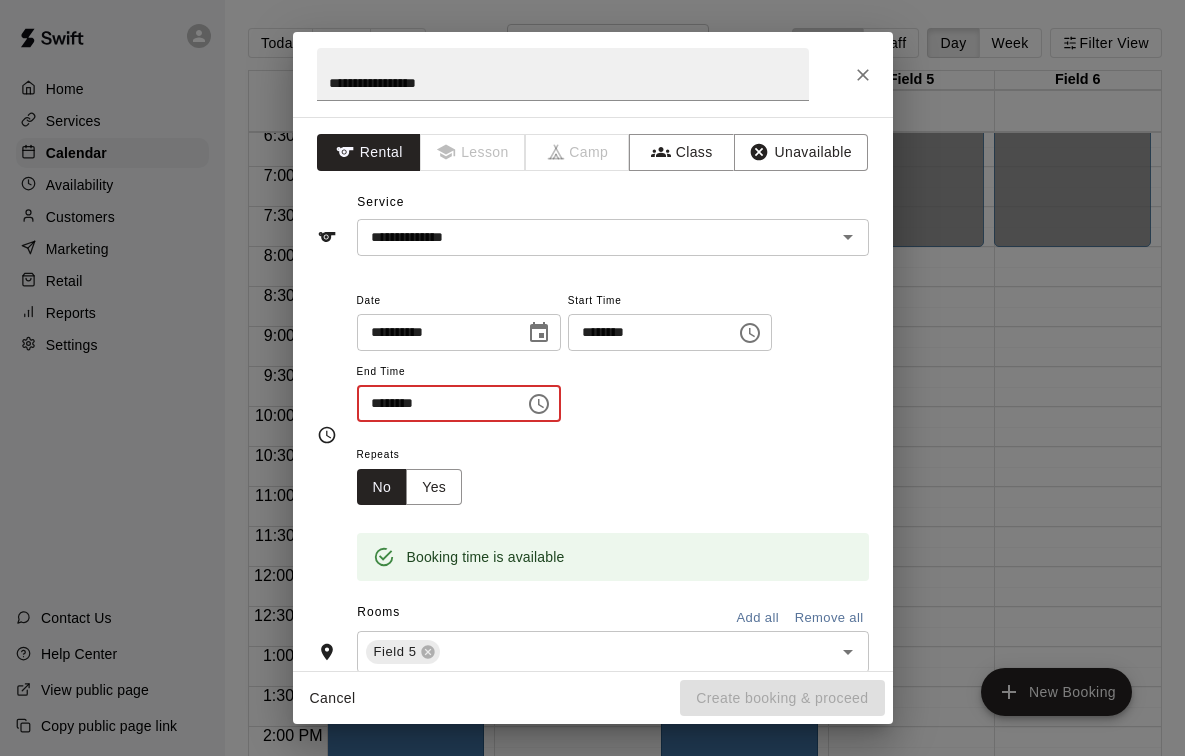 type on "********" 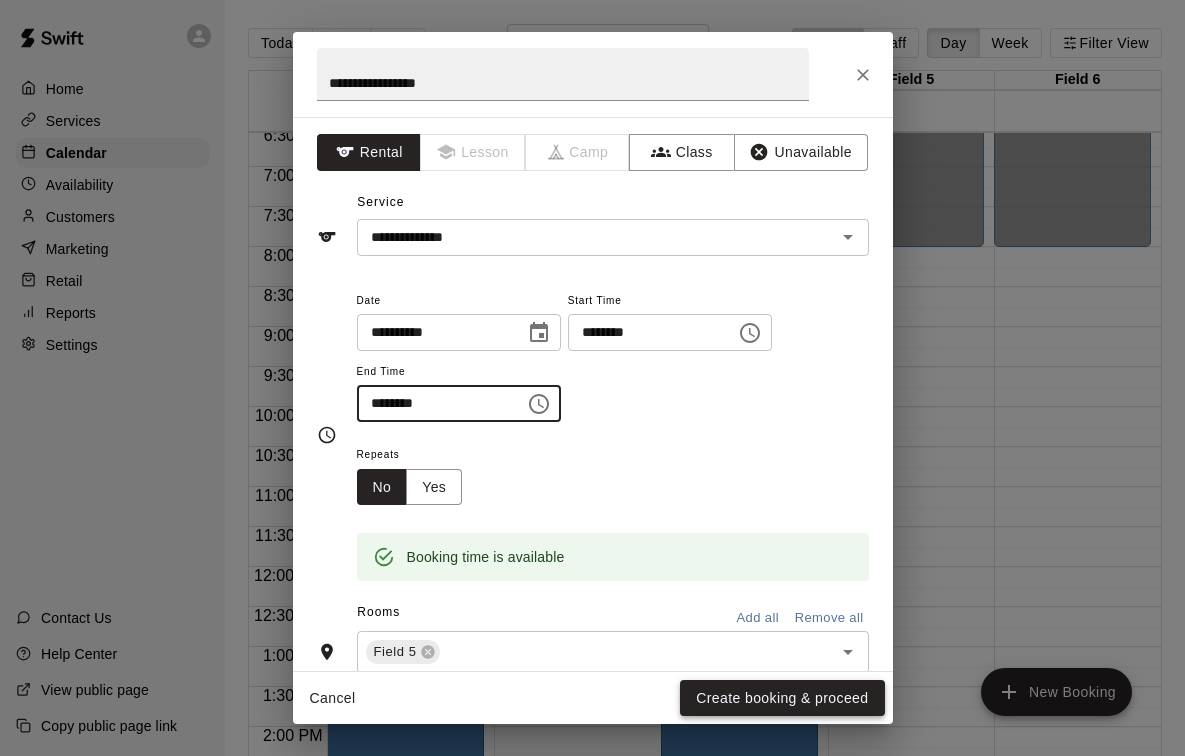 click on "Create booking & proceed" at bounding box center (782, 698) 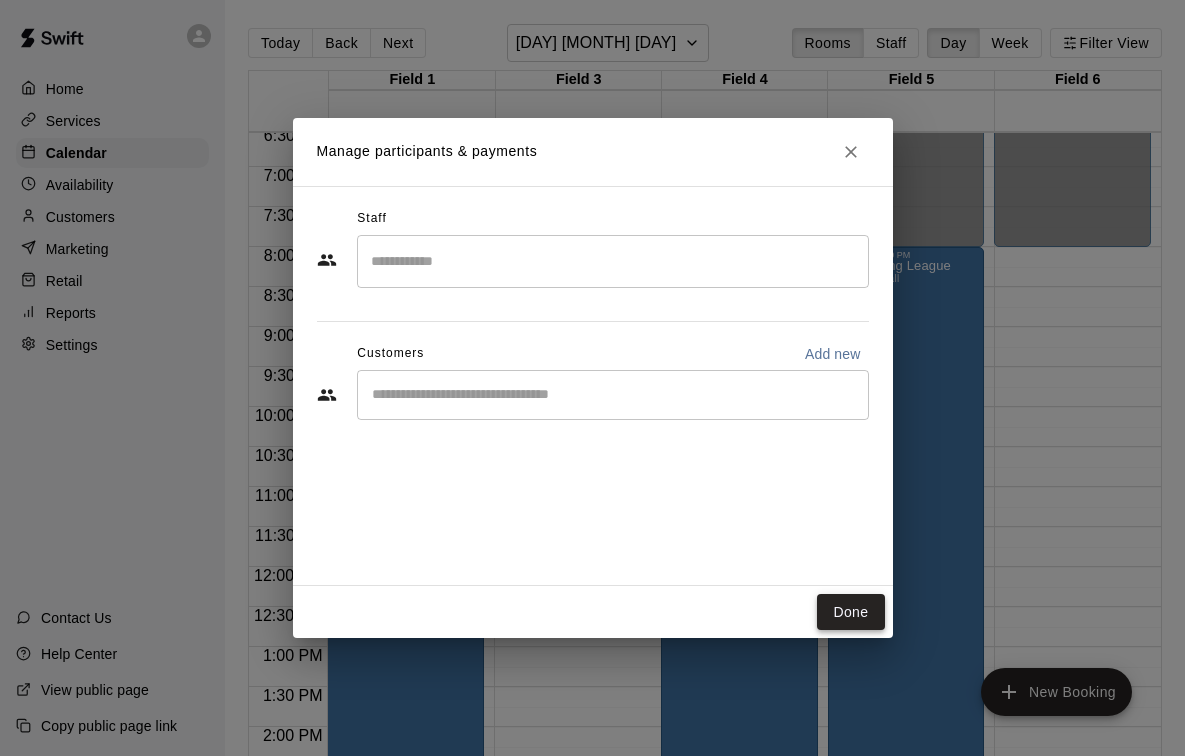 click on "Done" at bounding box center [850, 612] 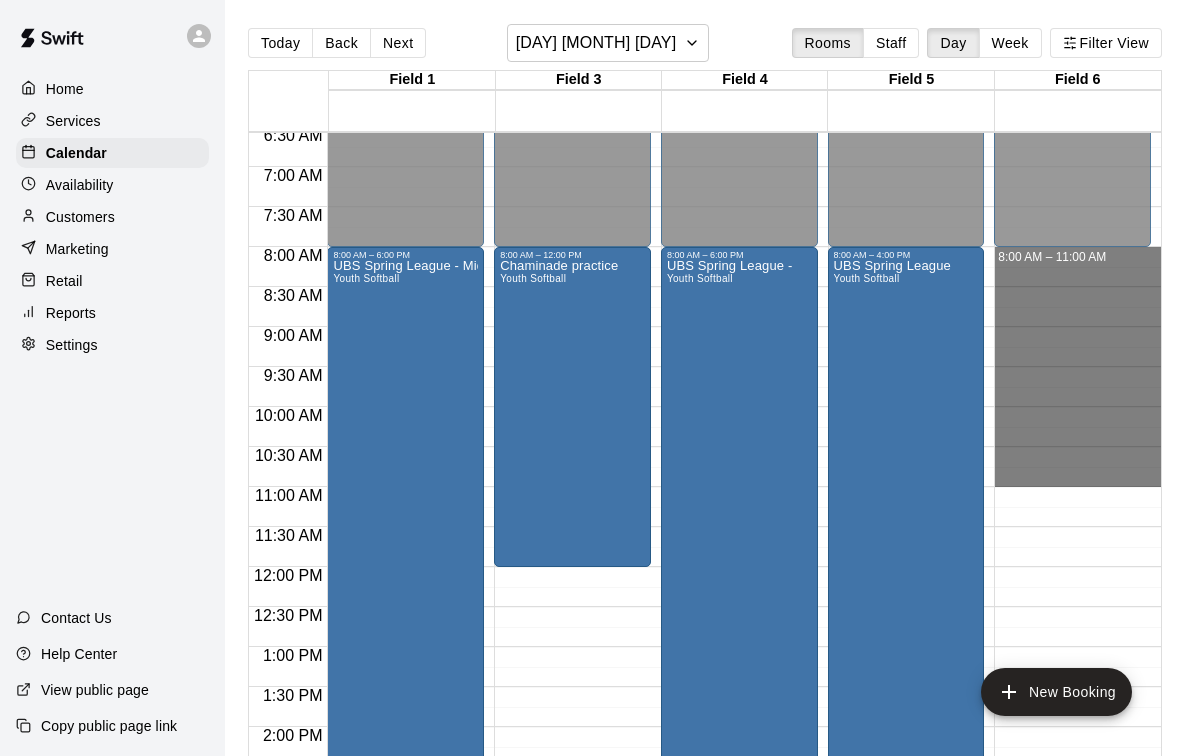 drag, startPoint x: 1023, startPoint y: 260, endPoint x: 1039, endPoint y: 474, distance: 214.59729 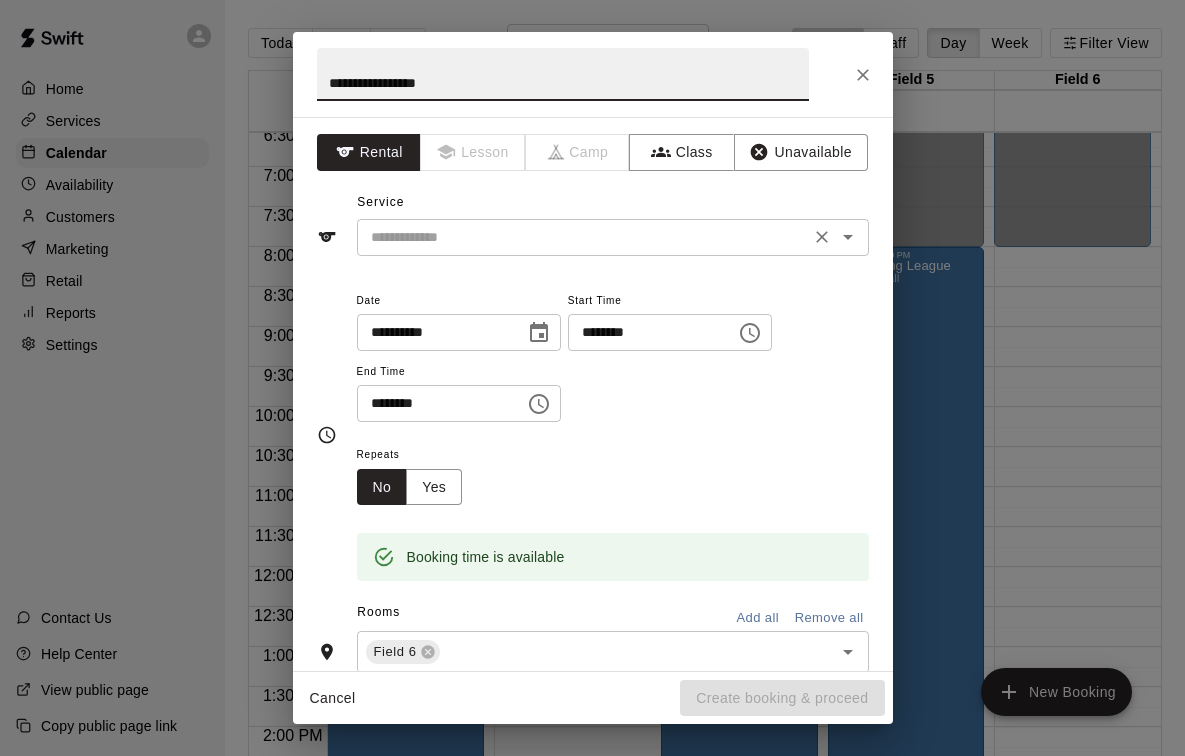 type on "**********" 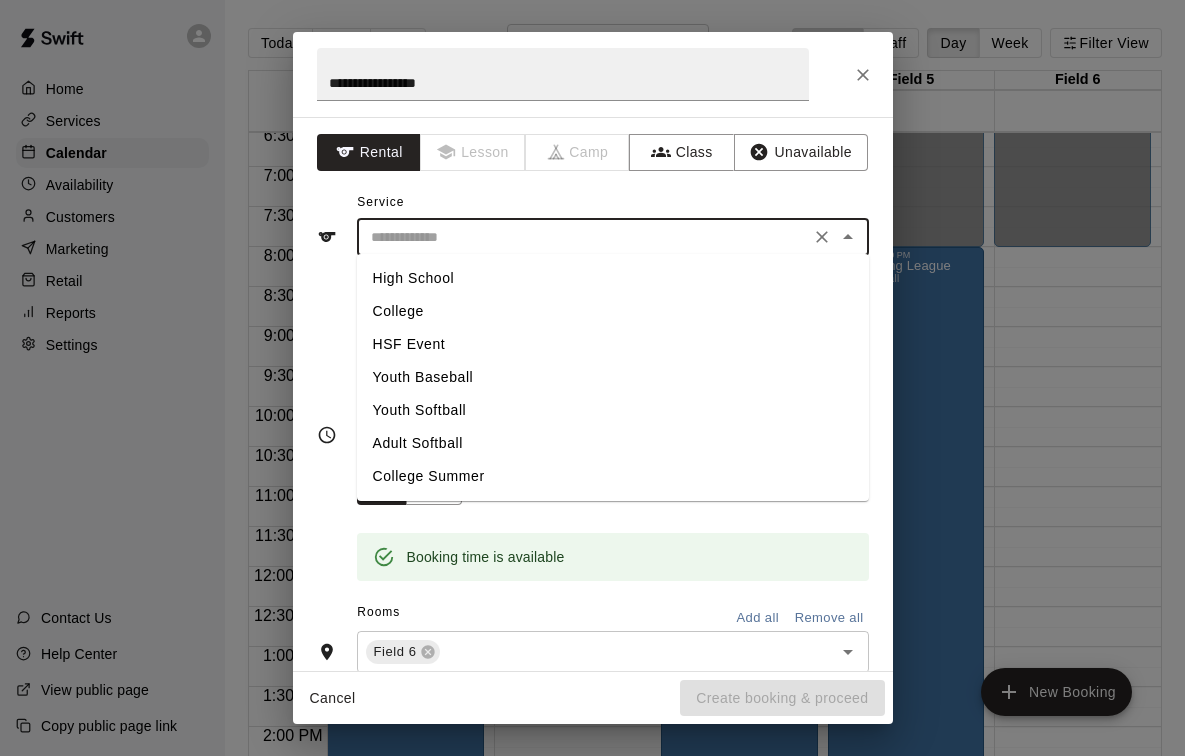 click on "Adult Softball" at bounding box center (613, 443) 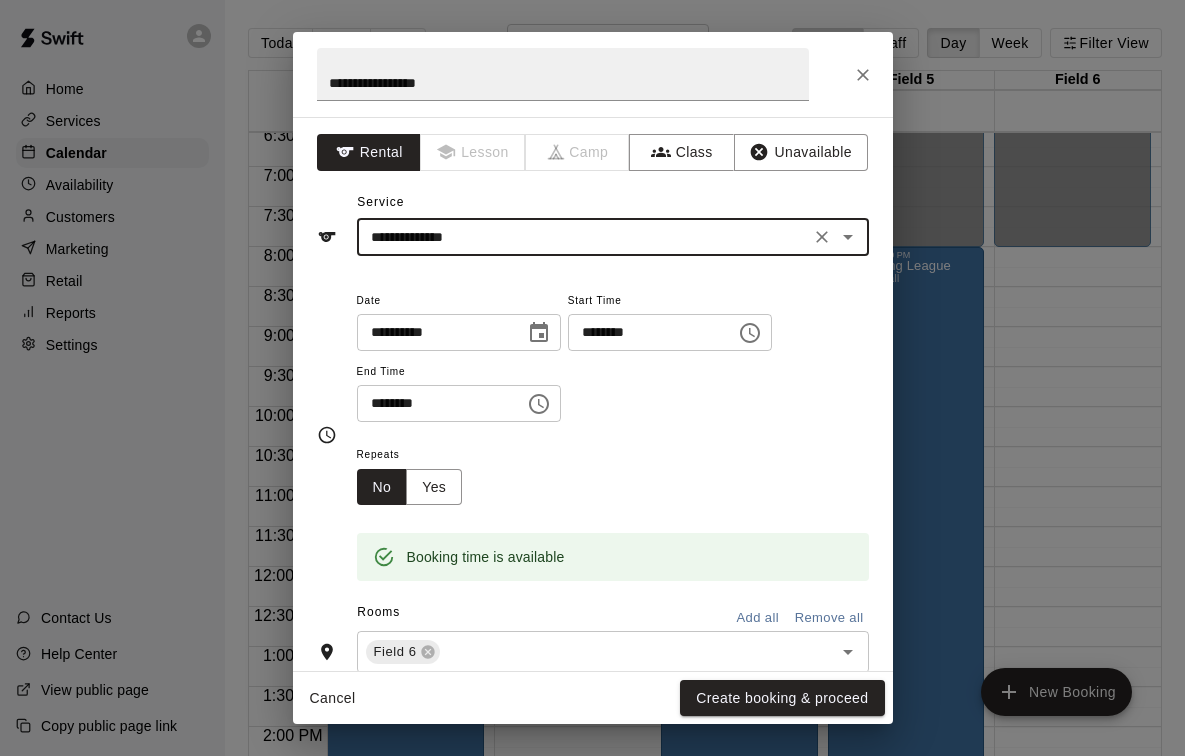 click on "**********" at bounding box center [583, 237] 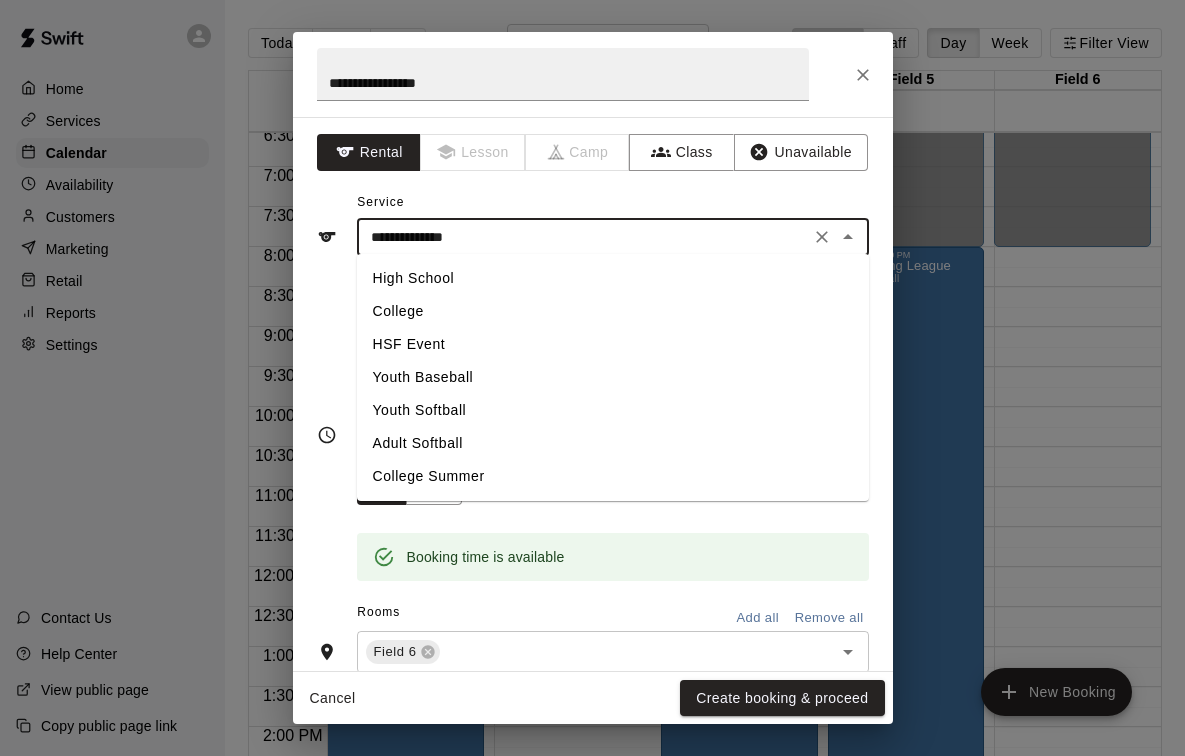click on "Youth Softball" at bounding box center [613, 410] 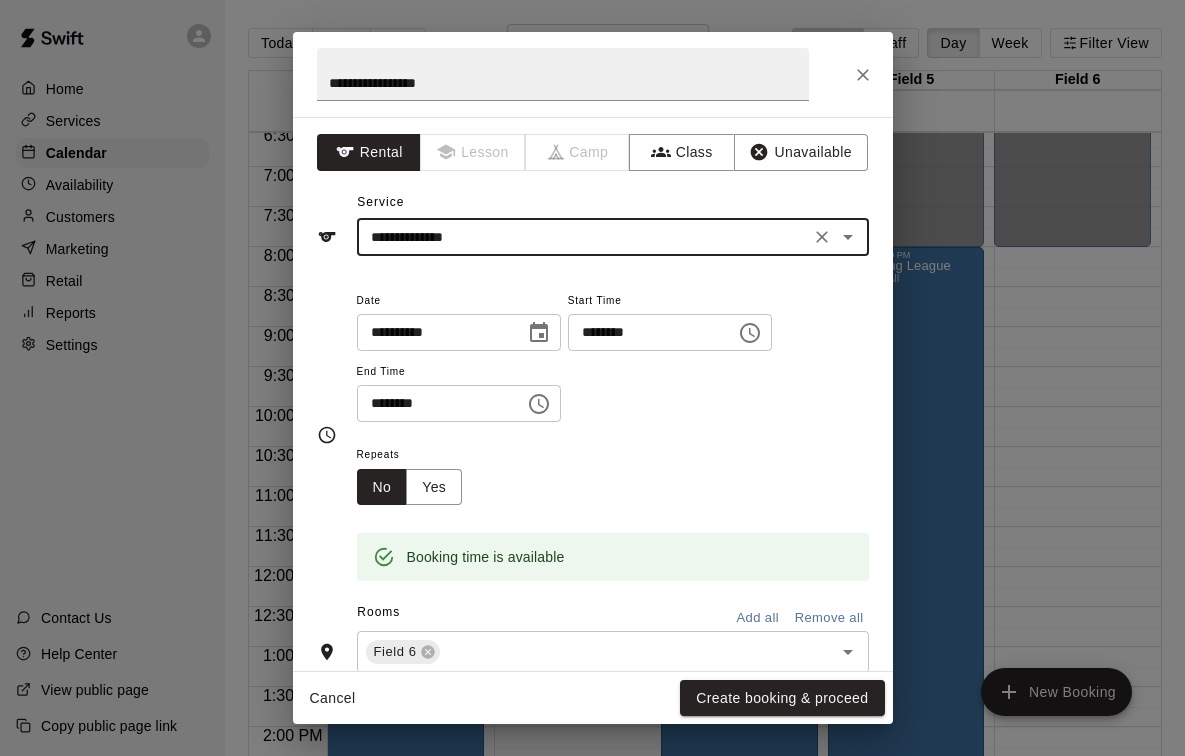 type on "**********" 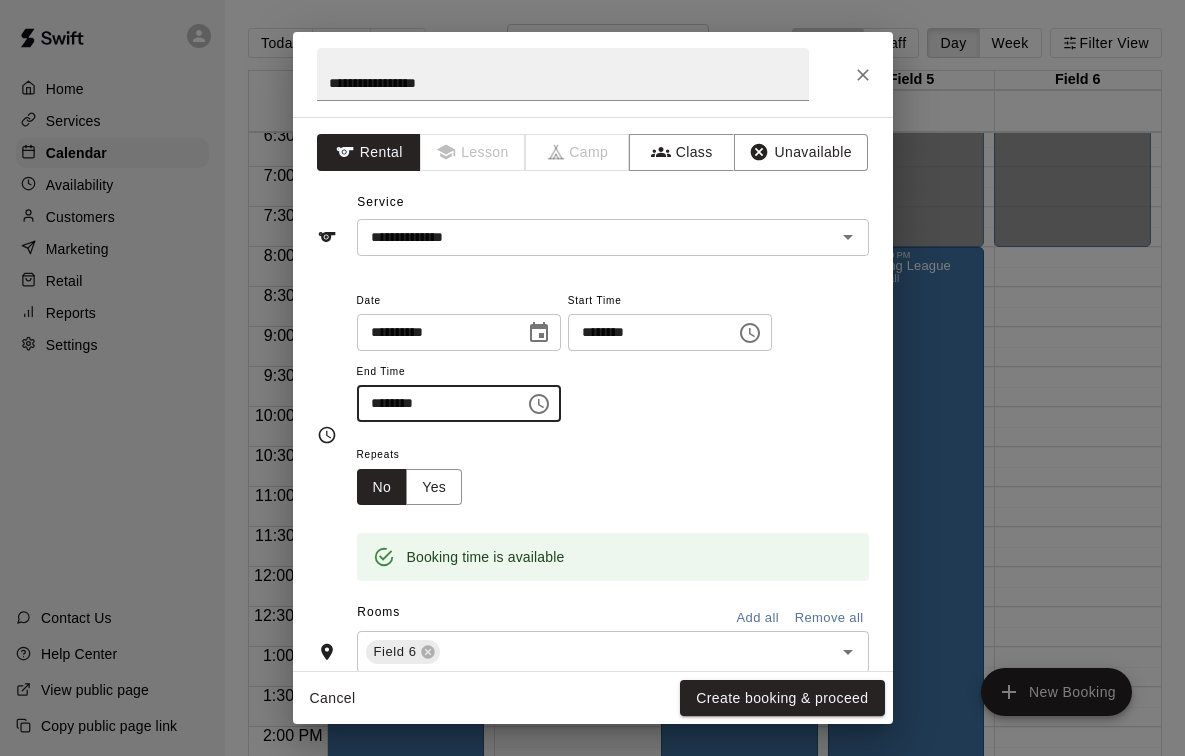 click on "********" at bounding box center (434, 403) 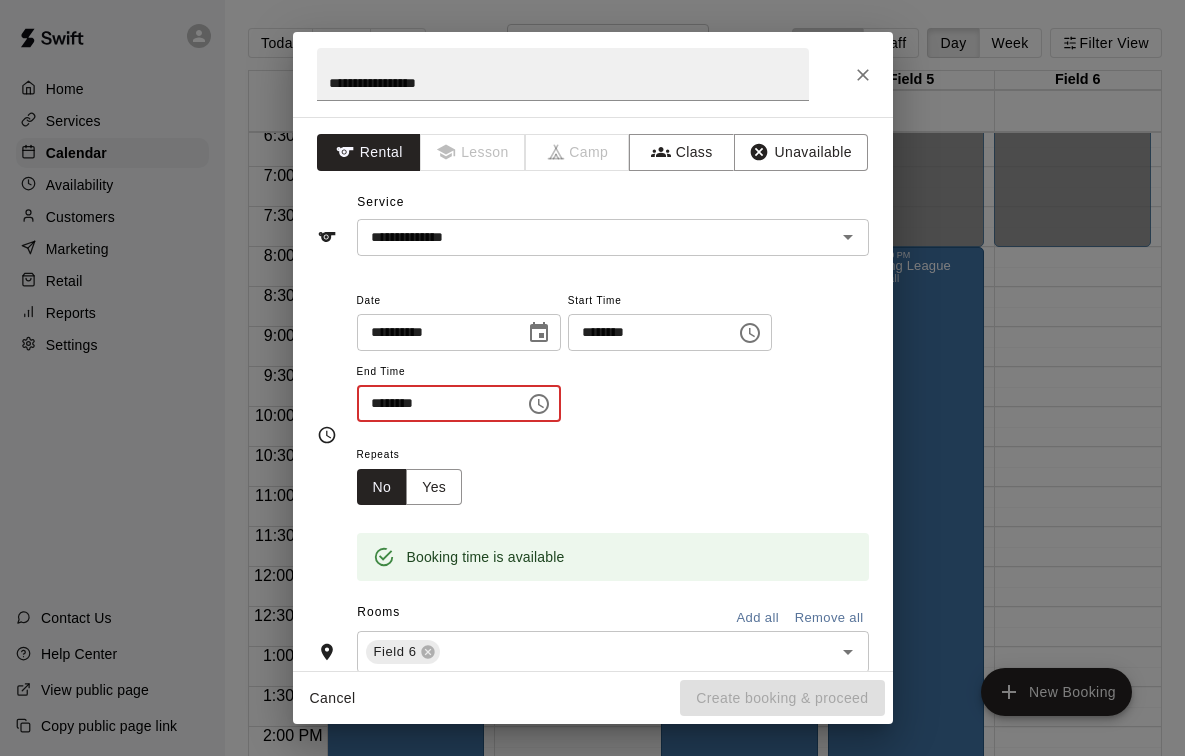 type on "********" 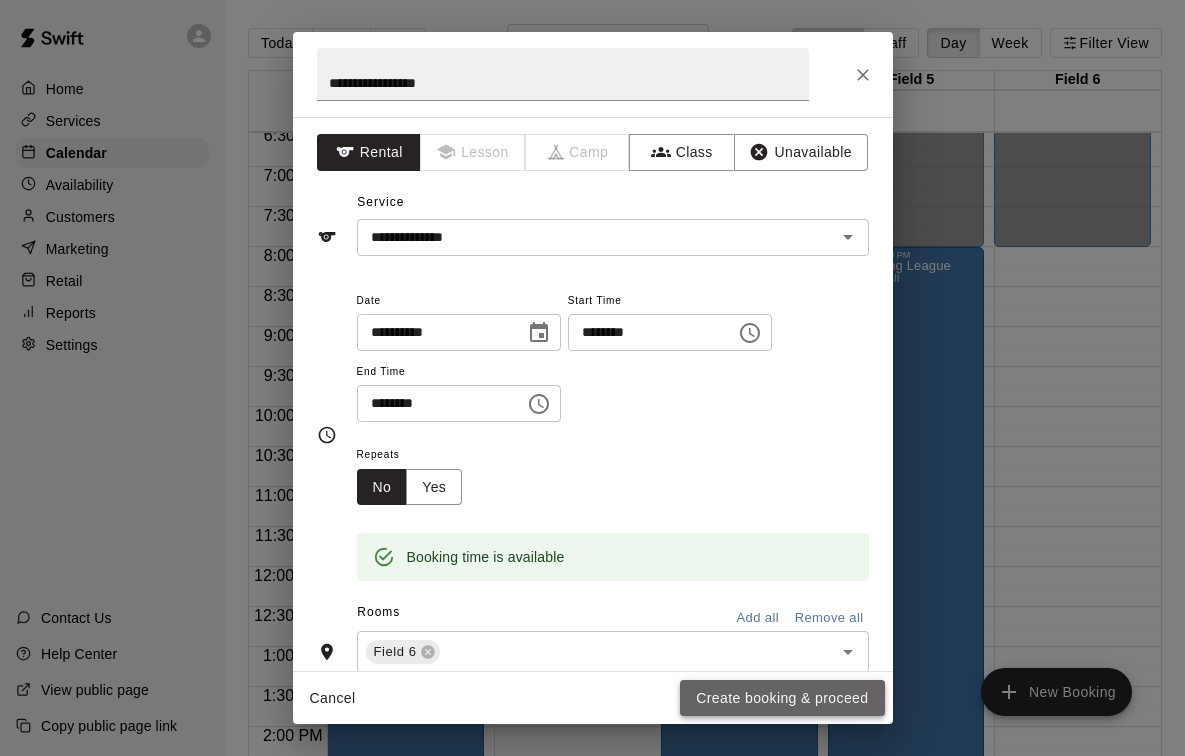 click on "Create booking & proceed" at bounding box center (782, 698) 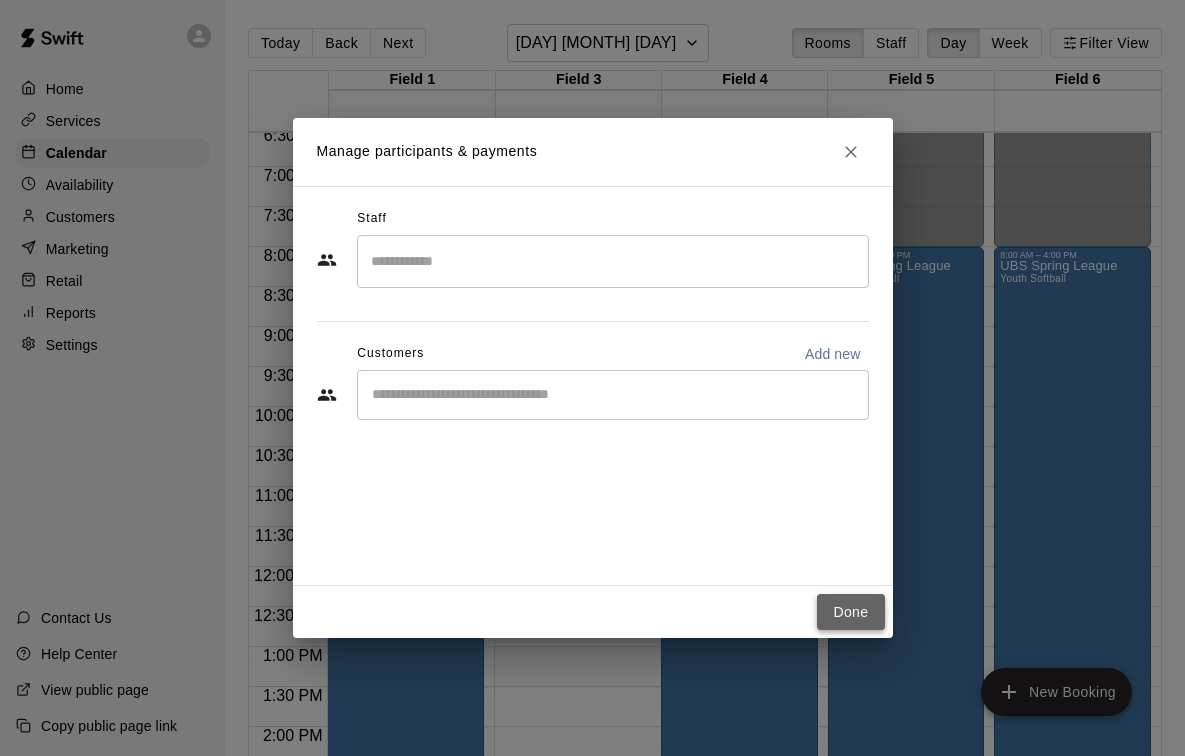 click on "Done" at bounding box center [850, 612] 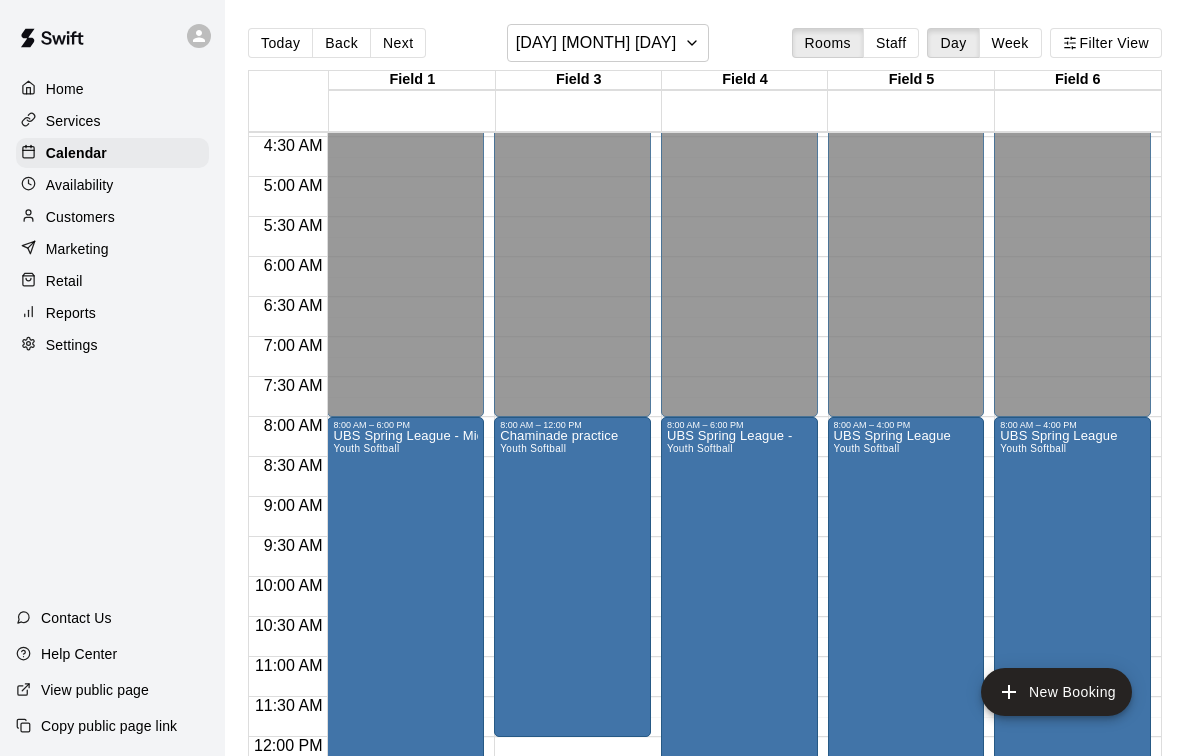 scroll, scrollTop: 320, scrollLeft: 0, axis: vertical 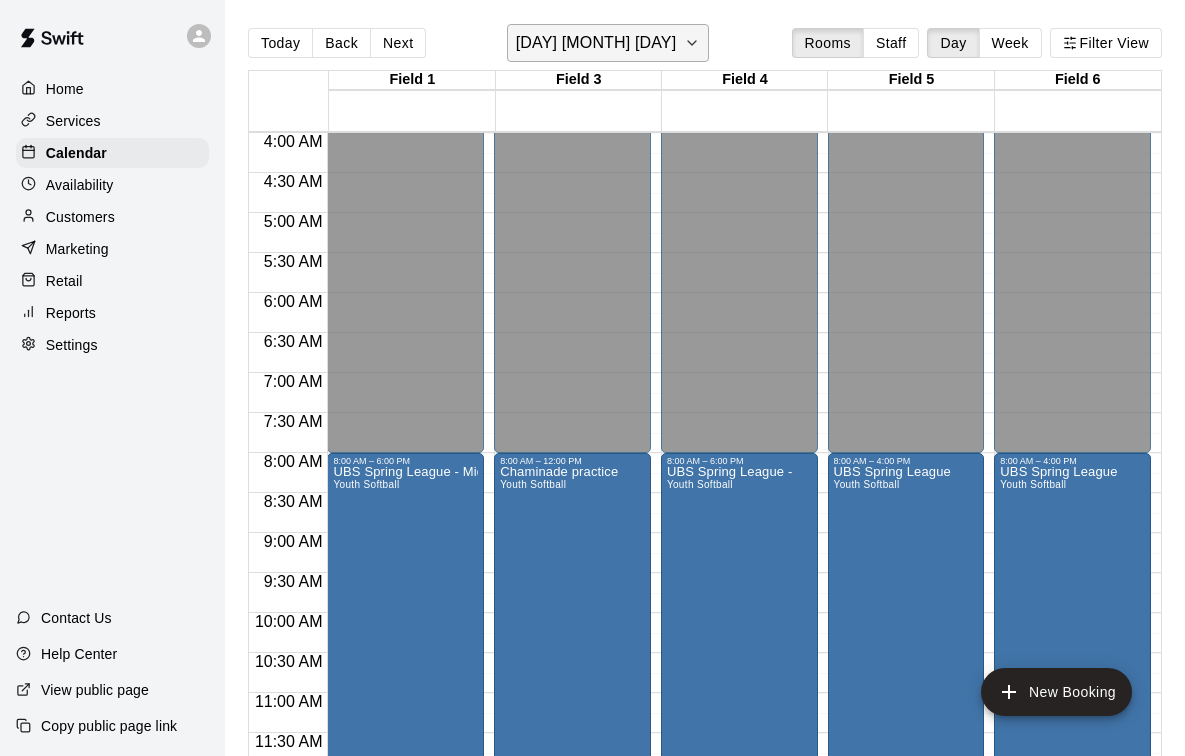 click on "[DAY] [MONTH] [DAY]" at bounding box center (596, 43) 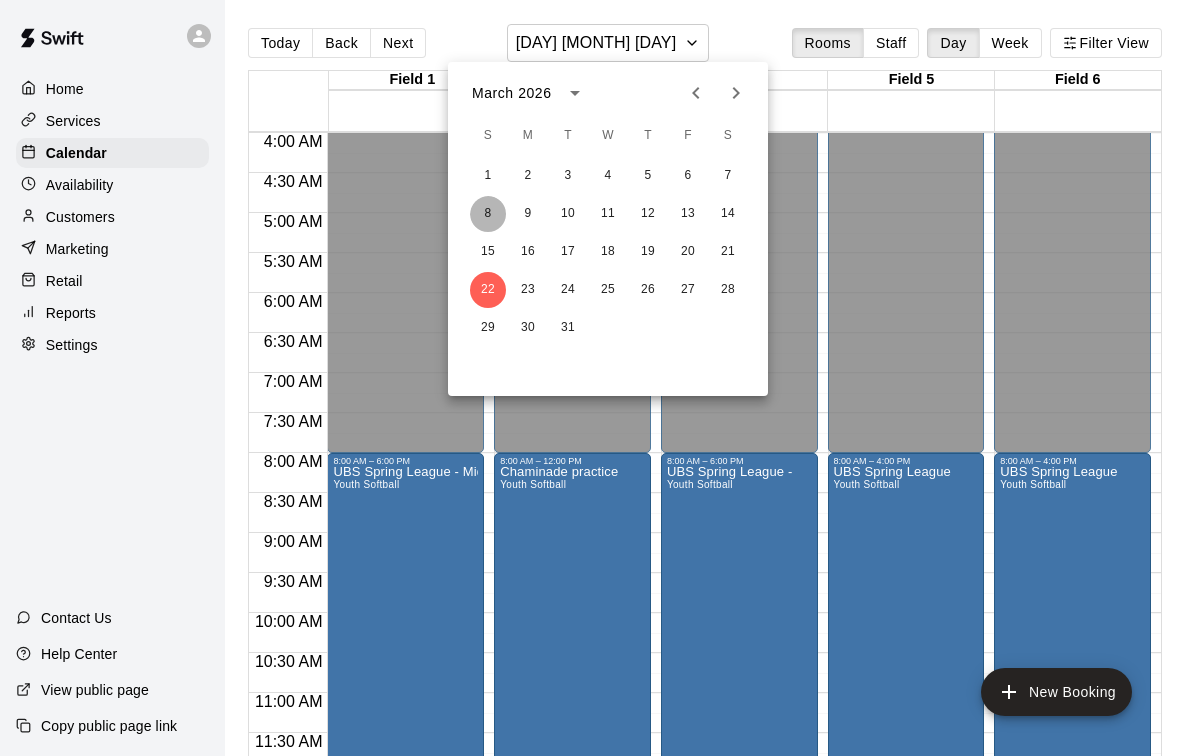 click on "8" at bounding box center (488, 214) 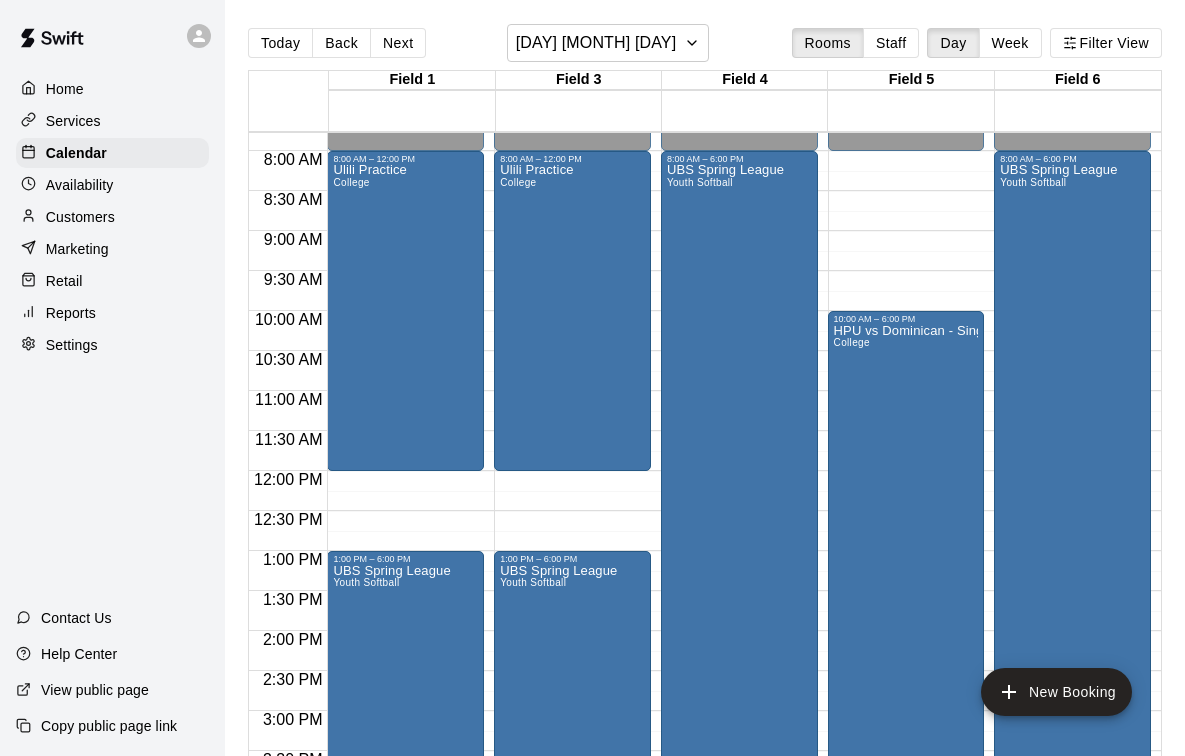 scroll, scrollTop: 599, scrollLeft: 0, axis: vertical 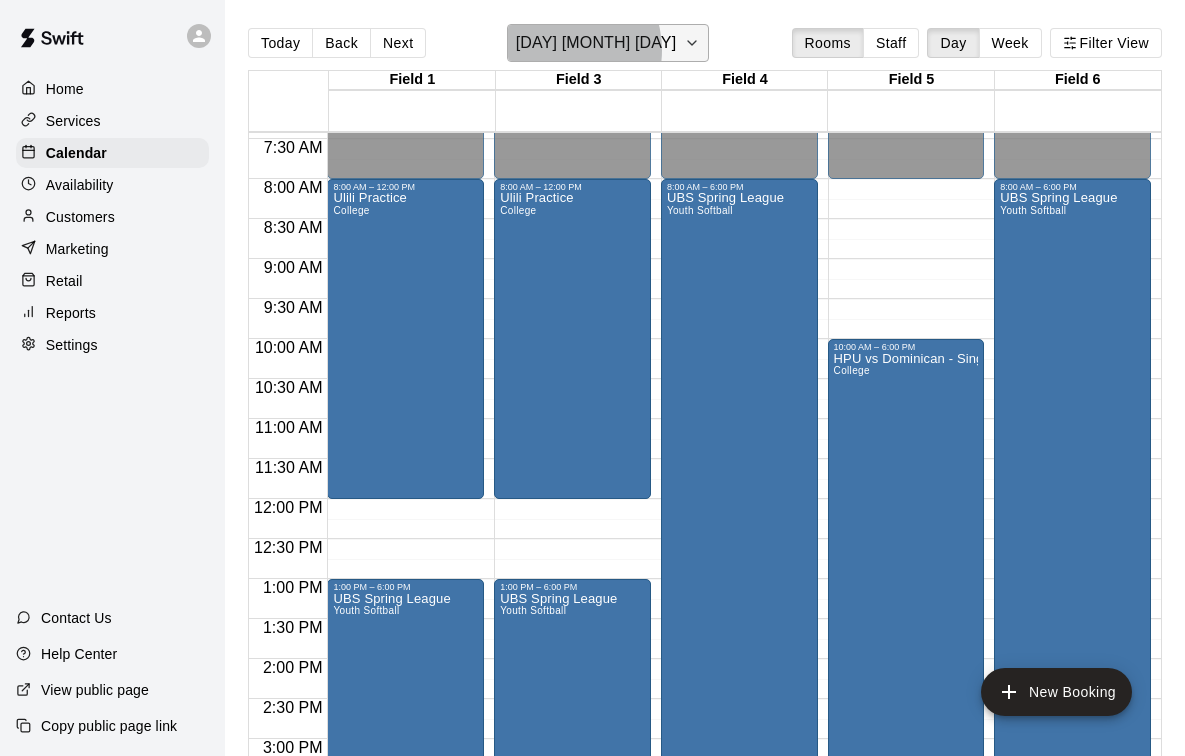 click on "[DAY] [MONTH] [DAY]" at bounding box center [596, 43] 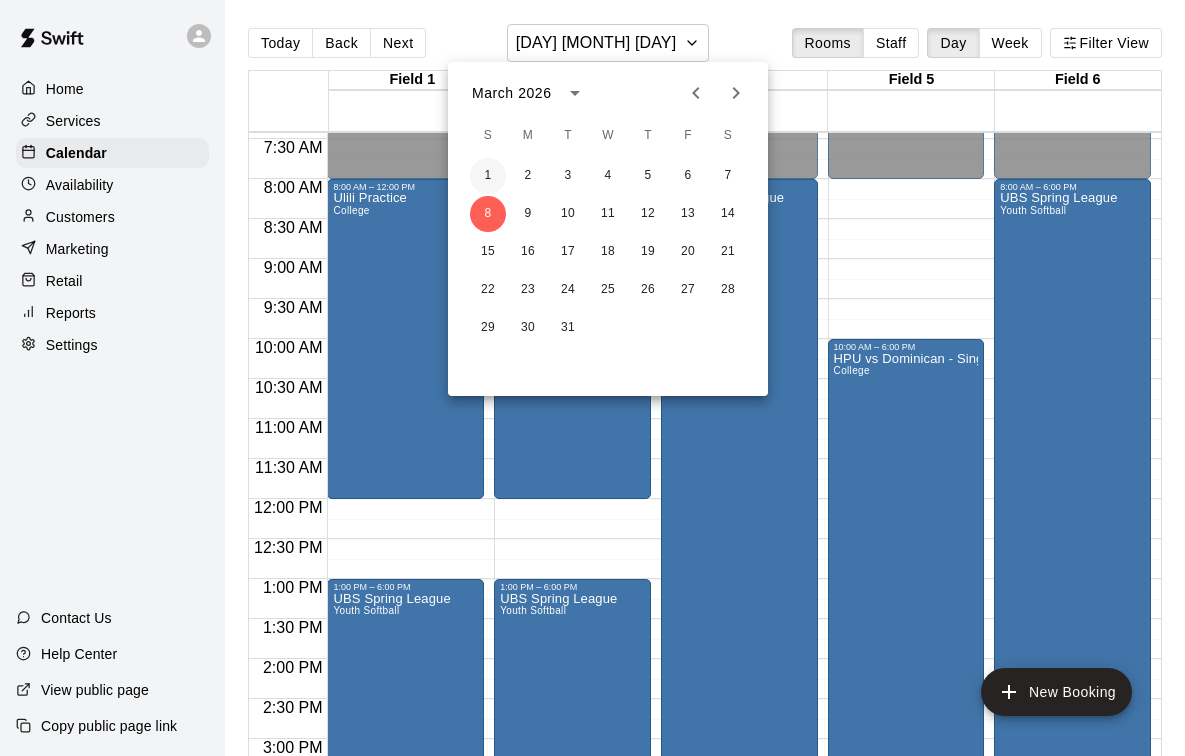 click on "1" at bounding box center (488, 176) 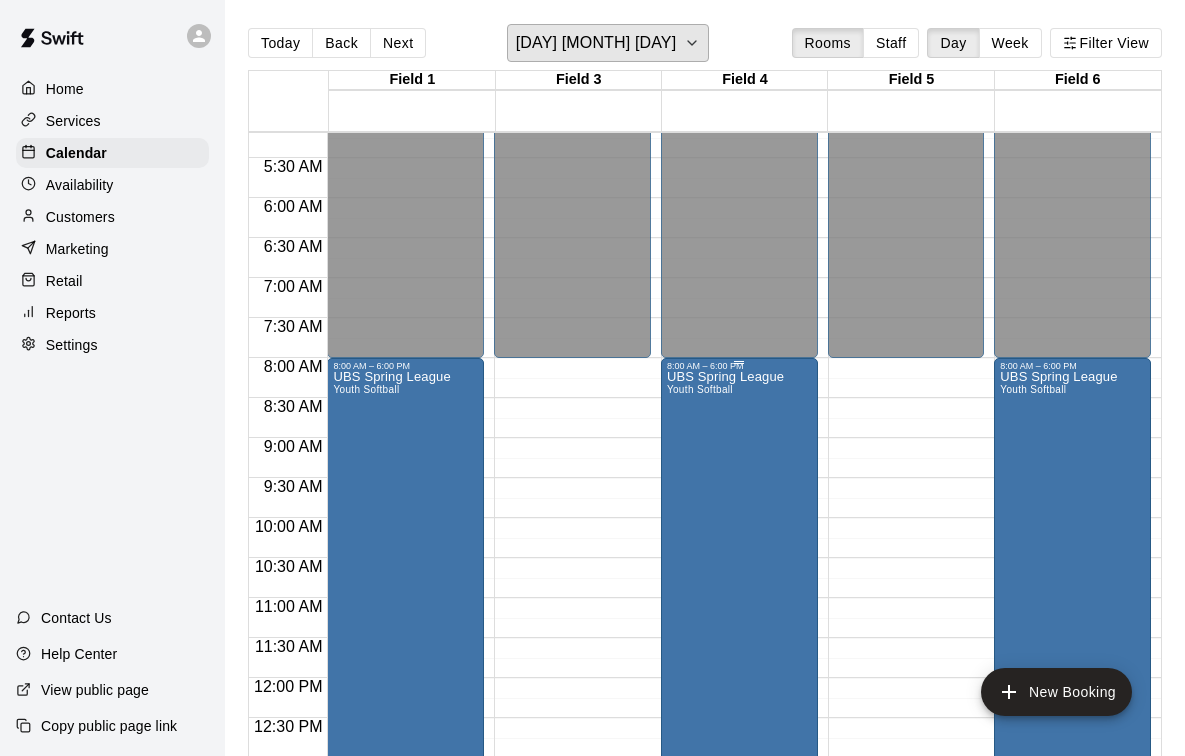 scroll, scrollTop: 397, scrollLeft: 0, axis: vertical 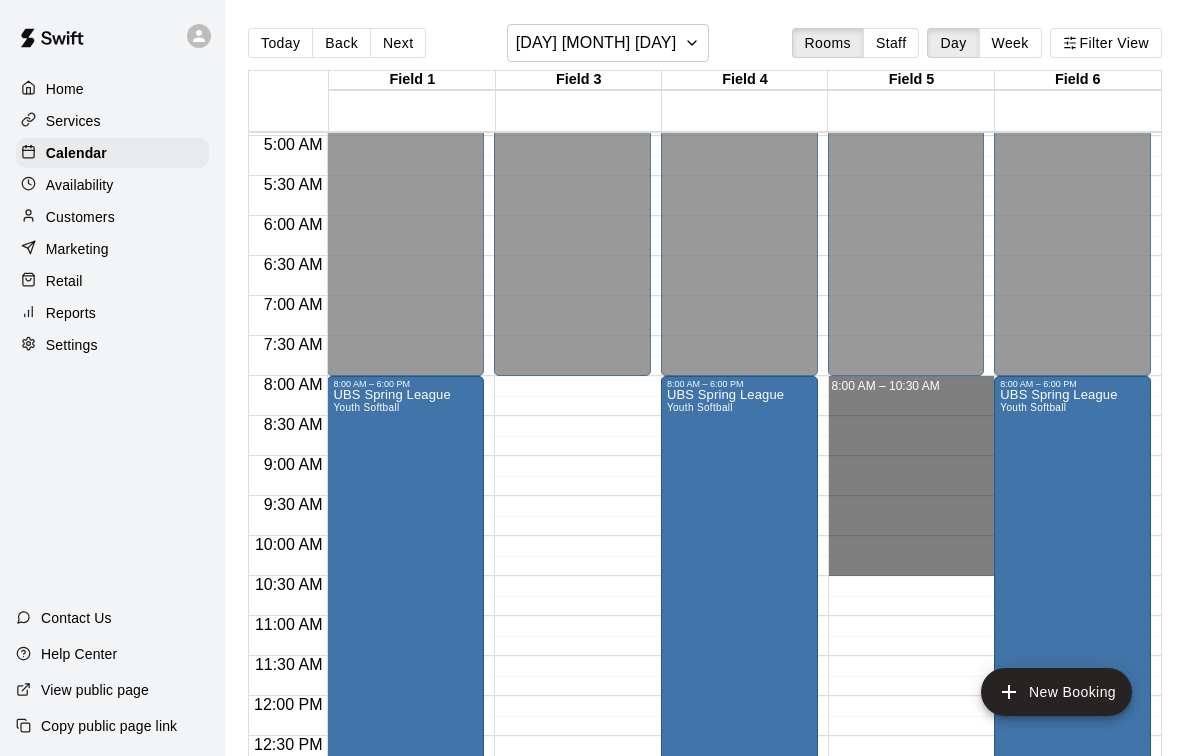 drag, startPoint x: 909, startPoint y: 387, endPoint x: 906, endPoint y: 563, distance: 176.02557 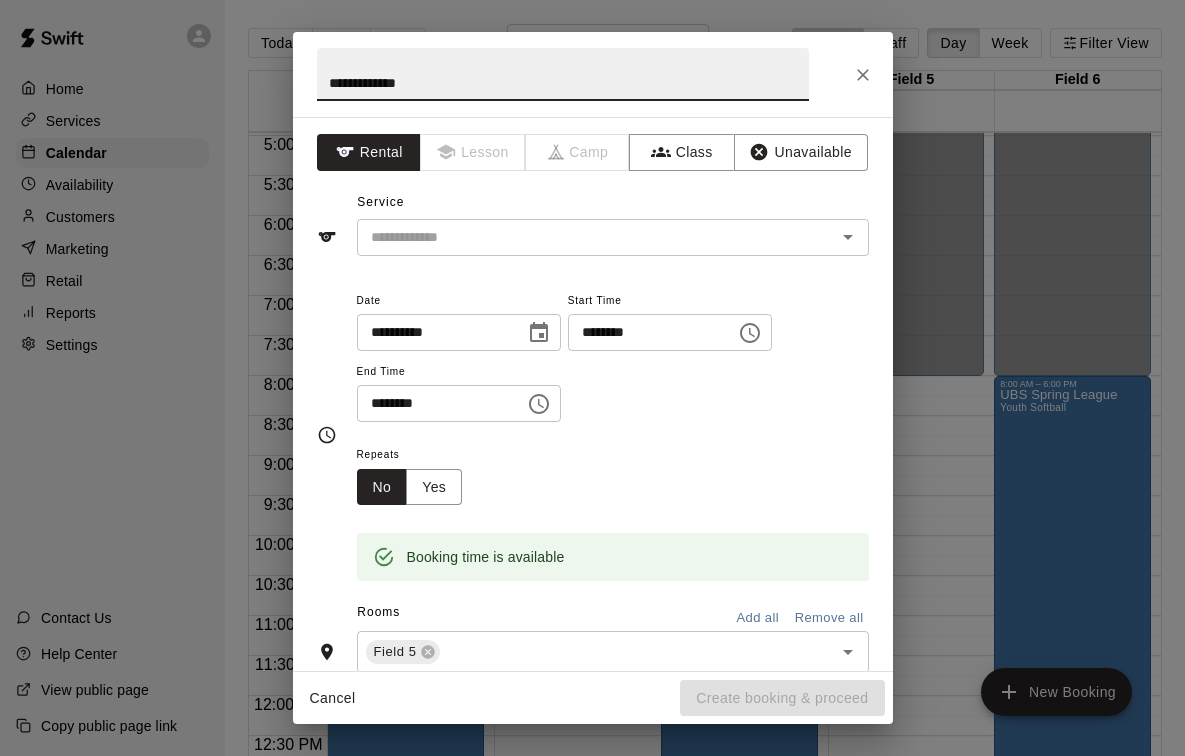 type on "**********" 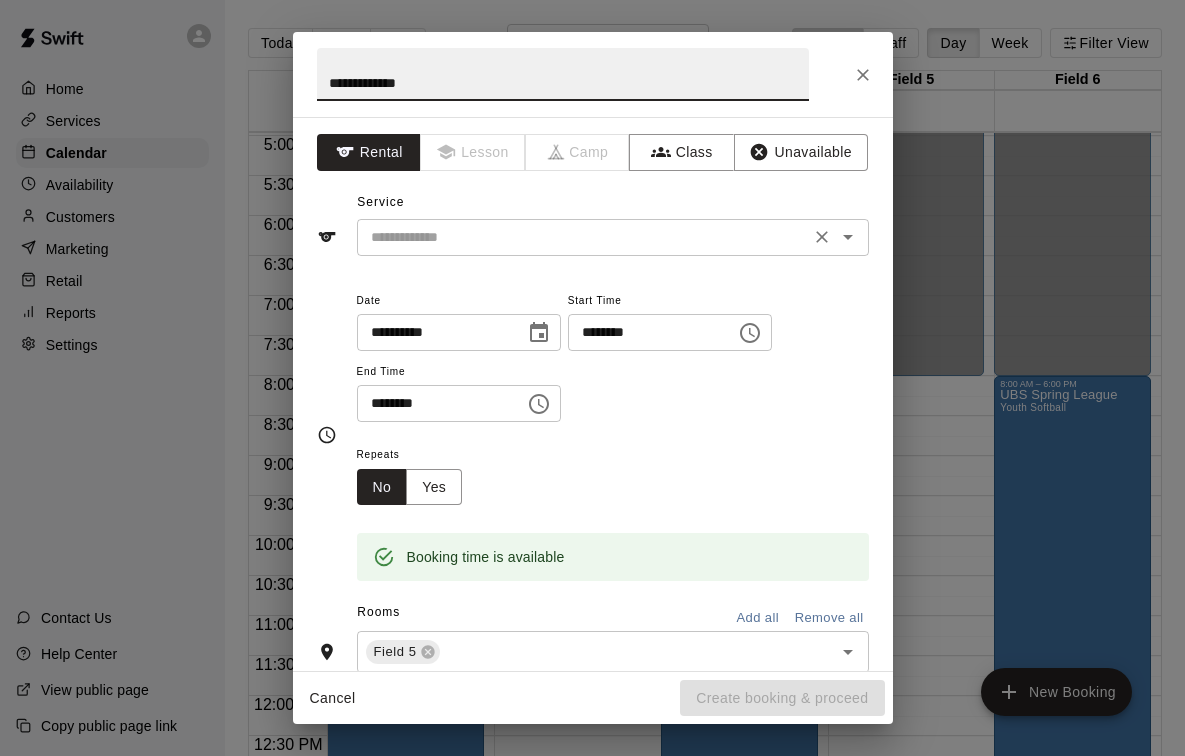 drag, startPoint x: 906, startPoint y: 563, endPoint x: 686, endPoint y: 242, distance: 389.1542 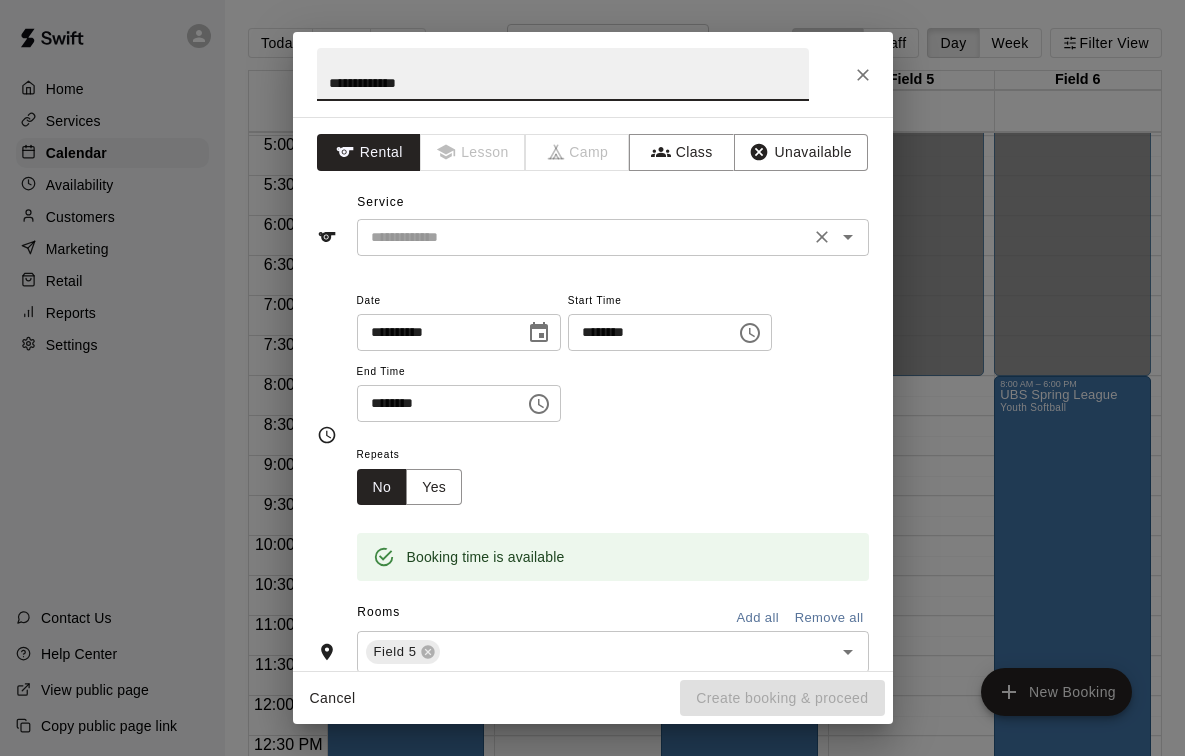 click at bounding box center (583, 237) 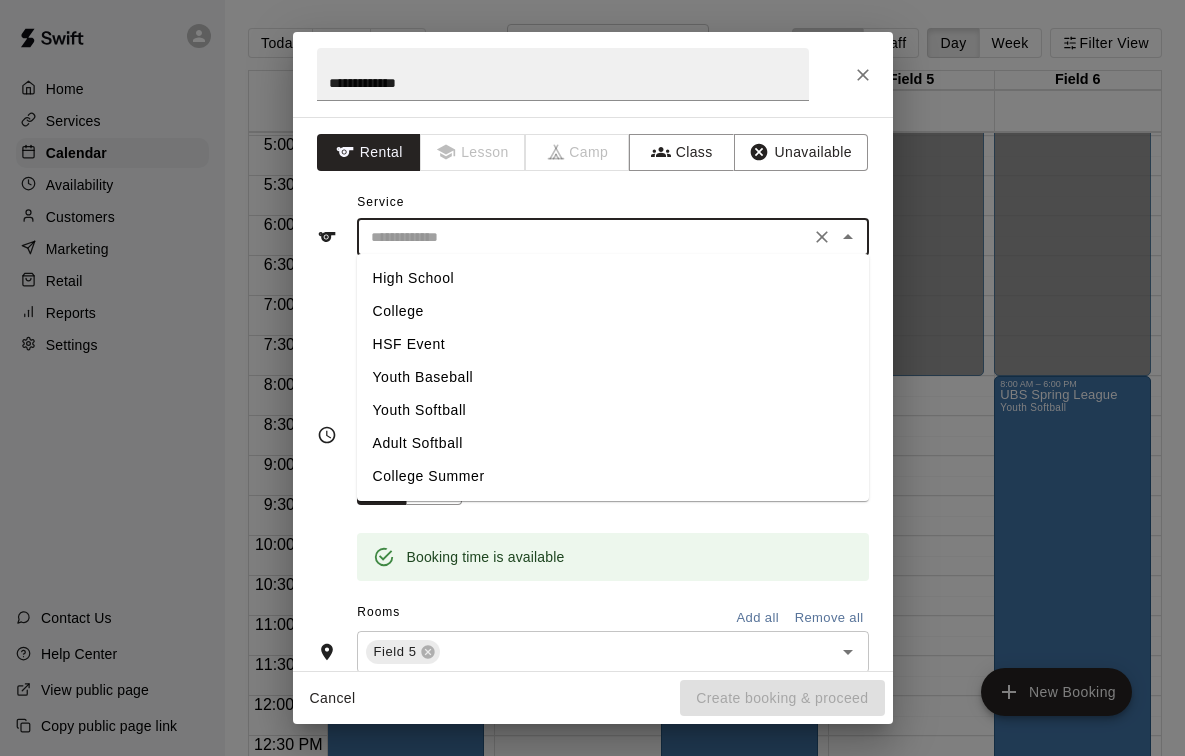 click on "College" at bounding box center [613, 311] 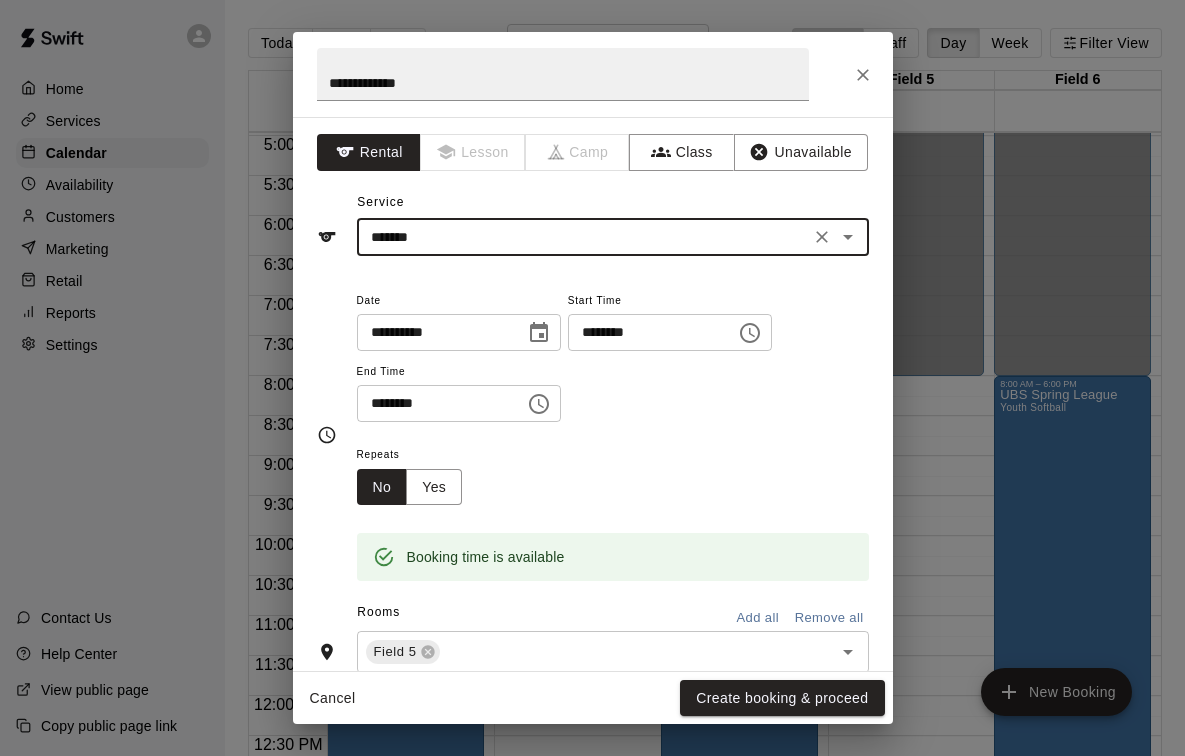 click on "********" at bounding box center (434, 403) 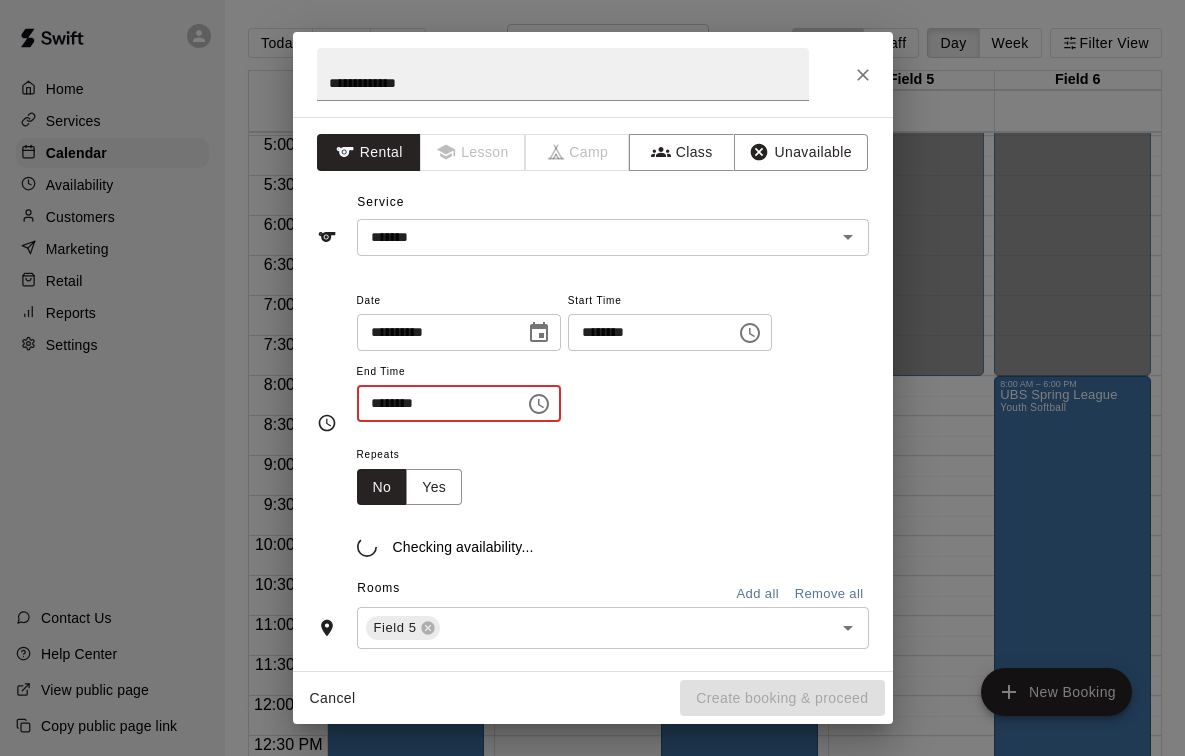type on "********" 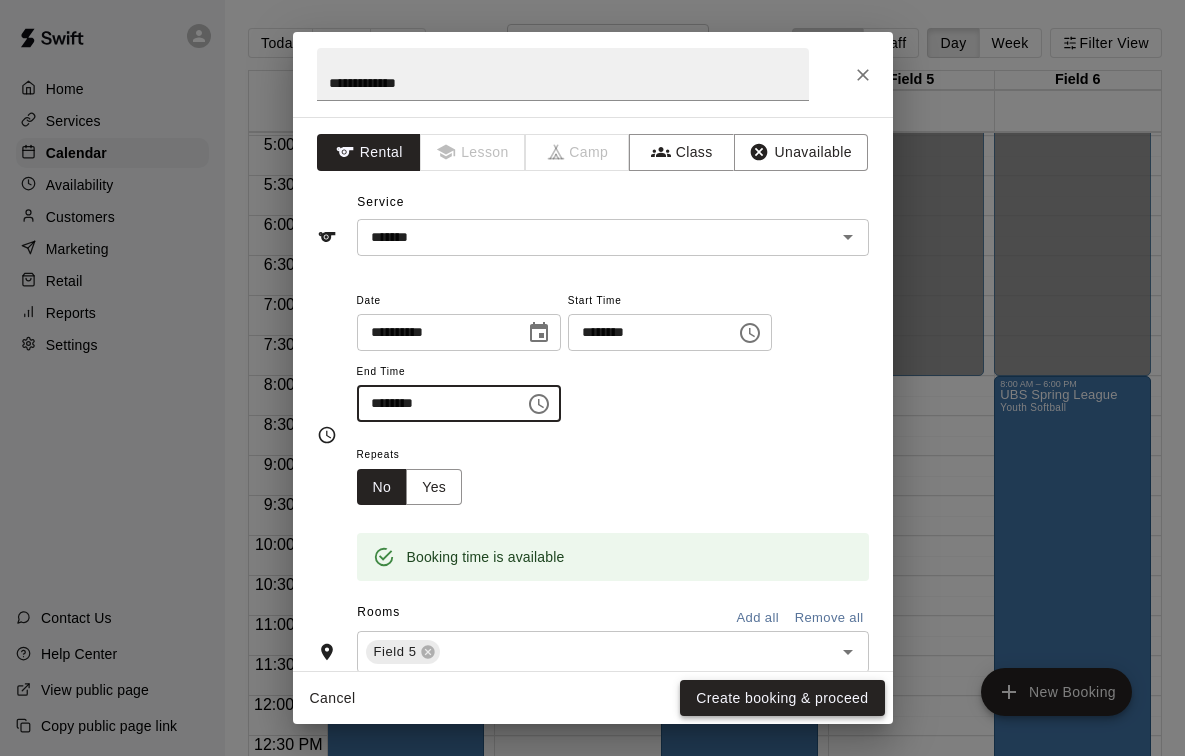 click on "Create booking & proceed" at bounding box center [782, 698] 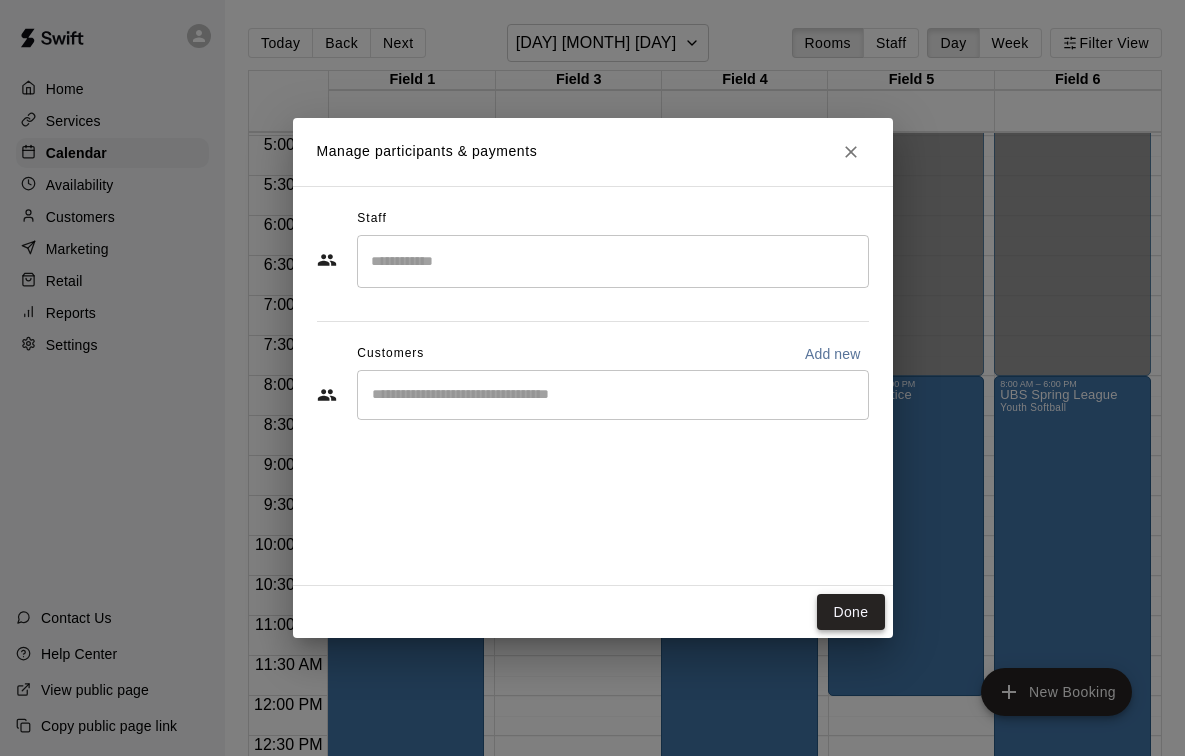 click on "Done" at bounding box center [850, 612] 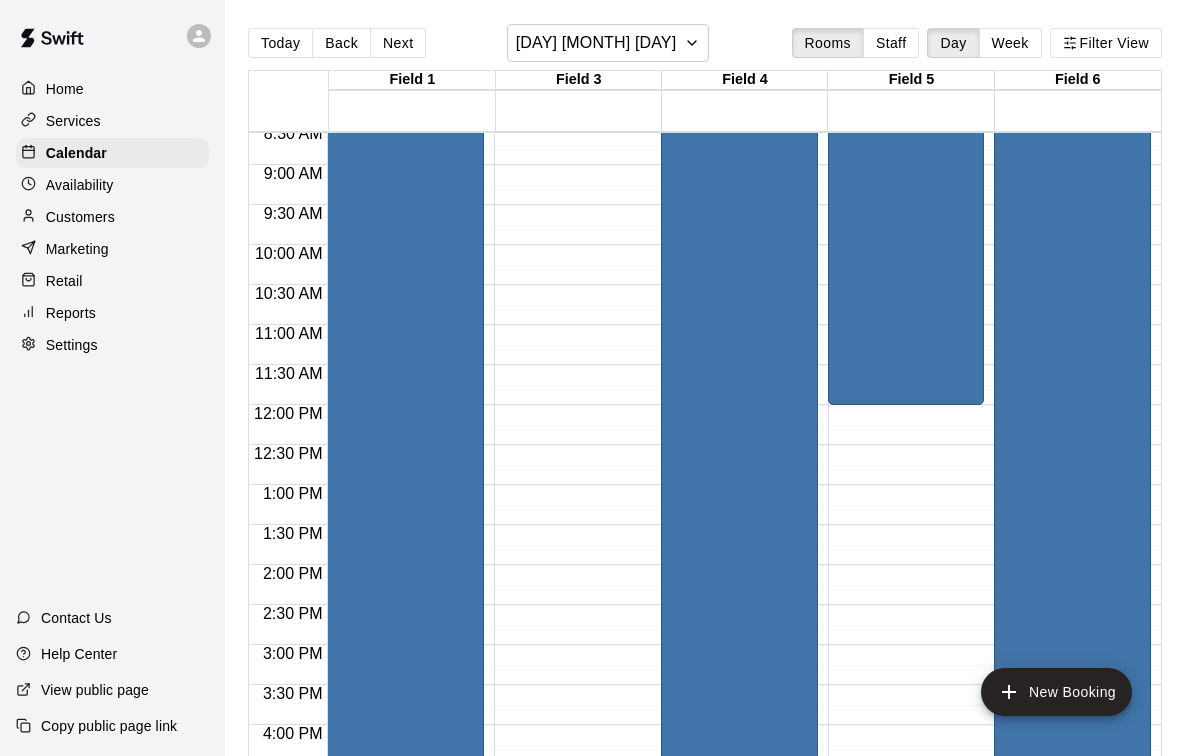scroll, scrollTop: 697, scrollLeft: 0, axis: vertical 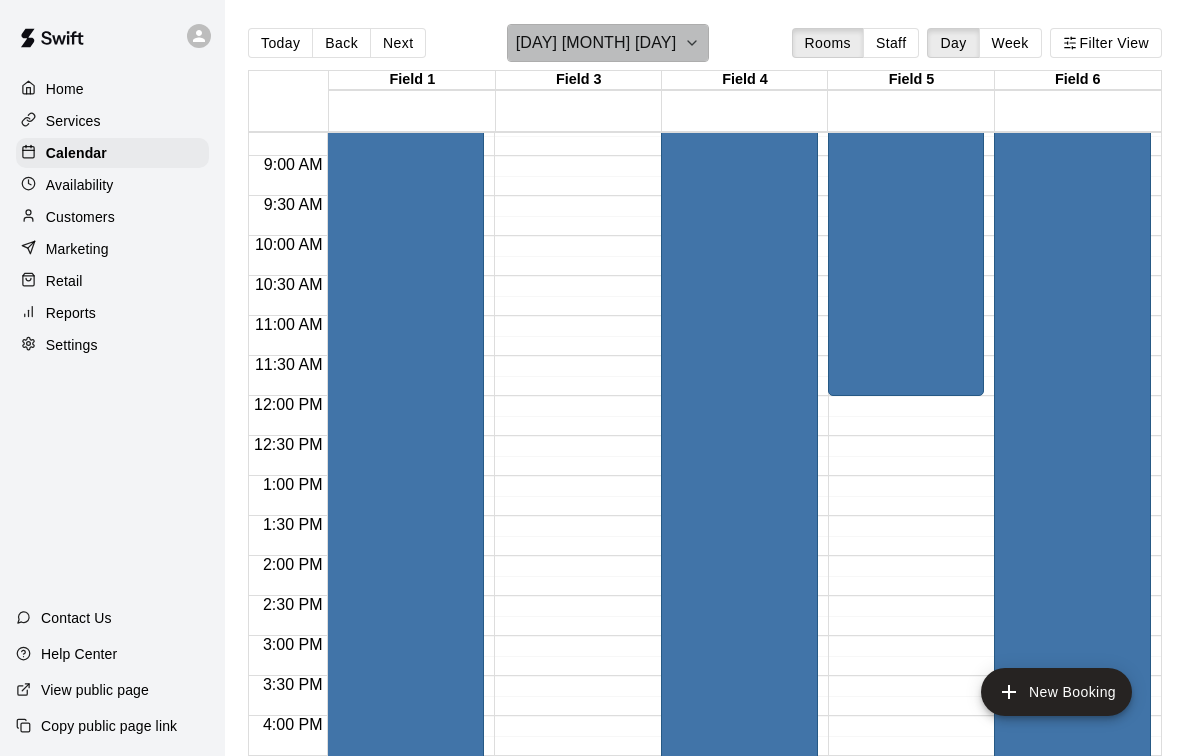 click on "[DAY] [MONTH] [DAY]" at bounding box center (596, 43) 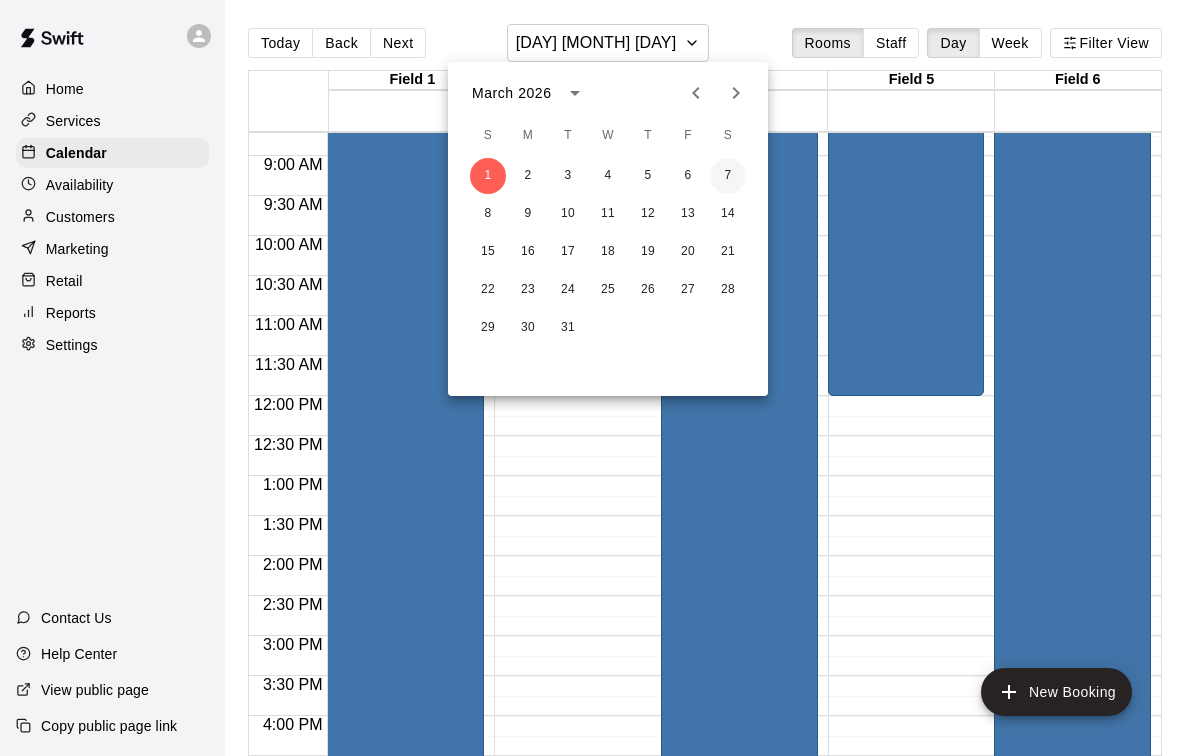 click on "7" at bounding box center (728, 176) 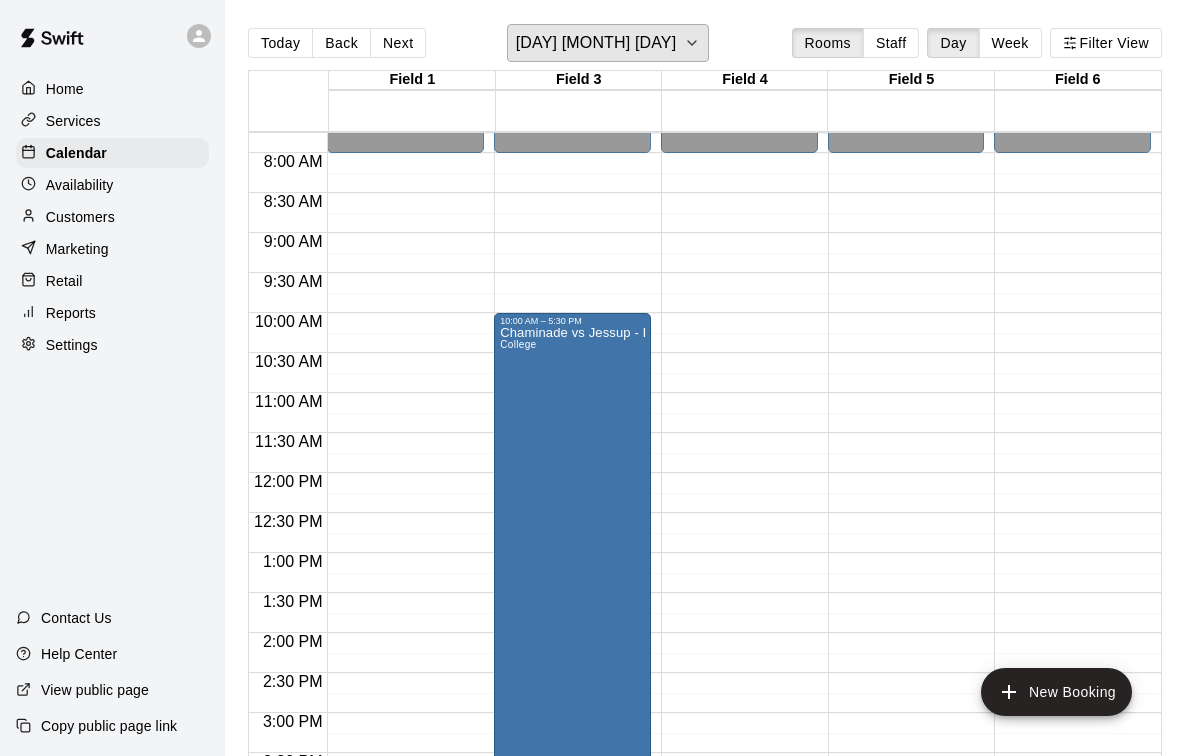 scroll, scrollTop: 618, scrollLeft: 0, axis: vertical 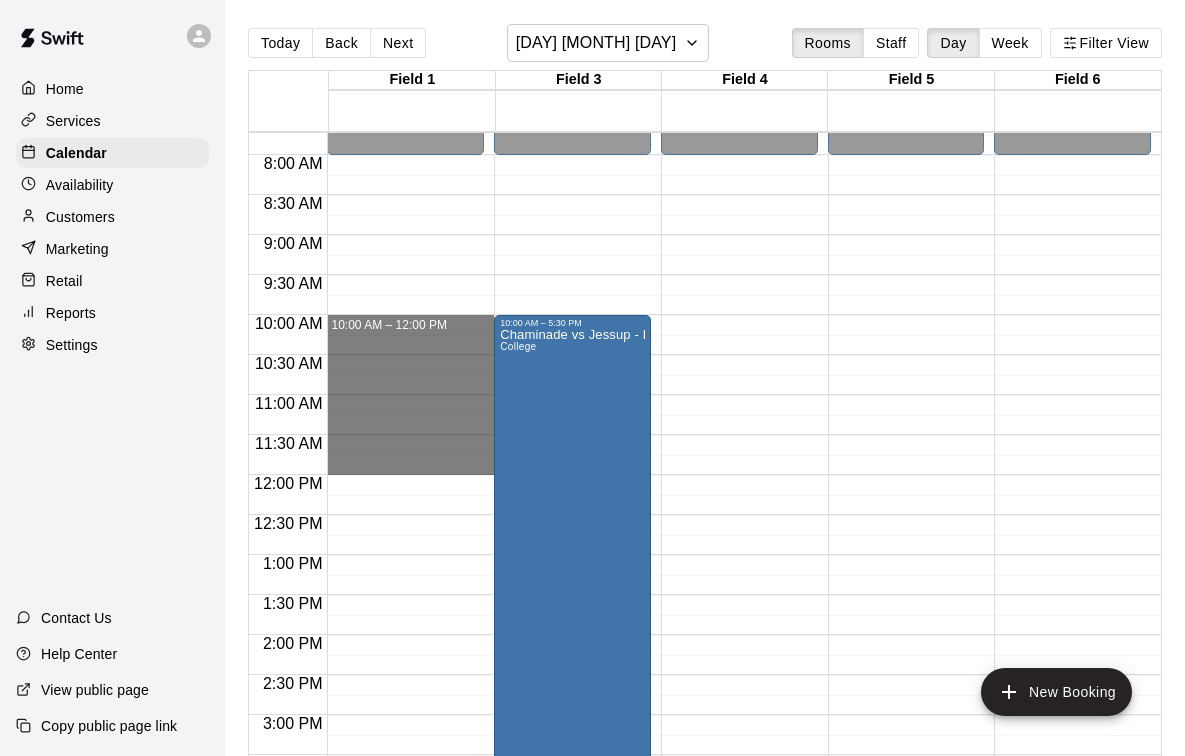 drag, startPoint x: 406, startPoint y: 326, endPoint x: 412, endPoint y: 471, distance: 145.12408 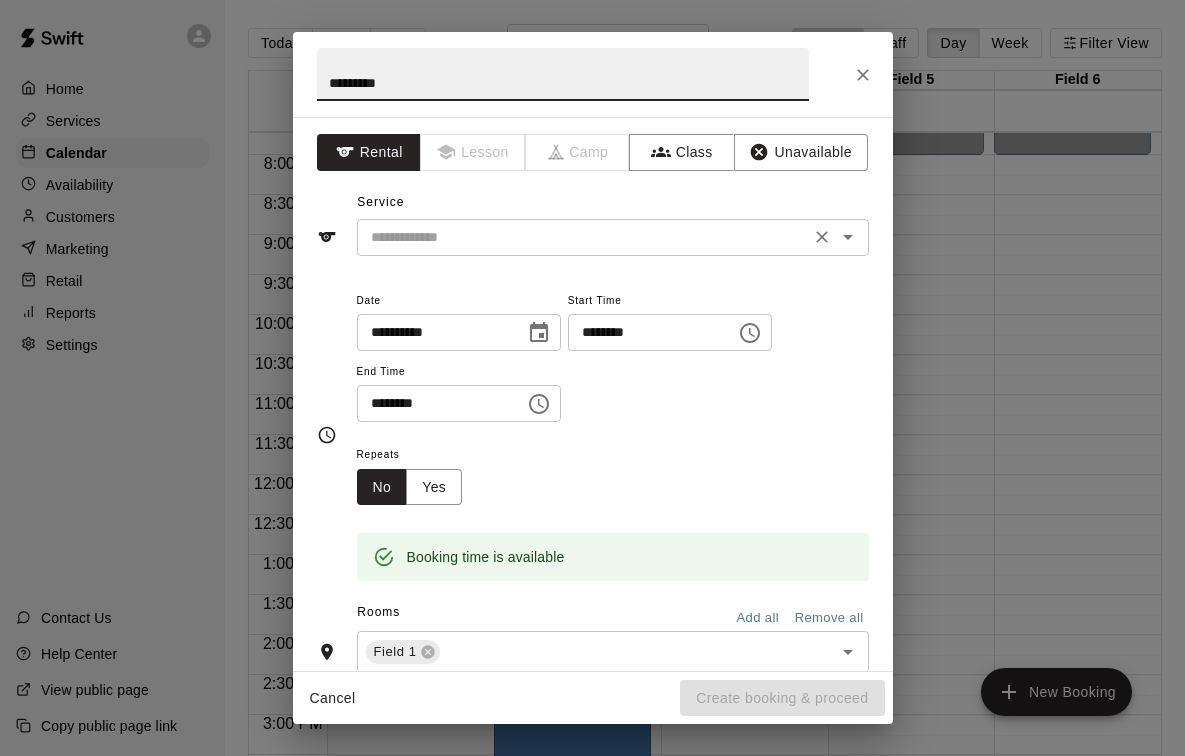 type on "*********" 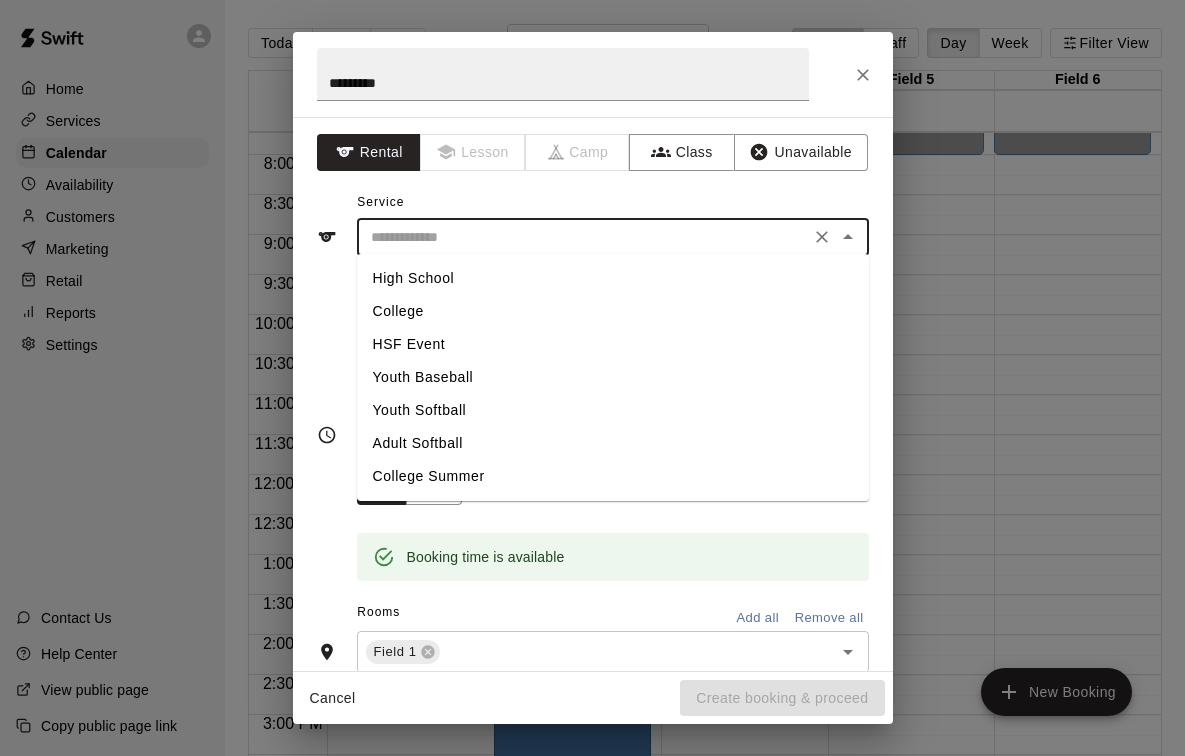 click on "High School" at bounding box center [613, 278] 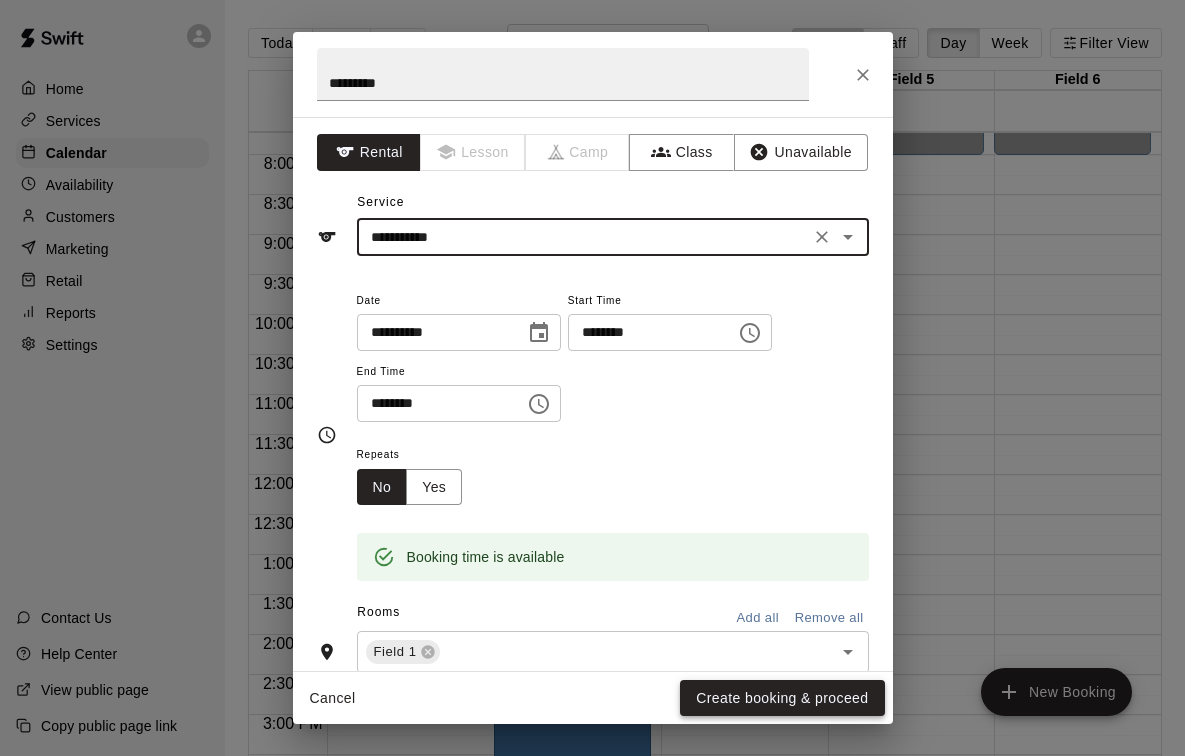 click on "Create booking & proceed" at bounding box center [782, 698] 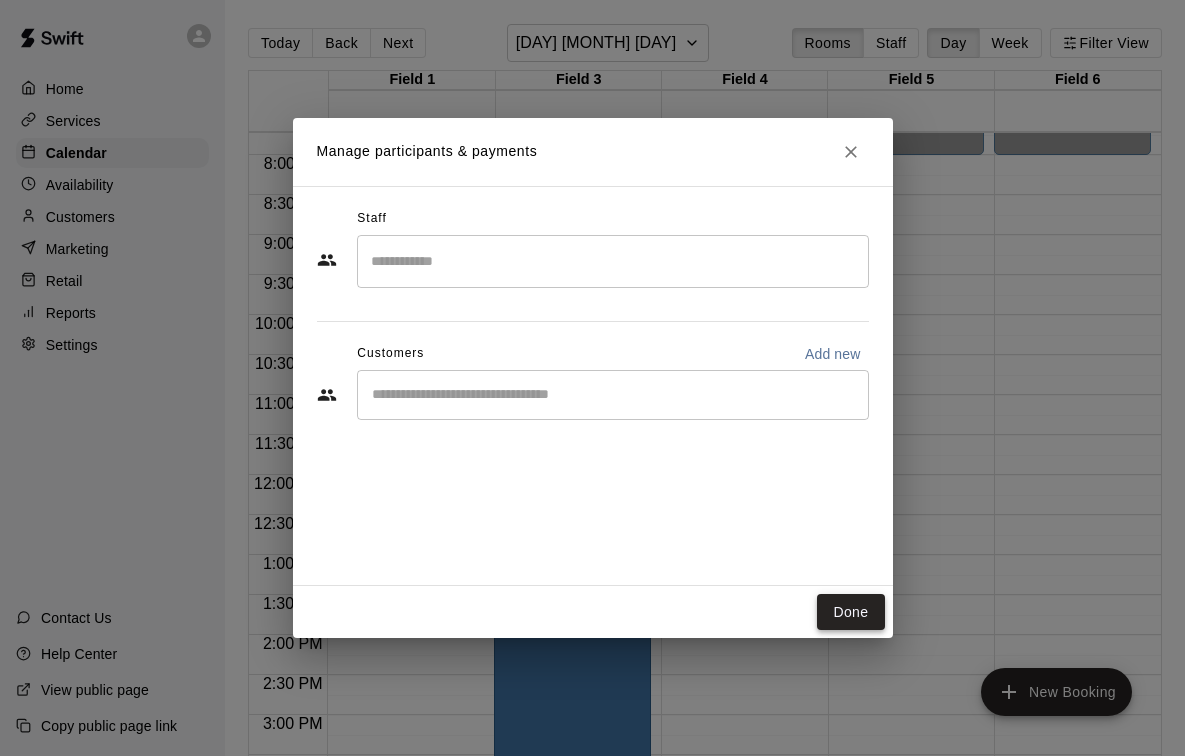 click on "Done" at bounding box center [850, 612] 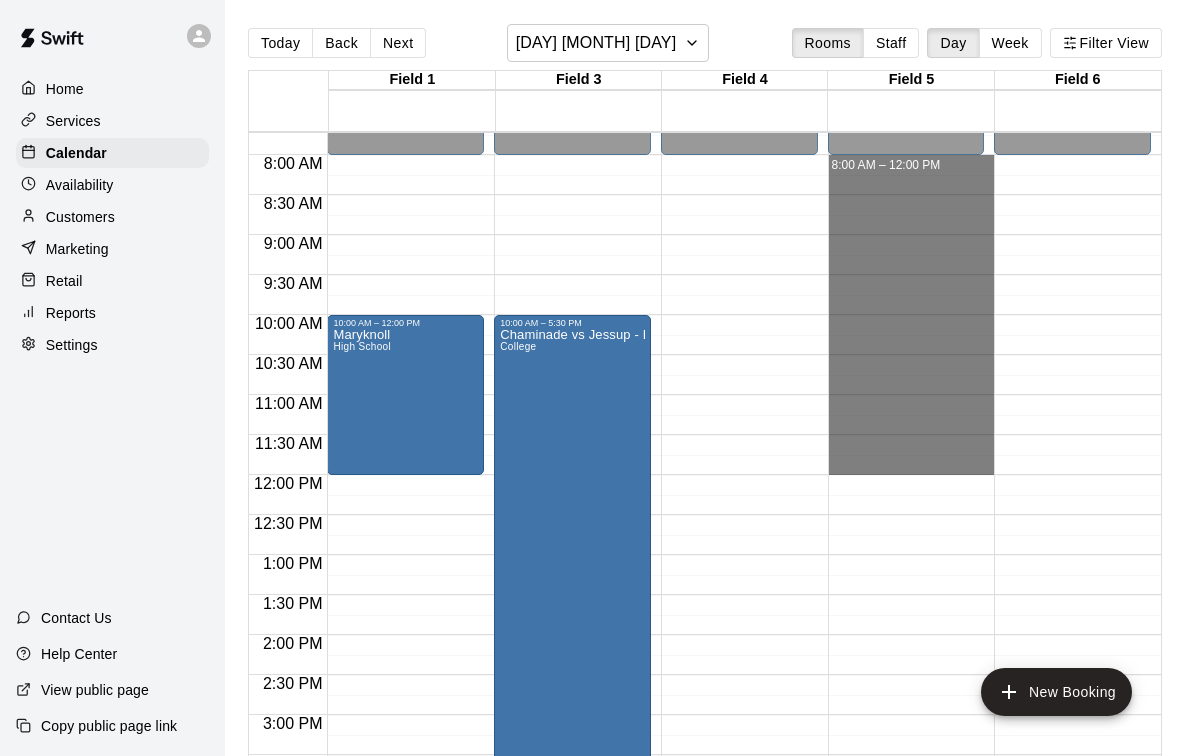 drag, startPoint x: 887, startPoint y: 166, endPoint x: 915, endPoint y: 458, distance: 293.3394 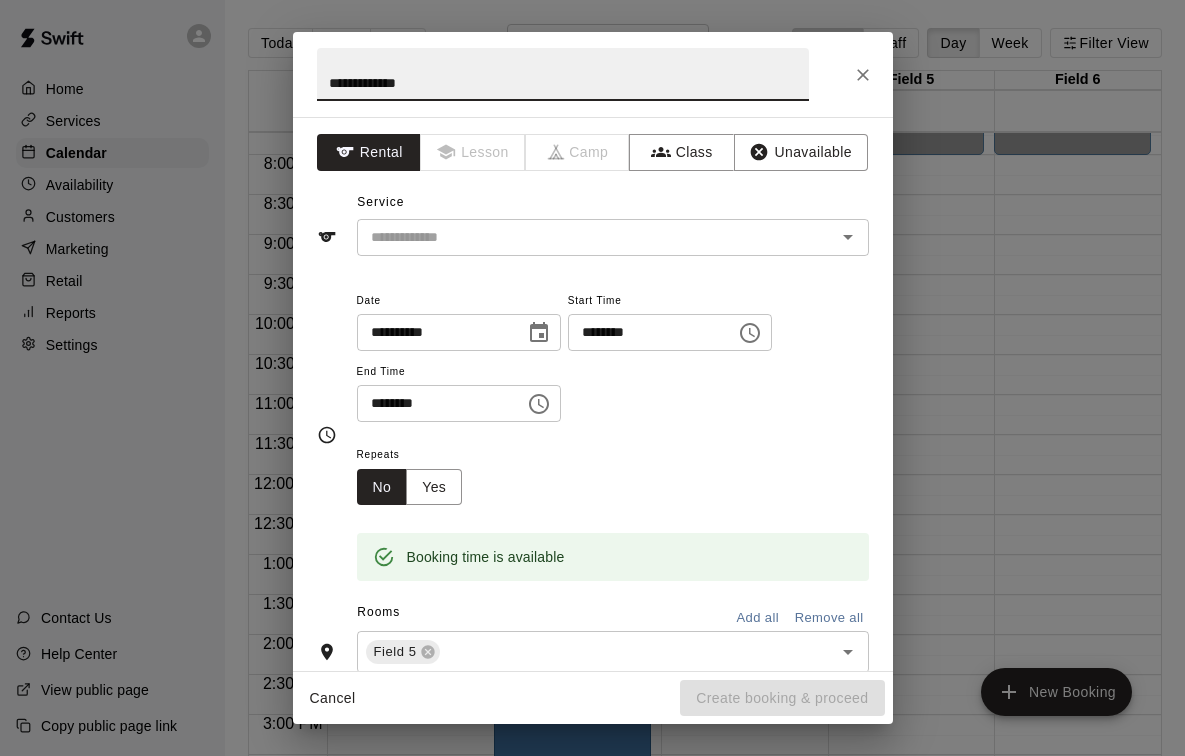 type on "**********" 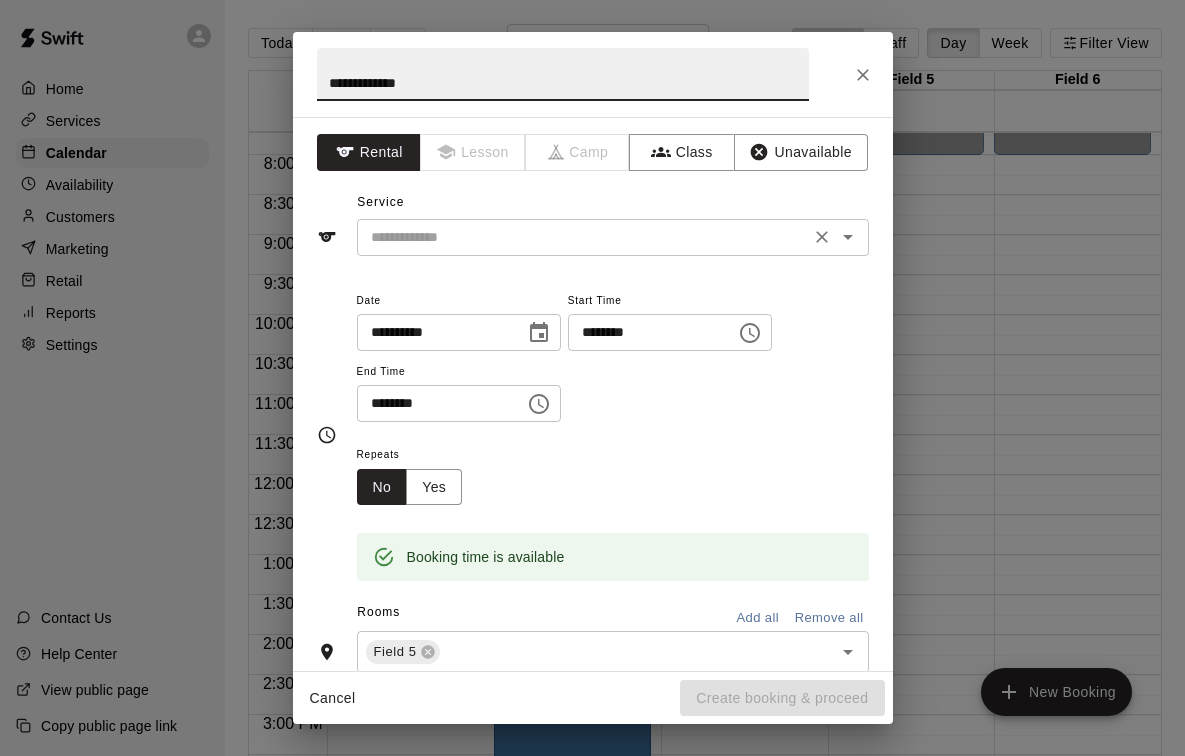 drag, startPoint x: 860, startPoint y: 376, endPoint x: 706, endPoint y: 228, distance: 213.5884 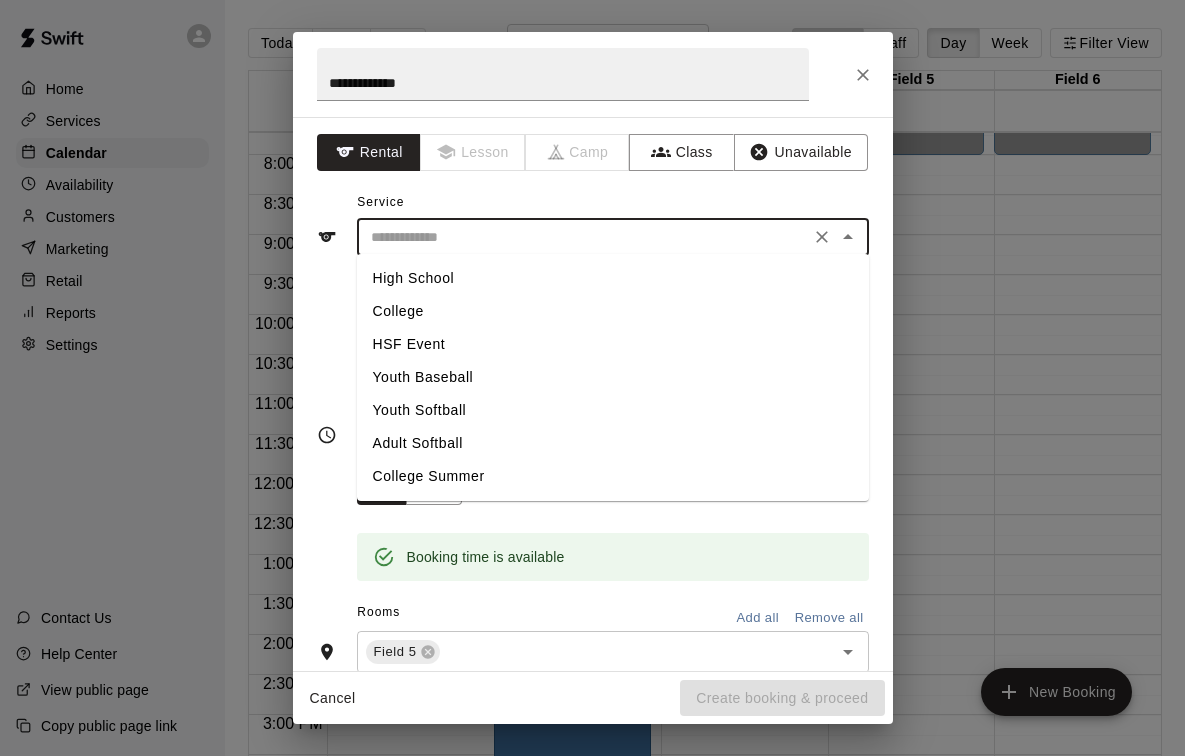click on "College" at bounding box center (613, 311) 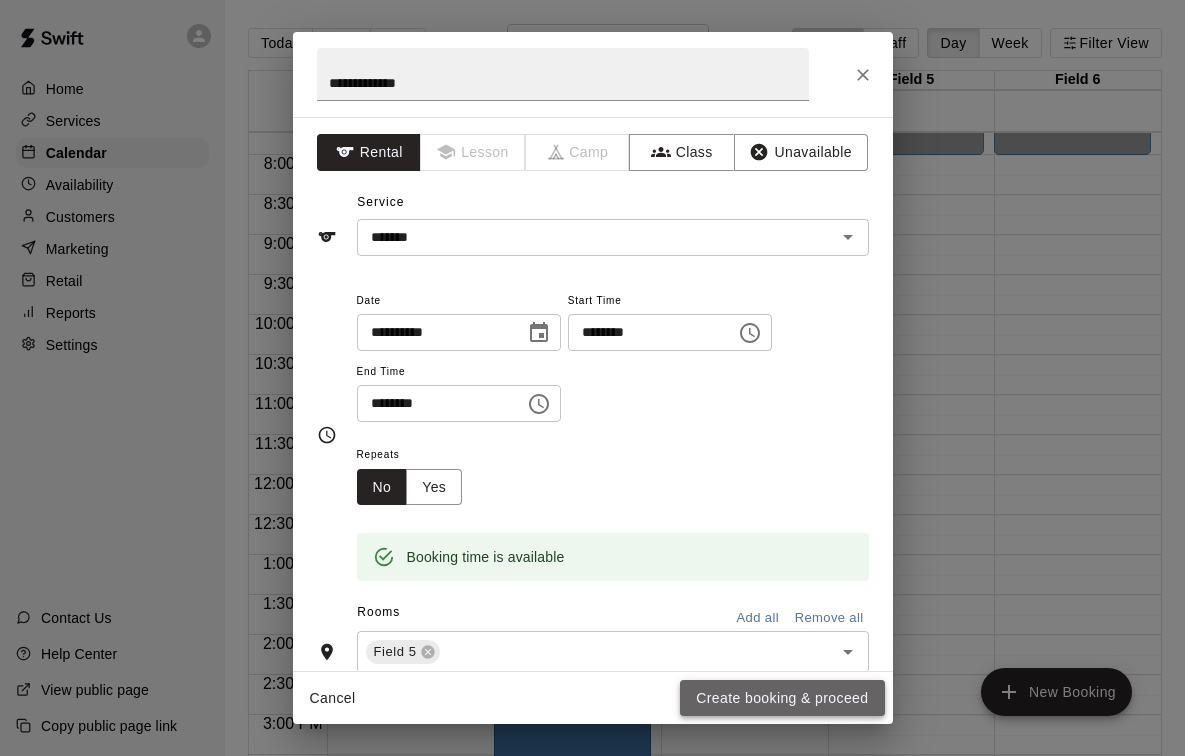 click on "Create booking & proceed" at bounding box center [782, 698] 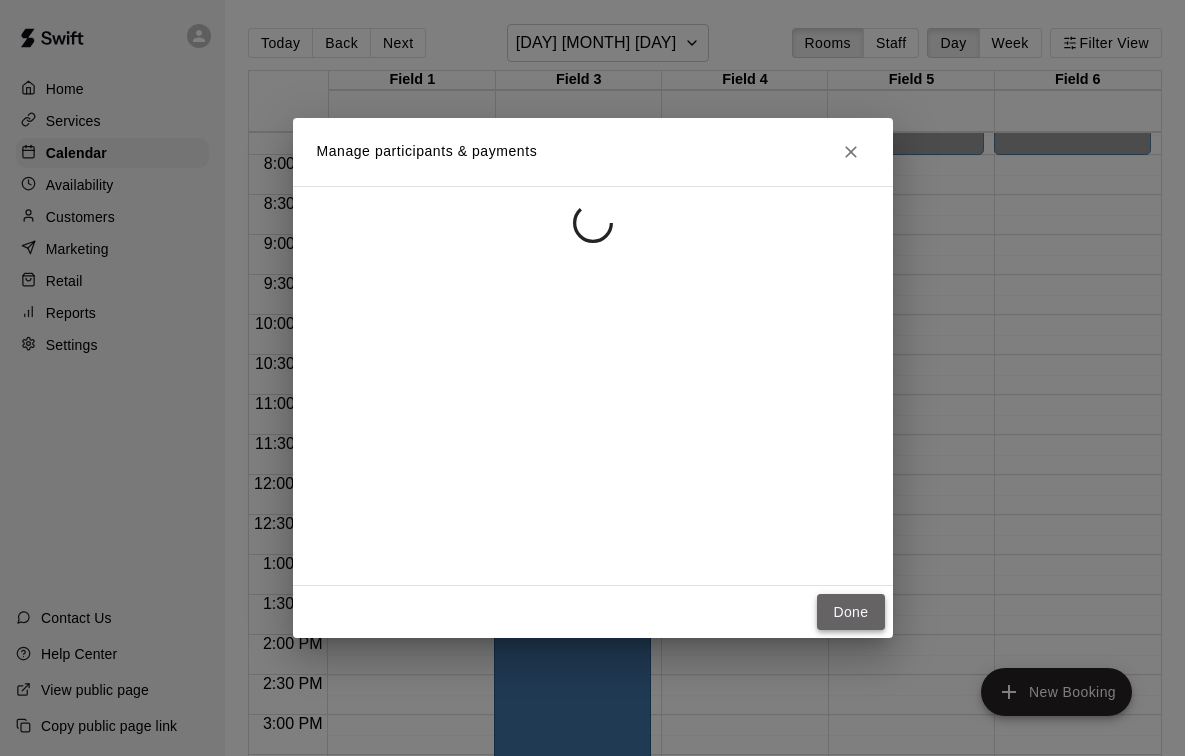 click on "Done" at bounding box center (850, 612) 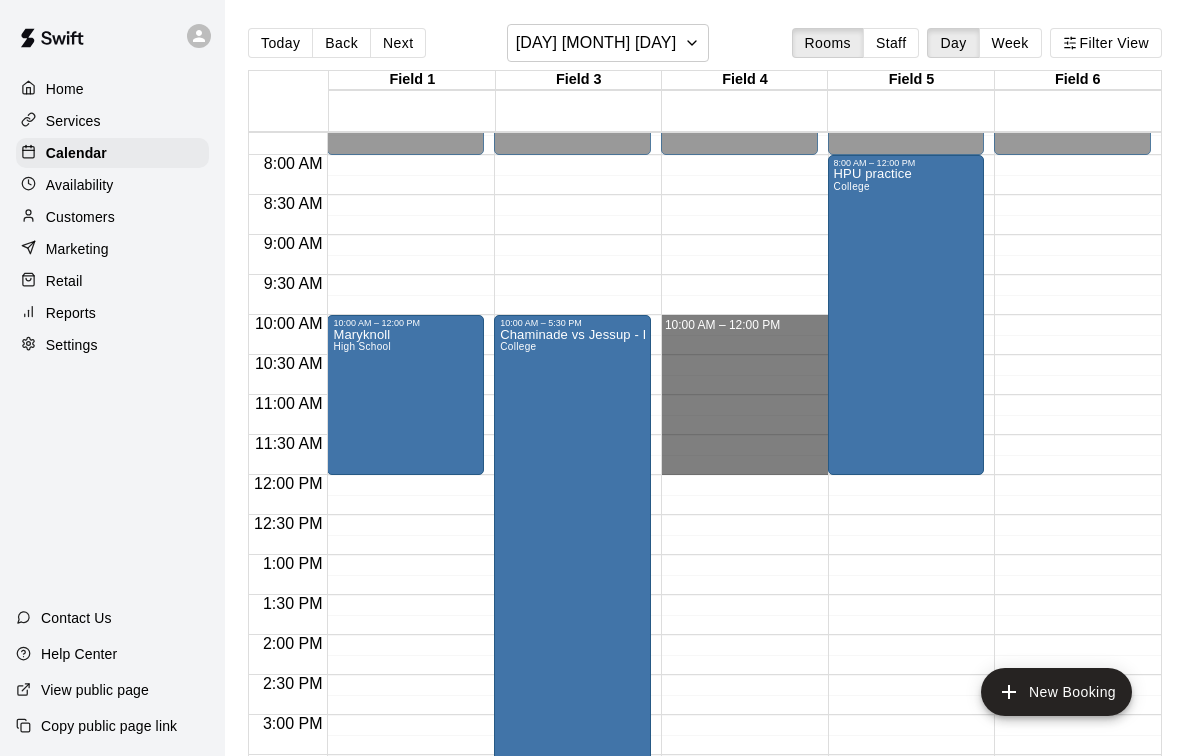 drag, startPoint x: 769, startPoint y: 323, endPoint x: 770, endPoint y: 458, distance: 135.00371 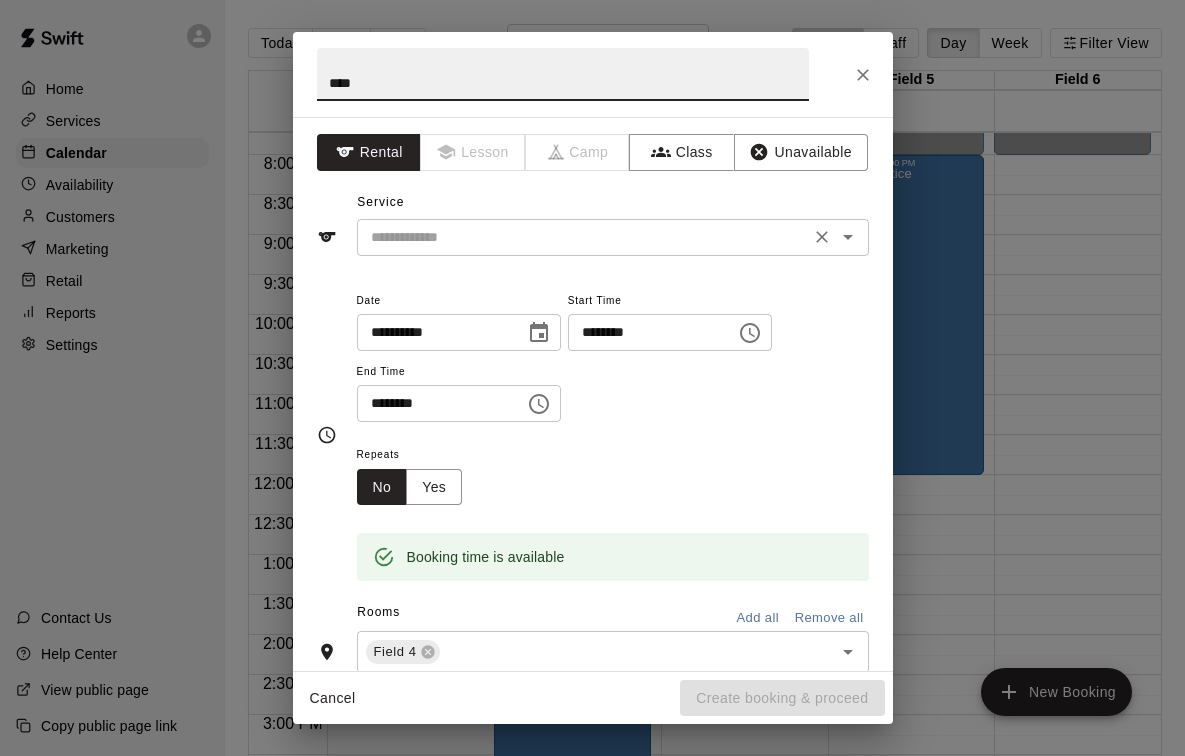 type on "****" 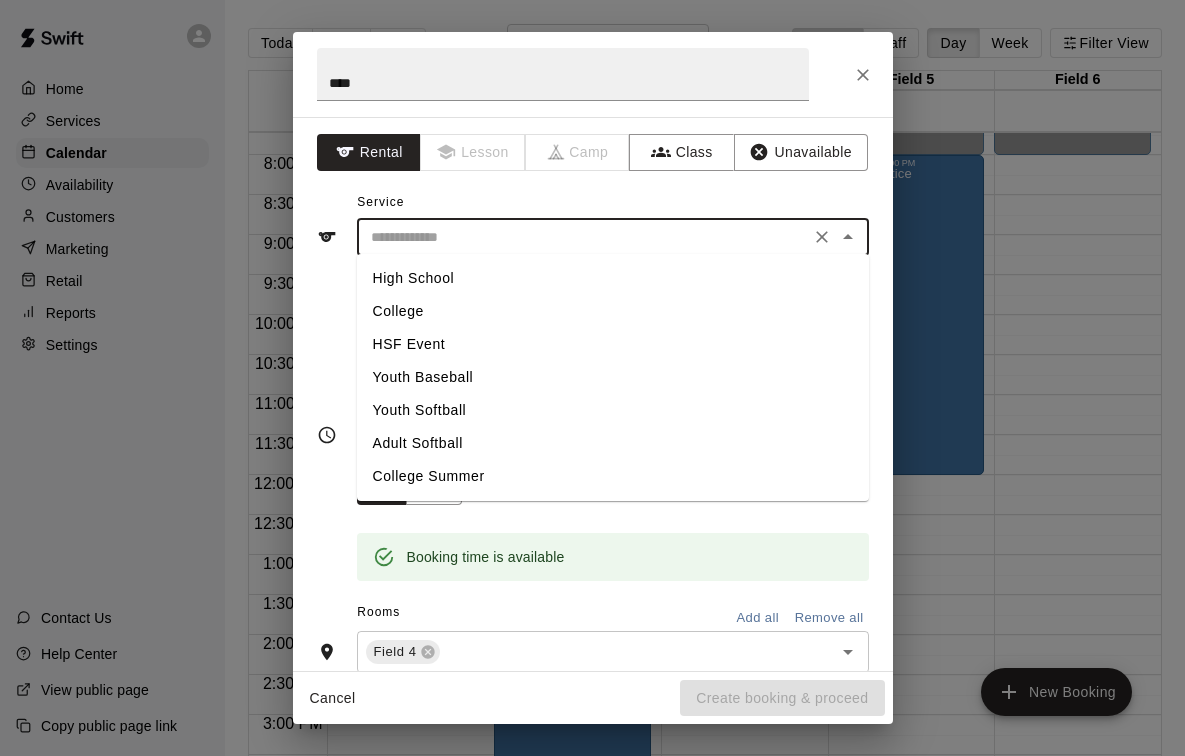click at bounding box center [583, 237] 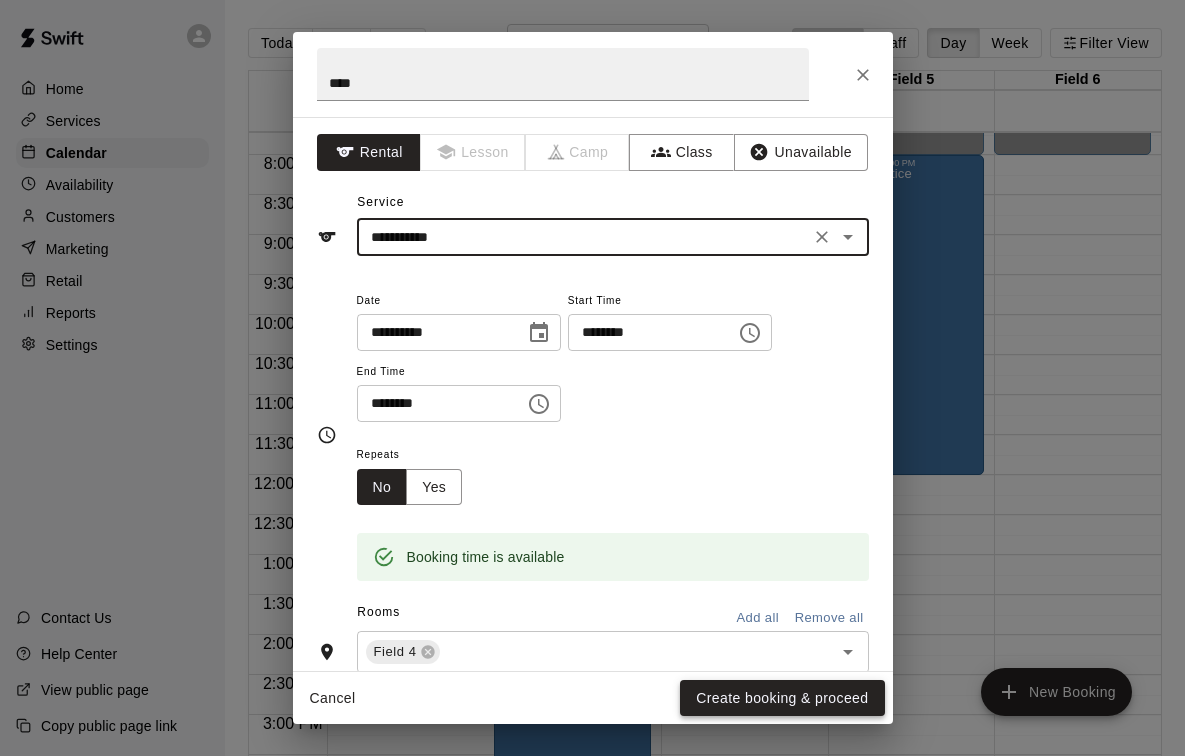 click on "Create booking & proceed" at bounding box center (782, 698) 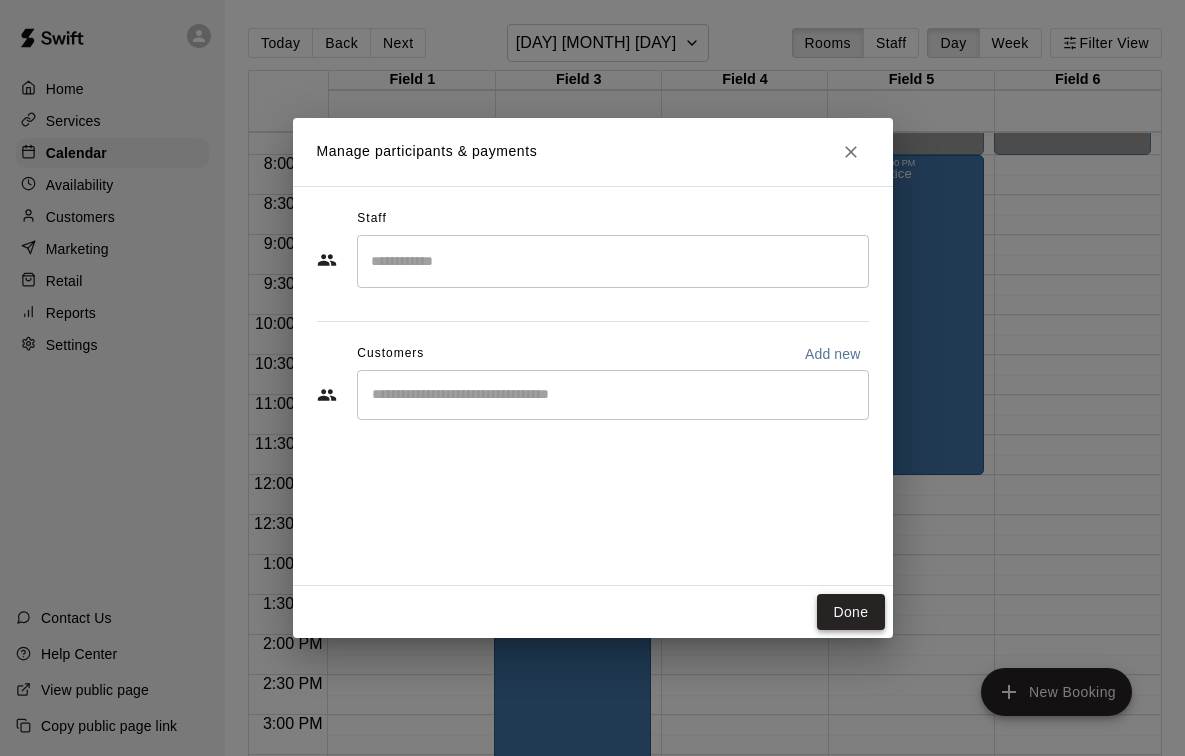click on "Done" at bounding box center (850, 612) 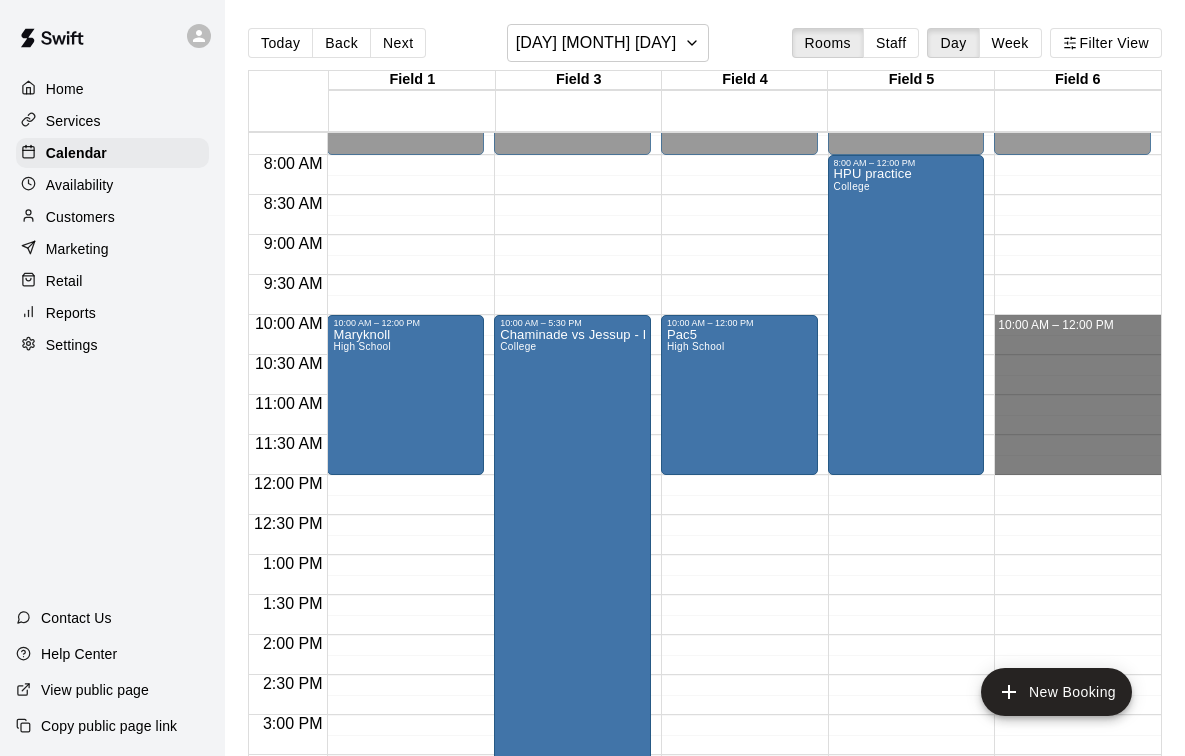 drag, startPoint x: 1065, startPoint y: 323, endPoint x: 1070, endPoint y: 459, distance: 136.09187 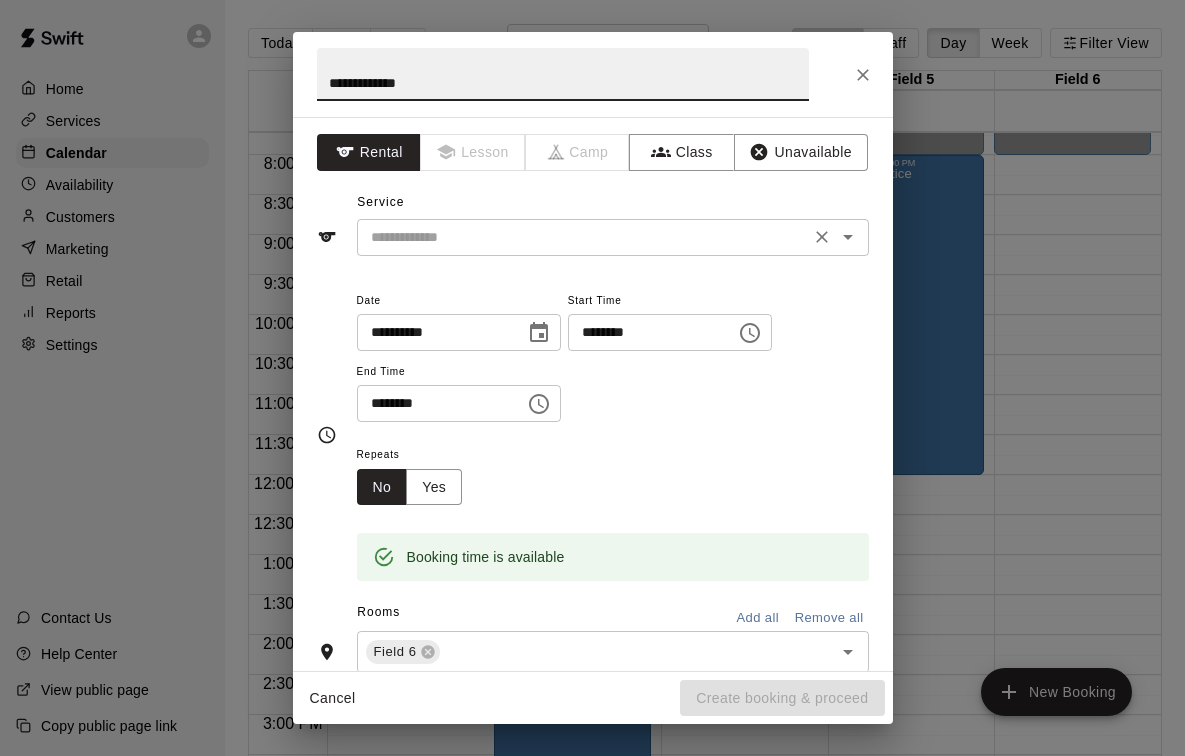 type on "**********" 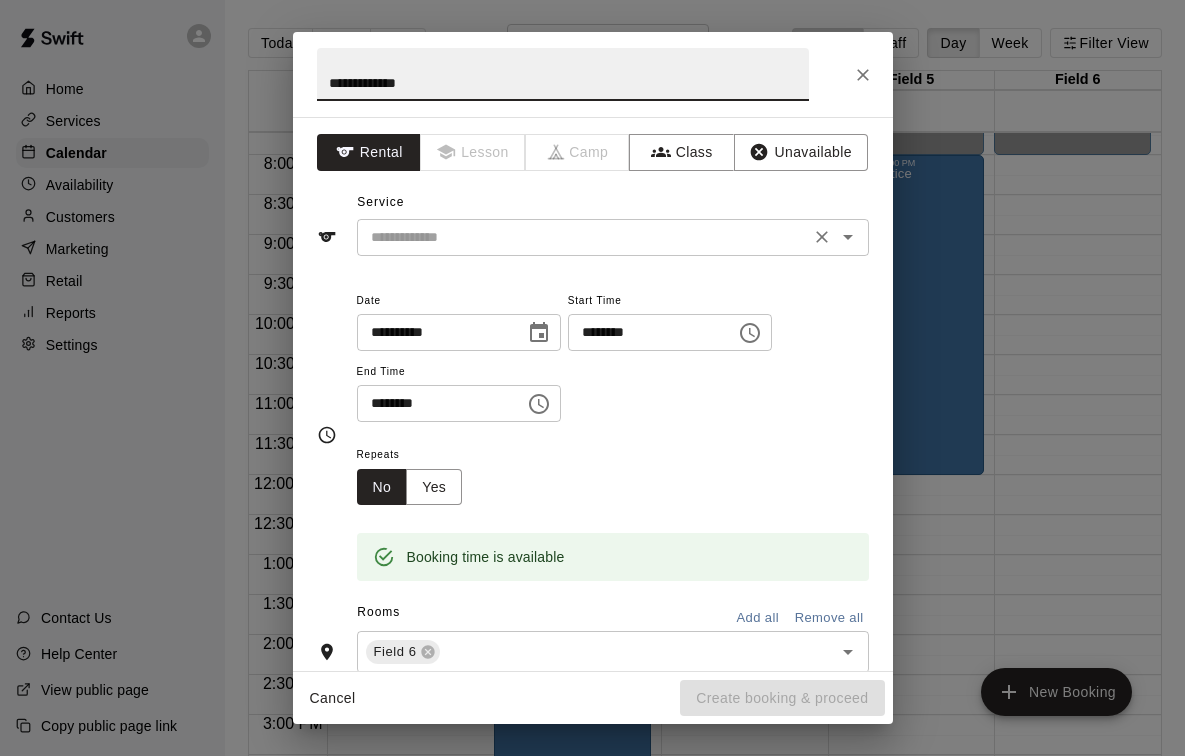 click at bounding box center [583, 237] 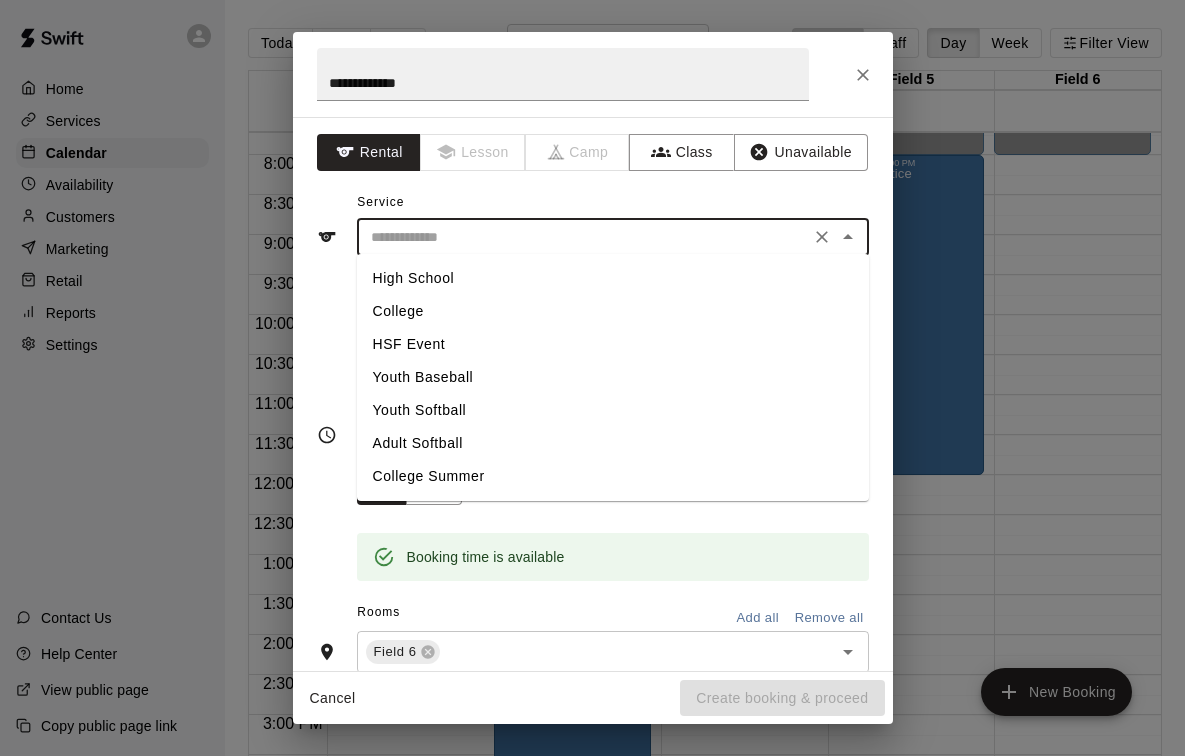 click on "High School" at bounding box center [613, 278] 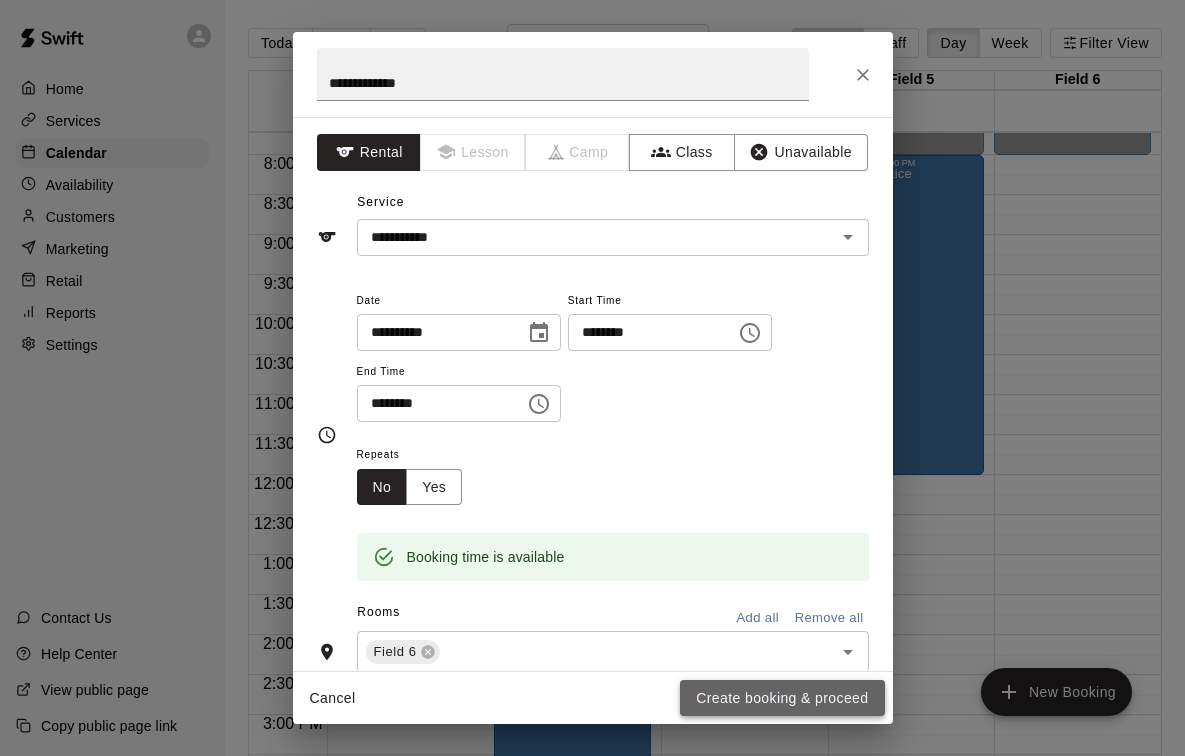 click on "Create booking & proceed" at bounding box center [782, 698] 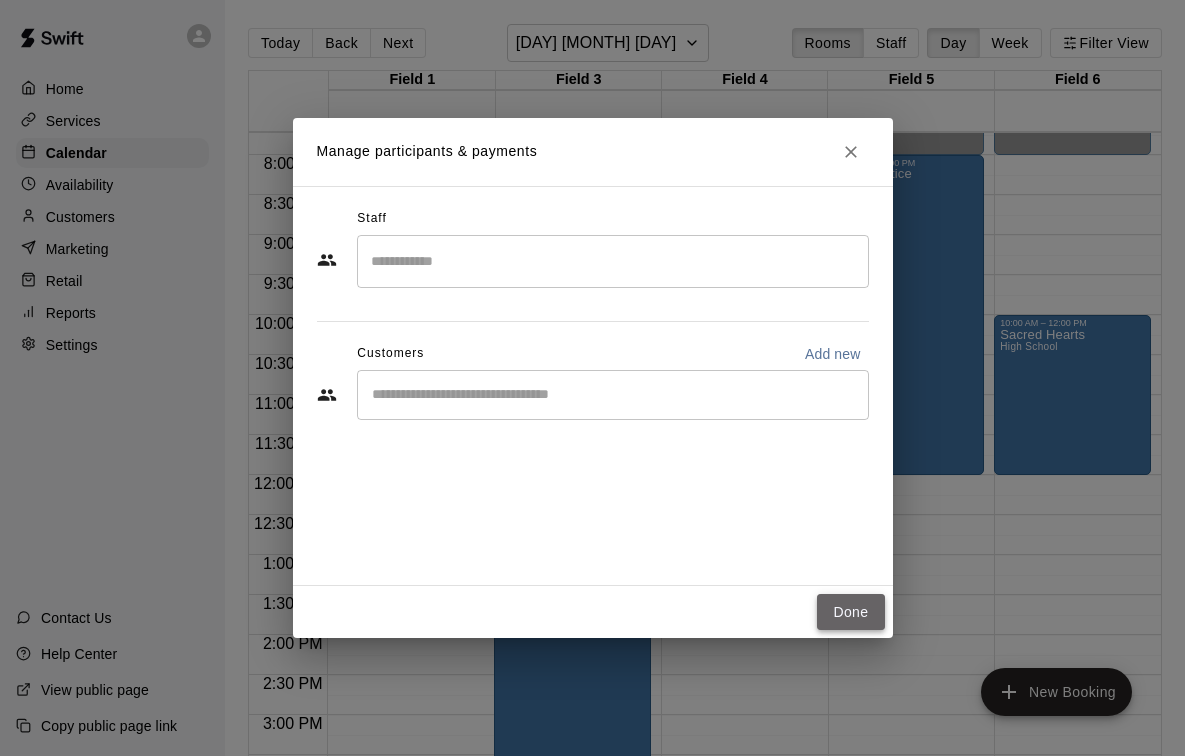 click on "Done" at bounding box center (850, 612) 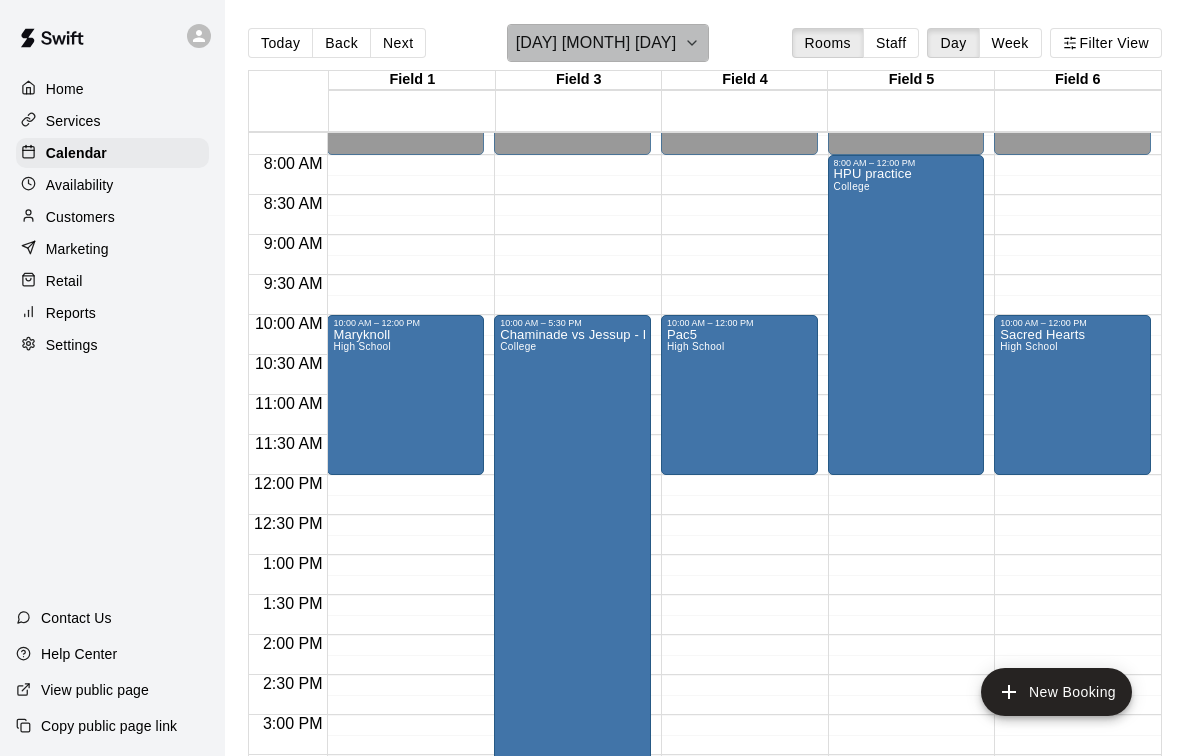 click on "[DAY] [MONTH] [DAY]" at bounding box center (596, 43) 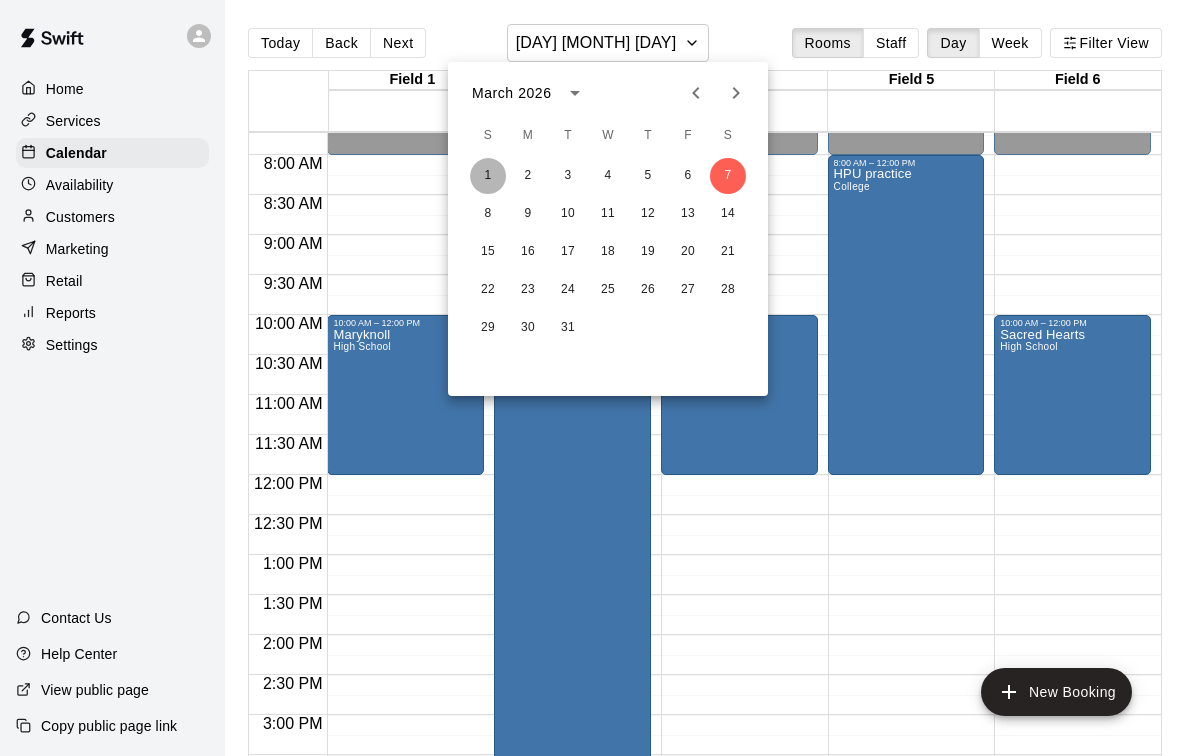 click on "1" at bounding box center (488, 176) 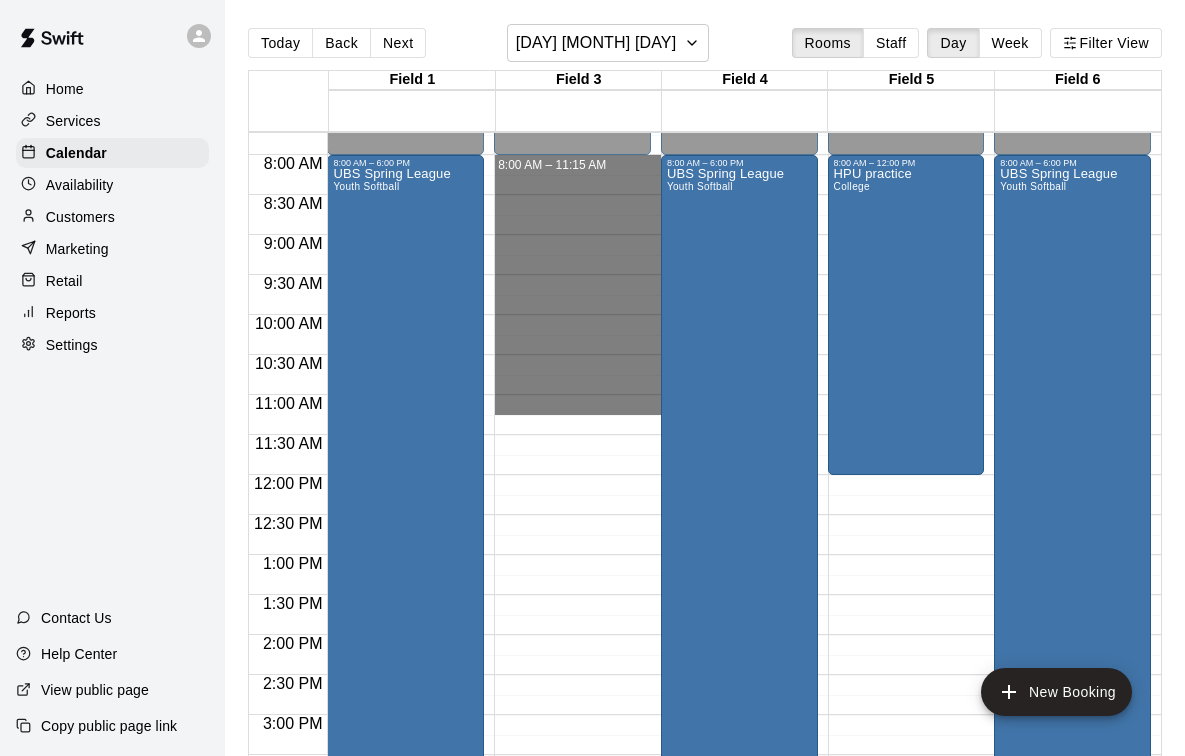 drag, startPoint x: 632, startPoint y: 165, endPoint x: 643, endPoint y: 439, distance: 274.2207 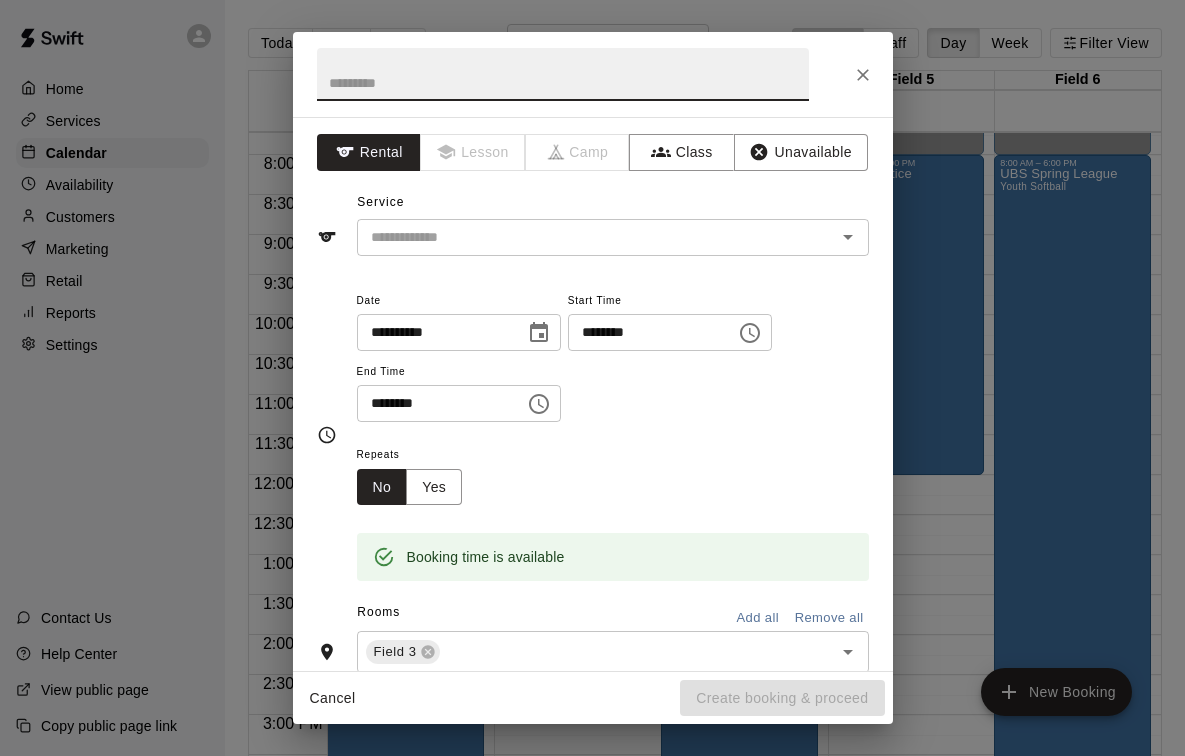 click at bounding box center (563, 74) 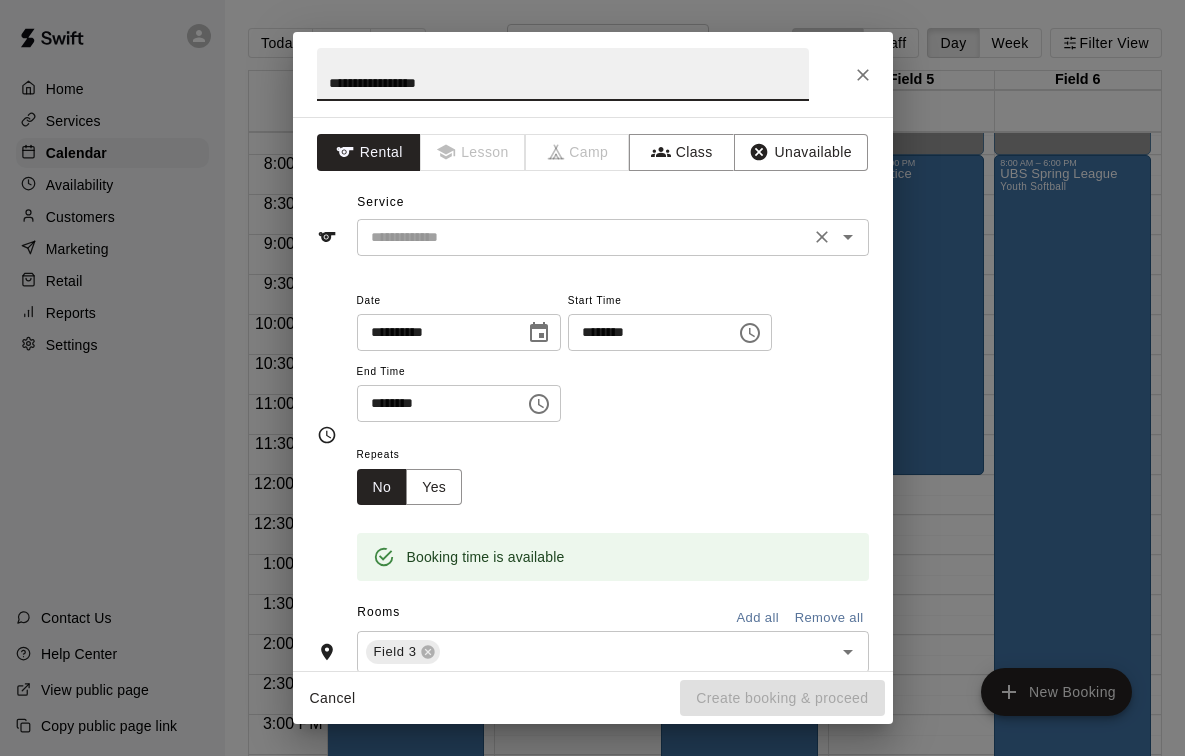 type on "**********" 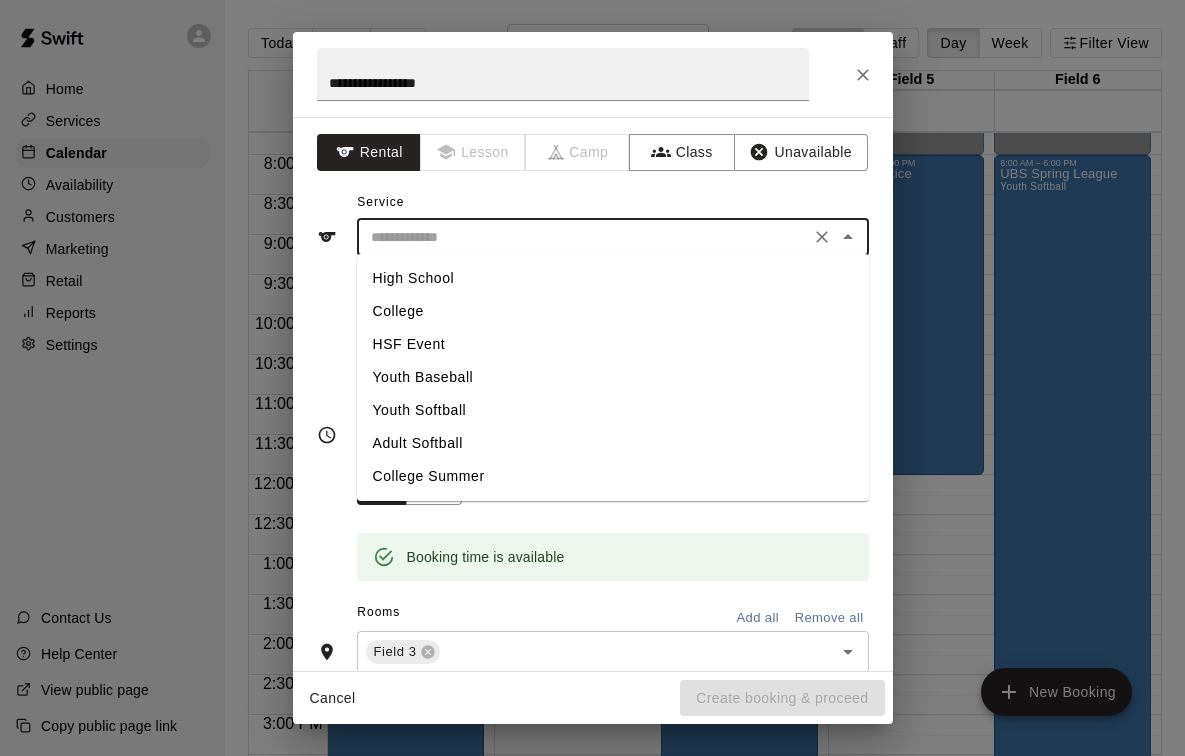 click at bounding box center [583, 237] 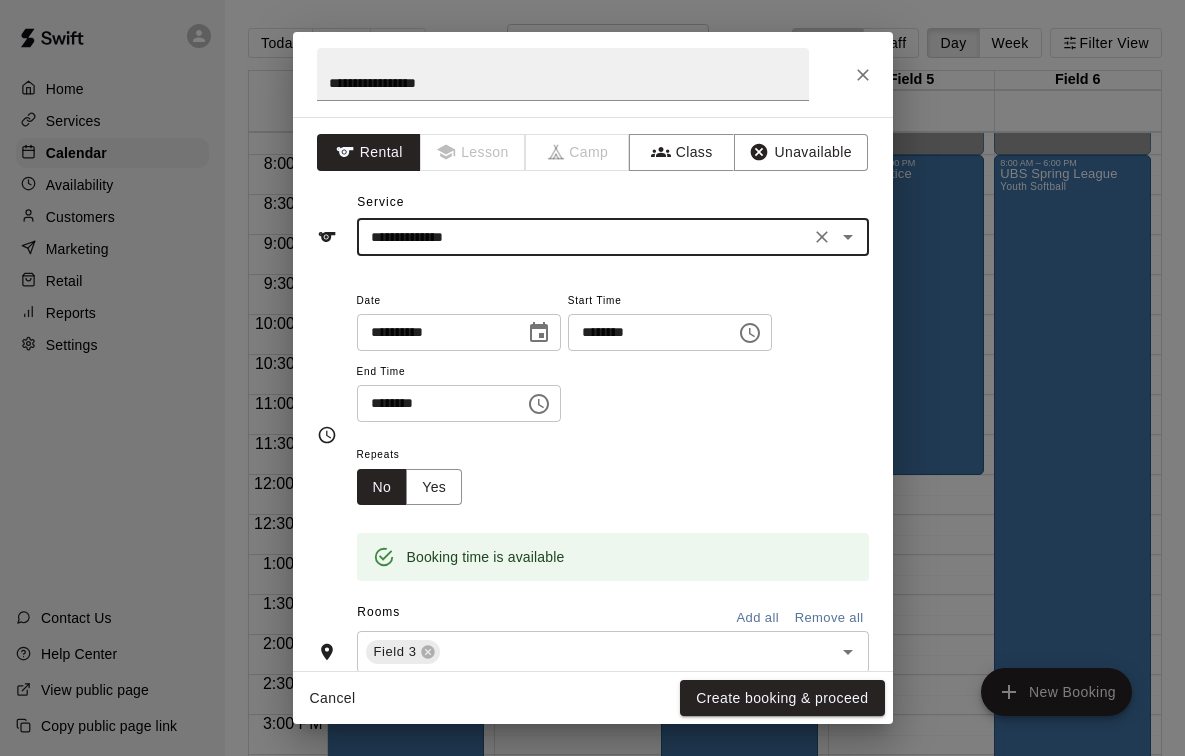 click on "********" at bounding box center [434, 403] 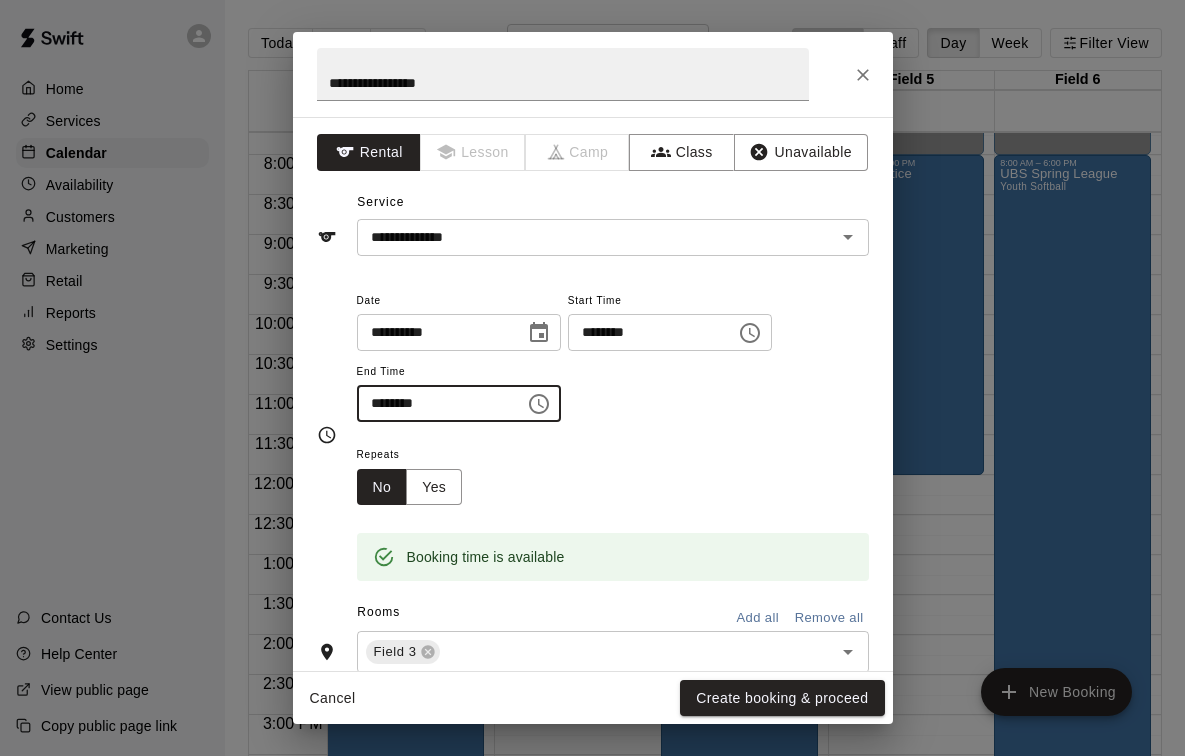 type on "********" 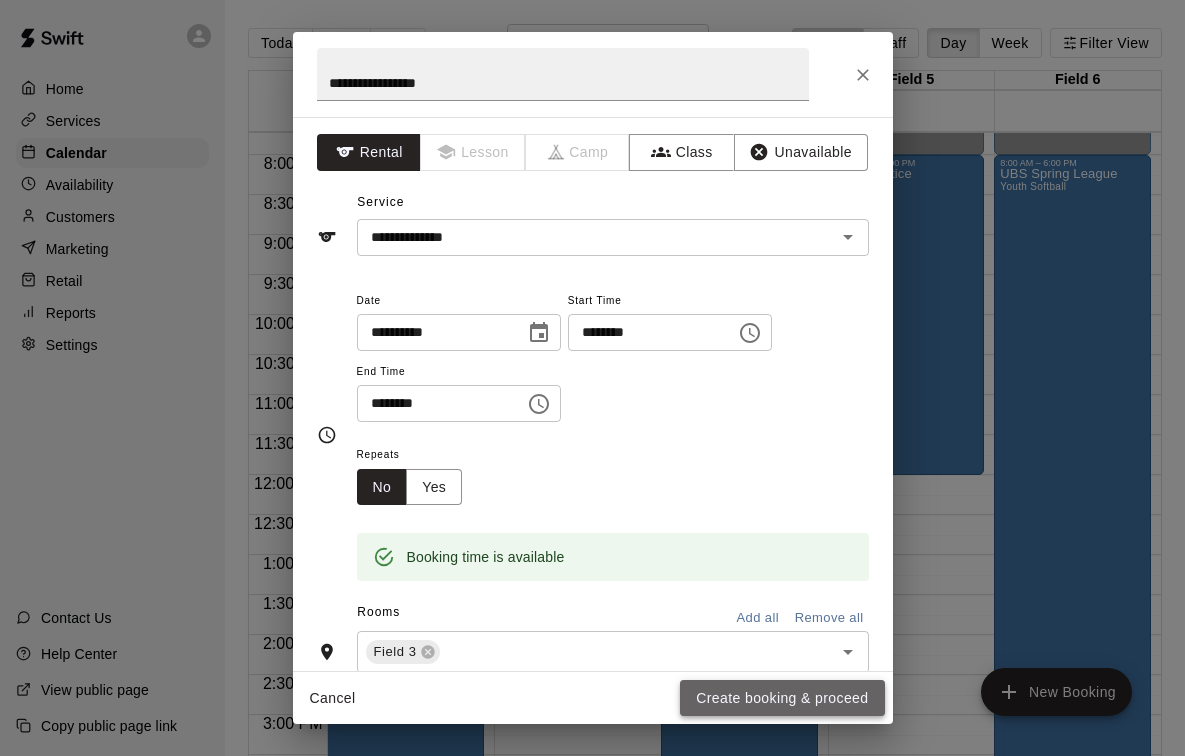 click on "Create booking & proceed" at bounding box center (782, 698) 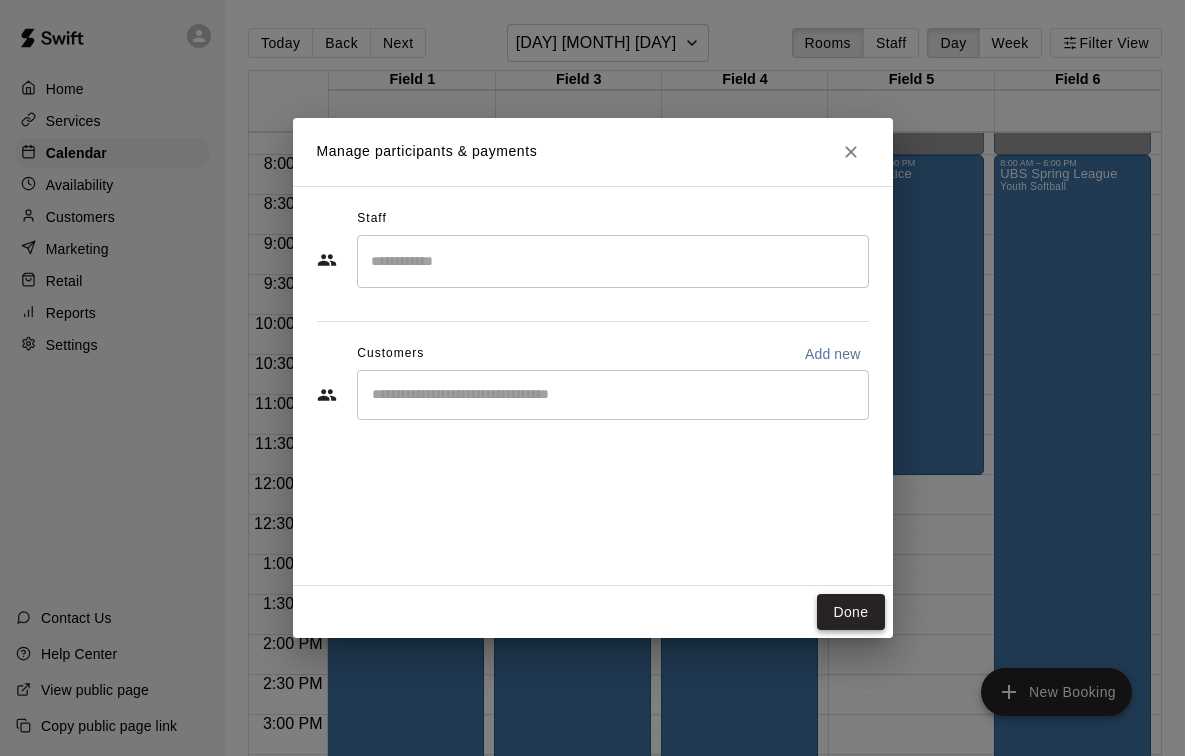 click on "Done" at bounding box center [850, 612] 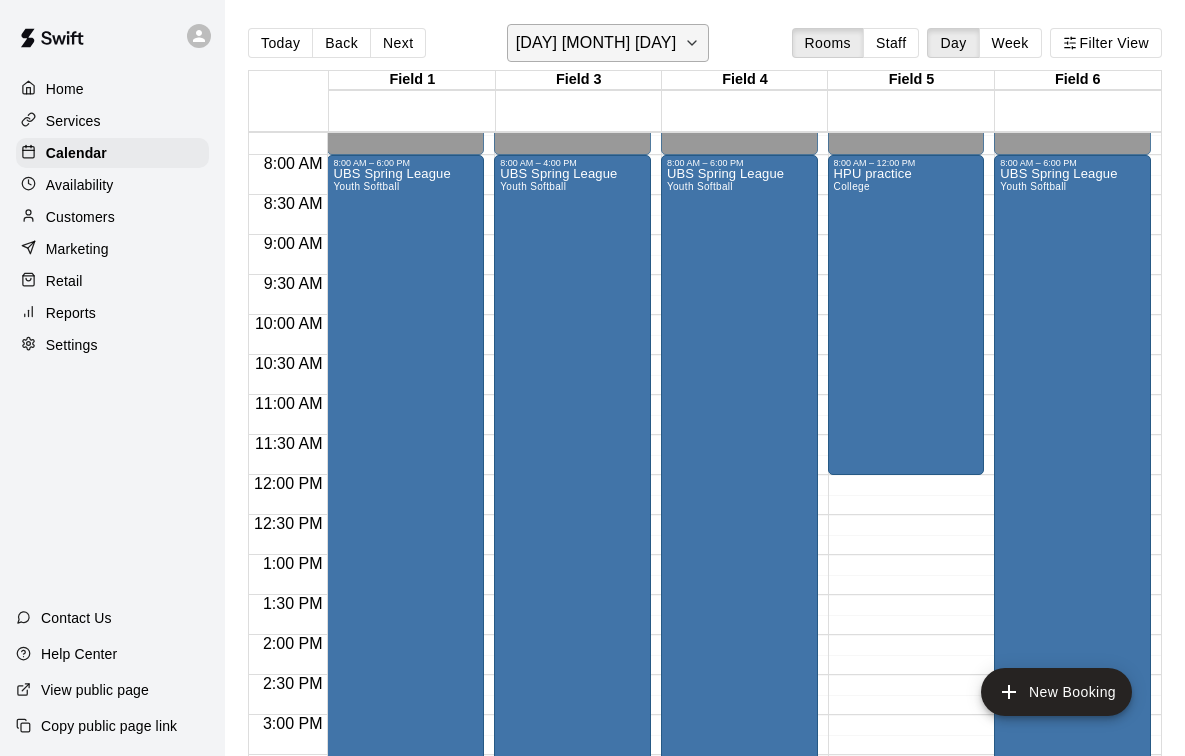 click on "[DAY] [MONTH] [DAY]" at bounding box center (596, 43) 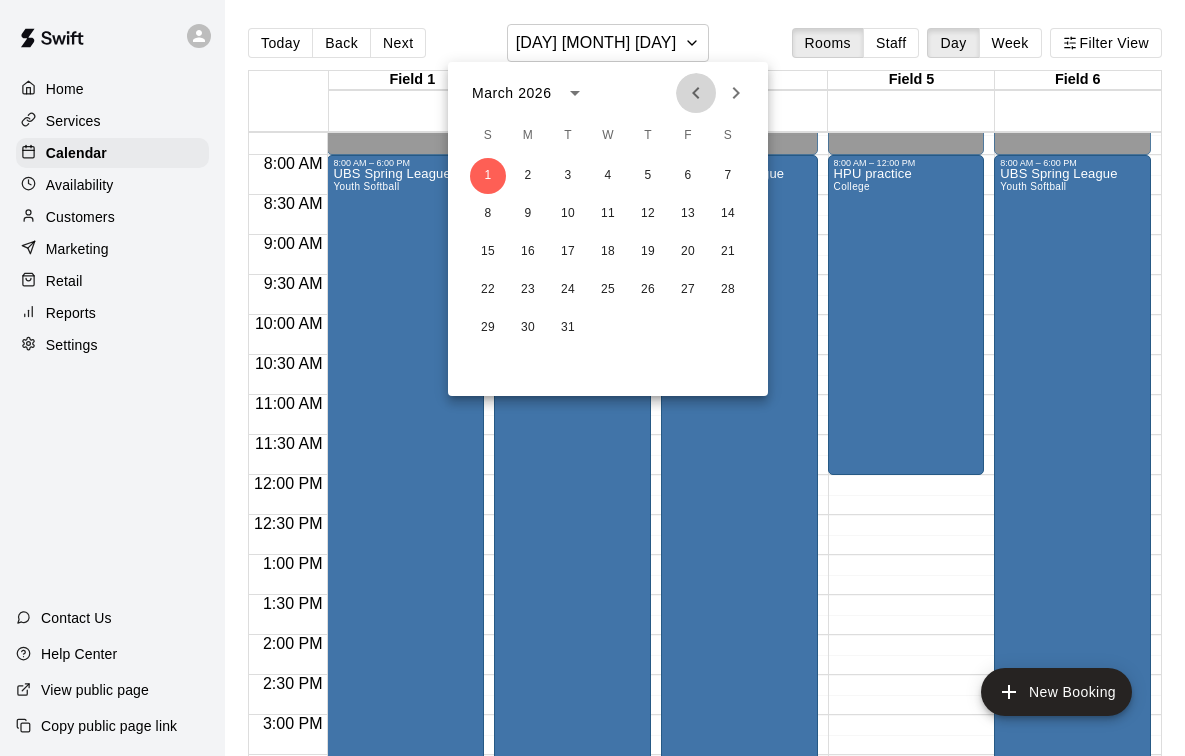 click 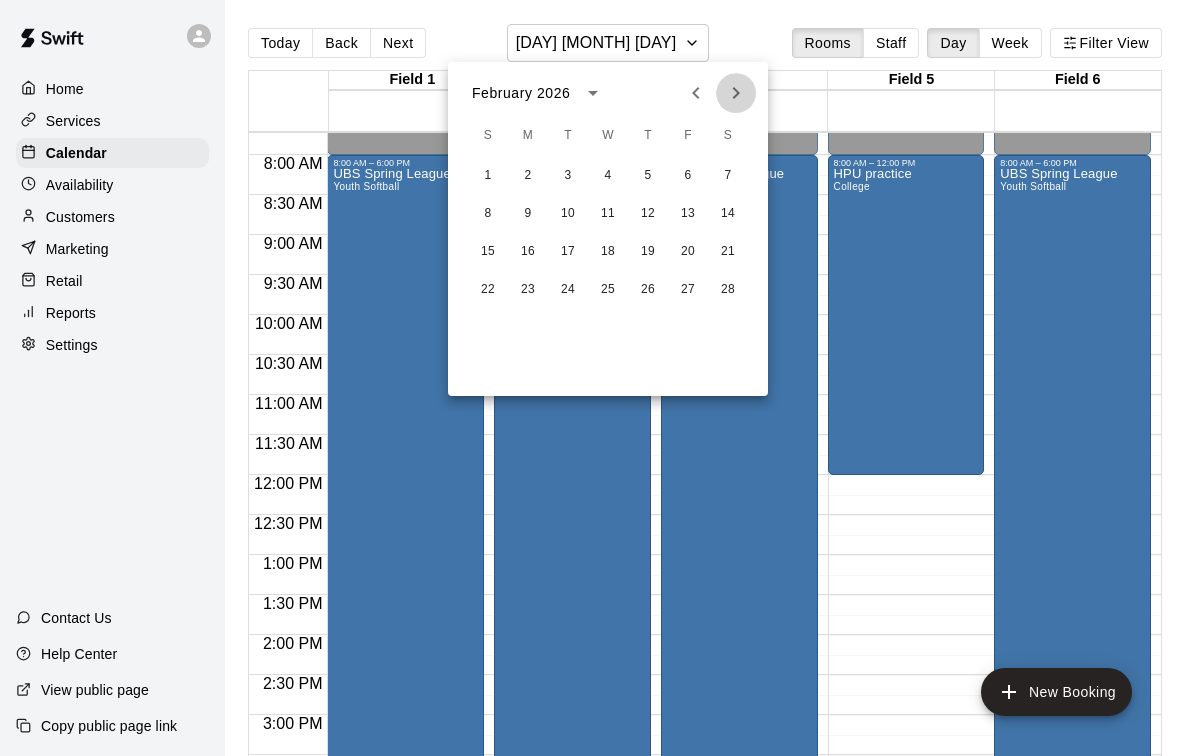 click 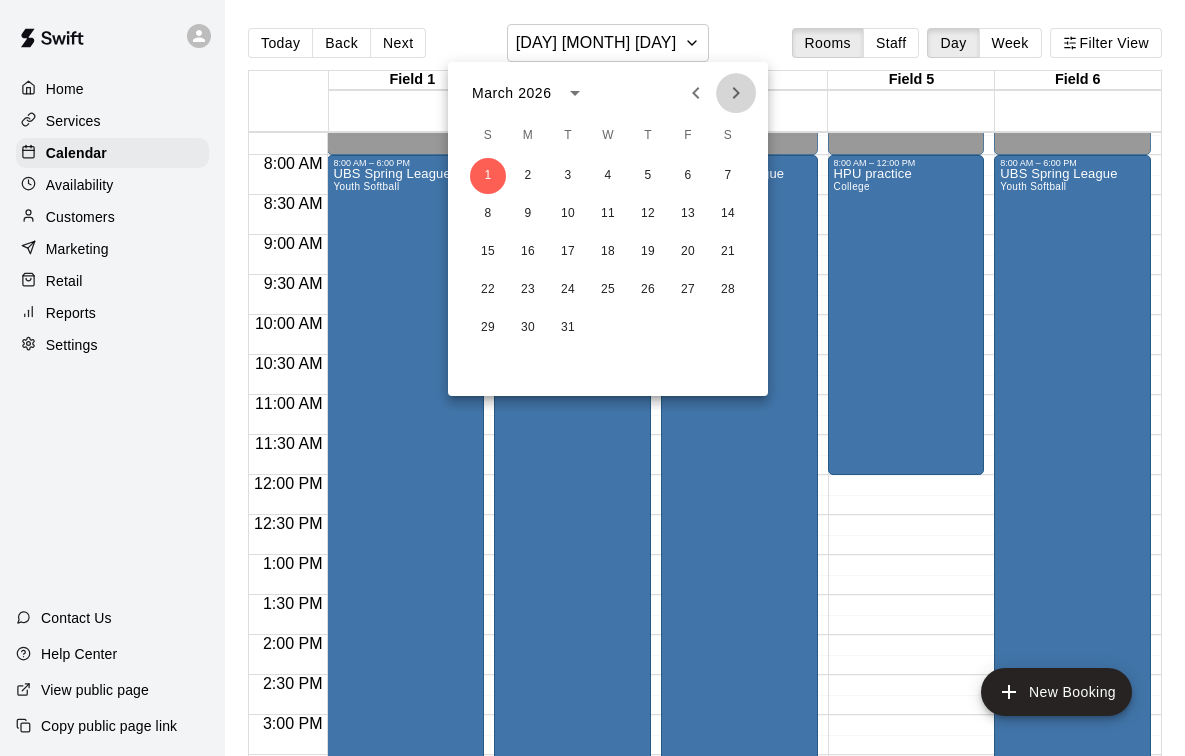 click 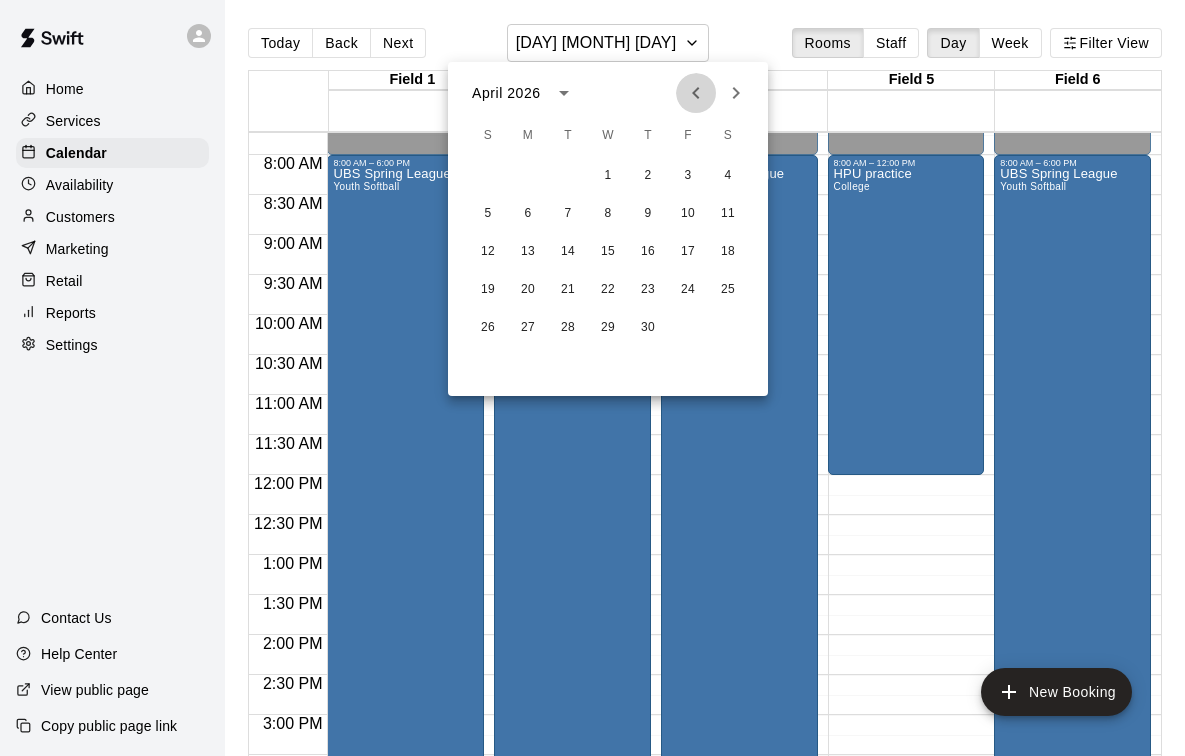 click 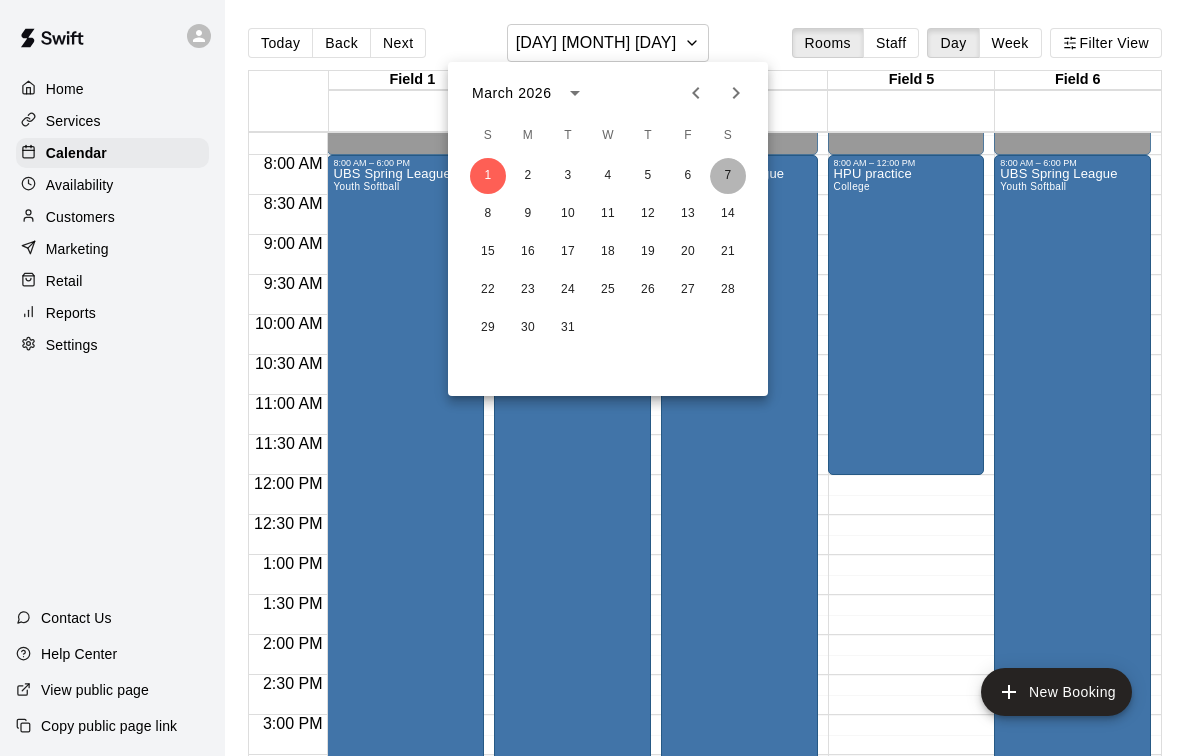 click on "7" at bounding box center [728, 176] 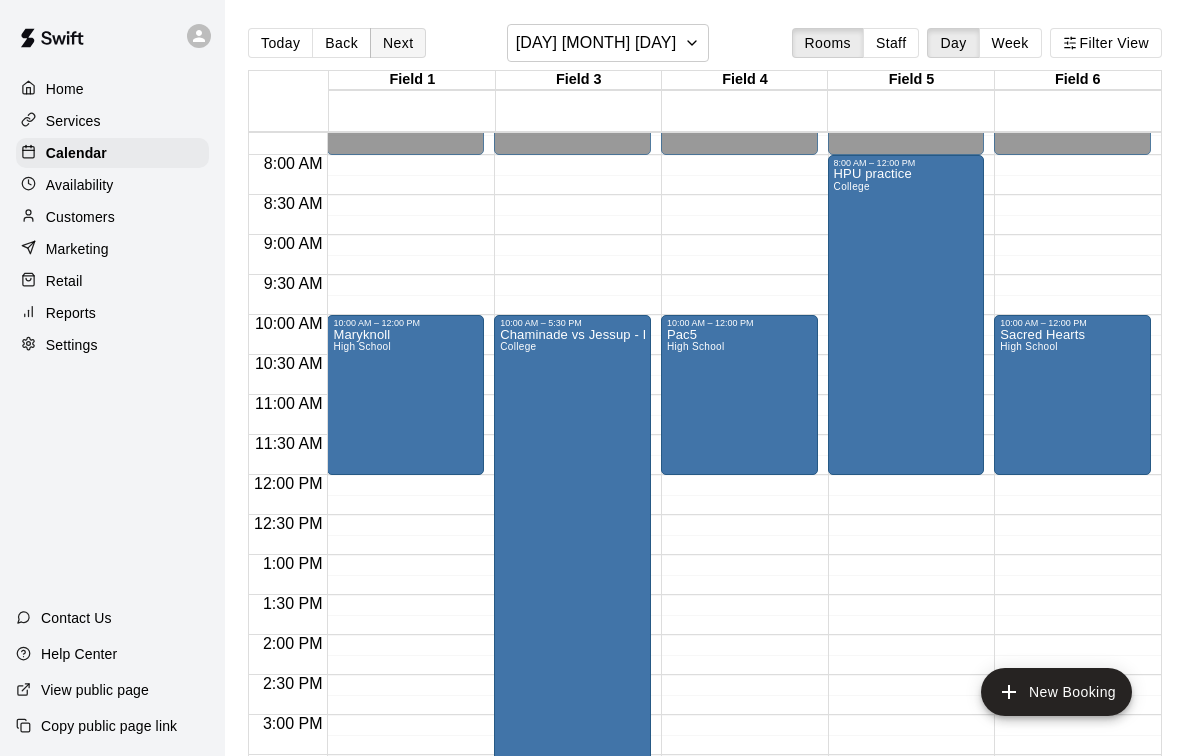 click on "Next" at bounding box center [398, 43] 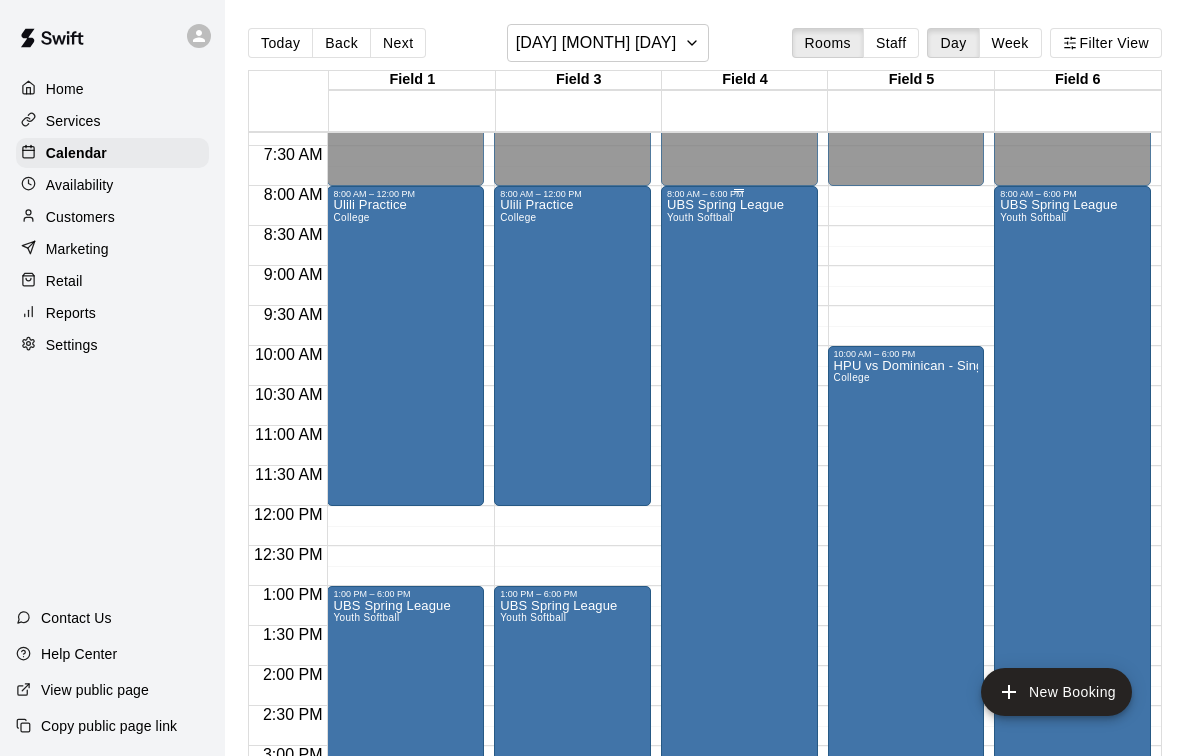 scroll, scrollTop: 580, scrollLeft: 0, axis: vertical 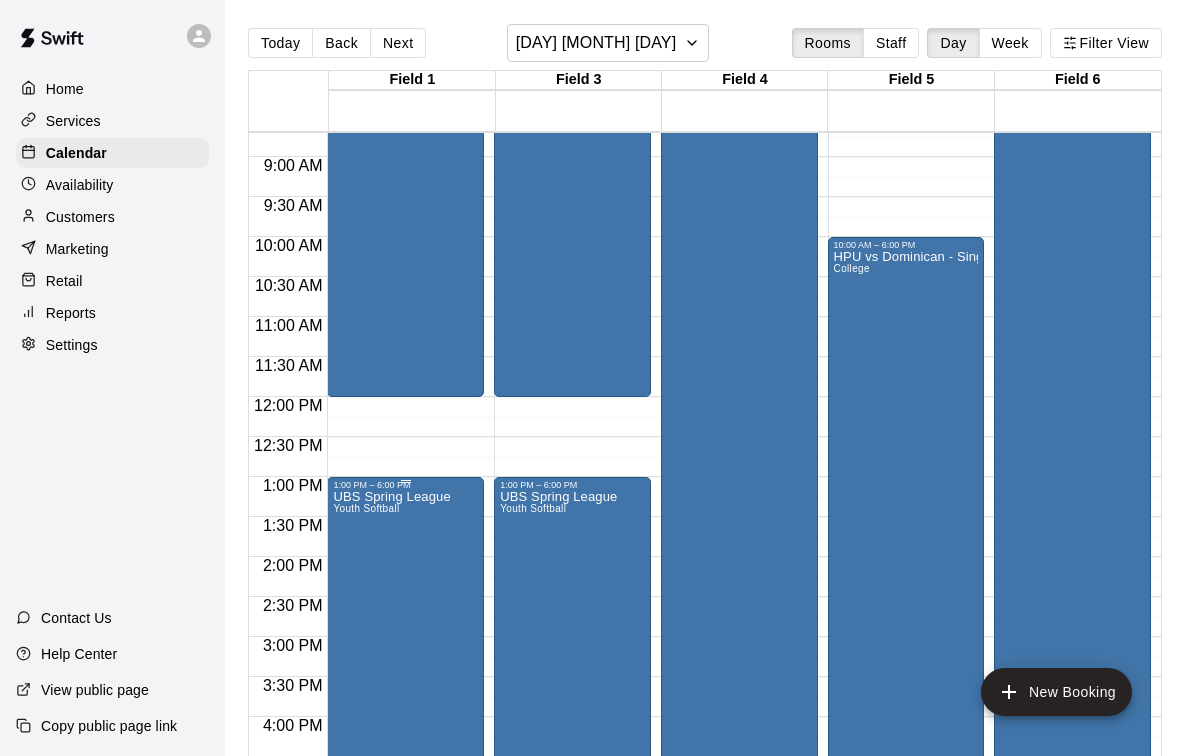 click on "UBS Spring League Youth Softball" at bounding box center (391, 868) 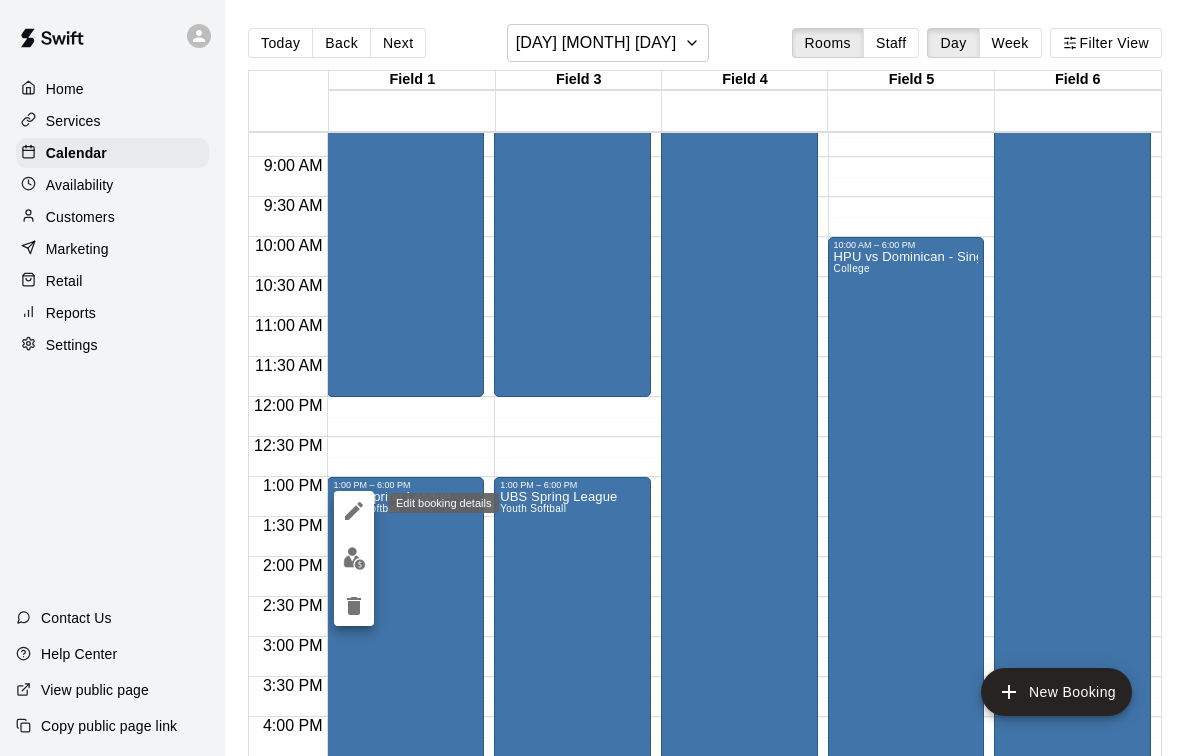 click 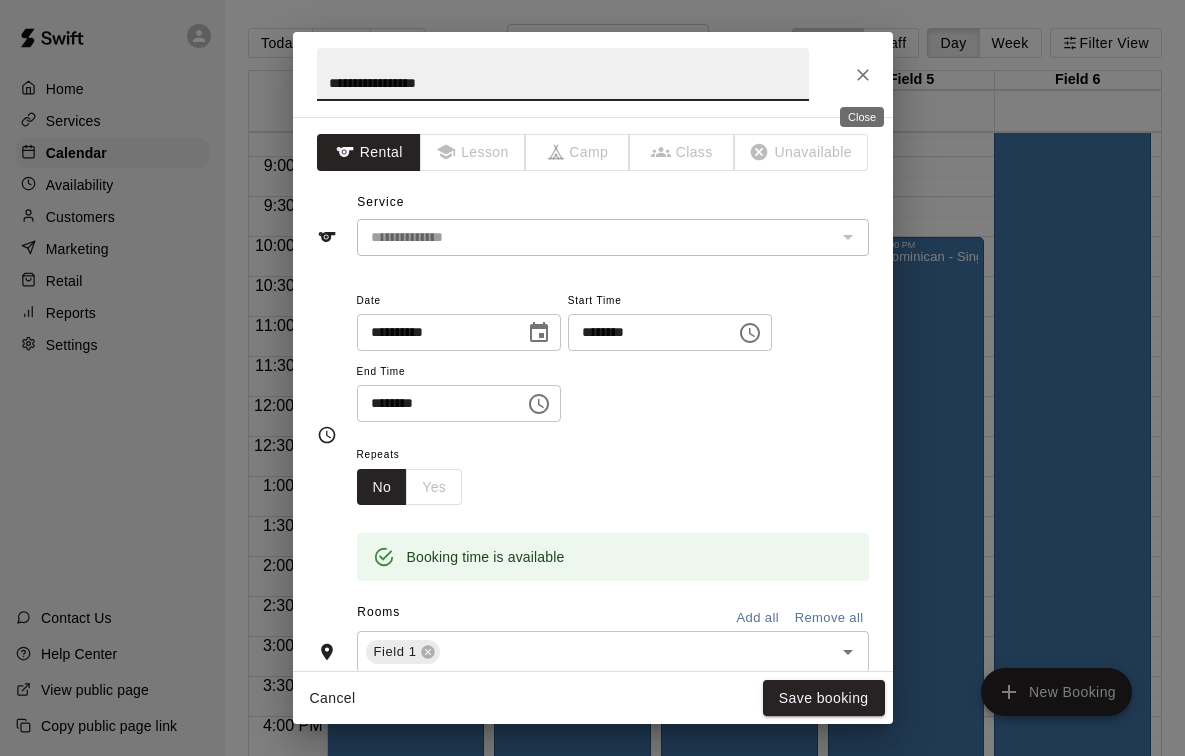 click 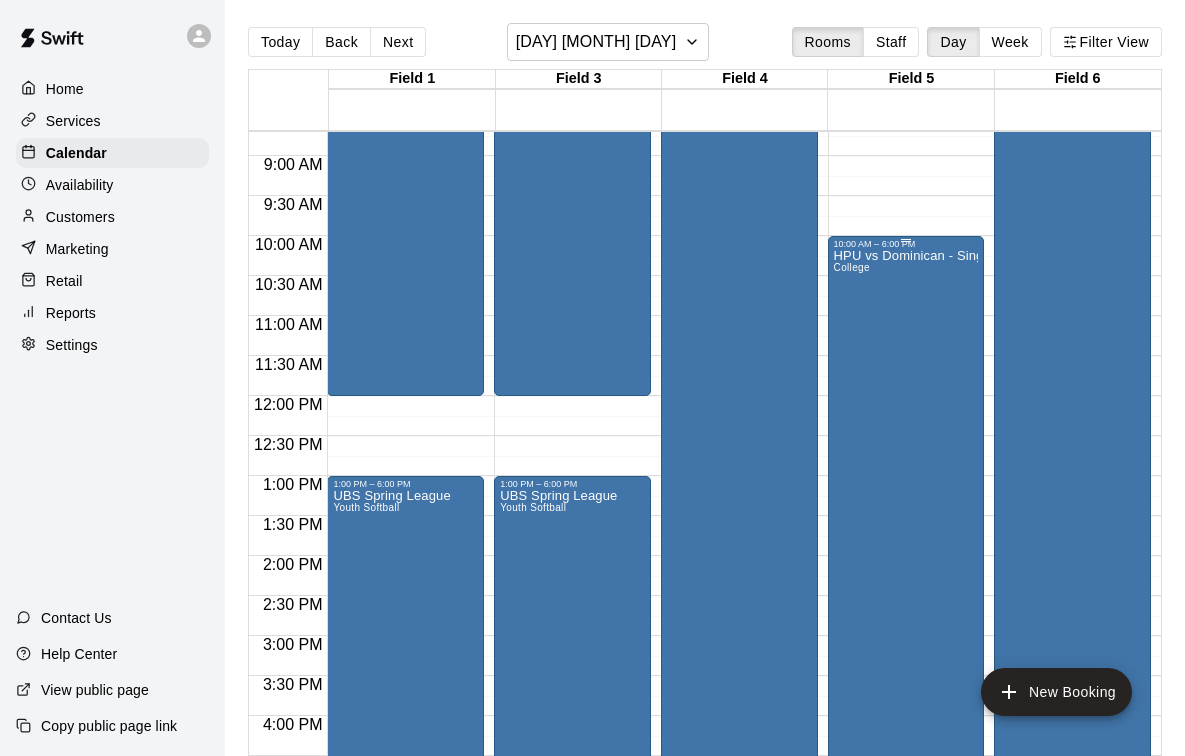 scroll, scrollTop: 6, scrollLeft: 4, axis: both 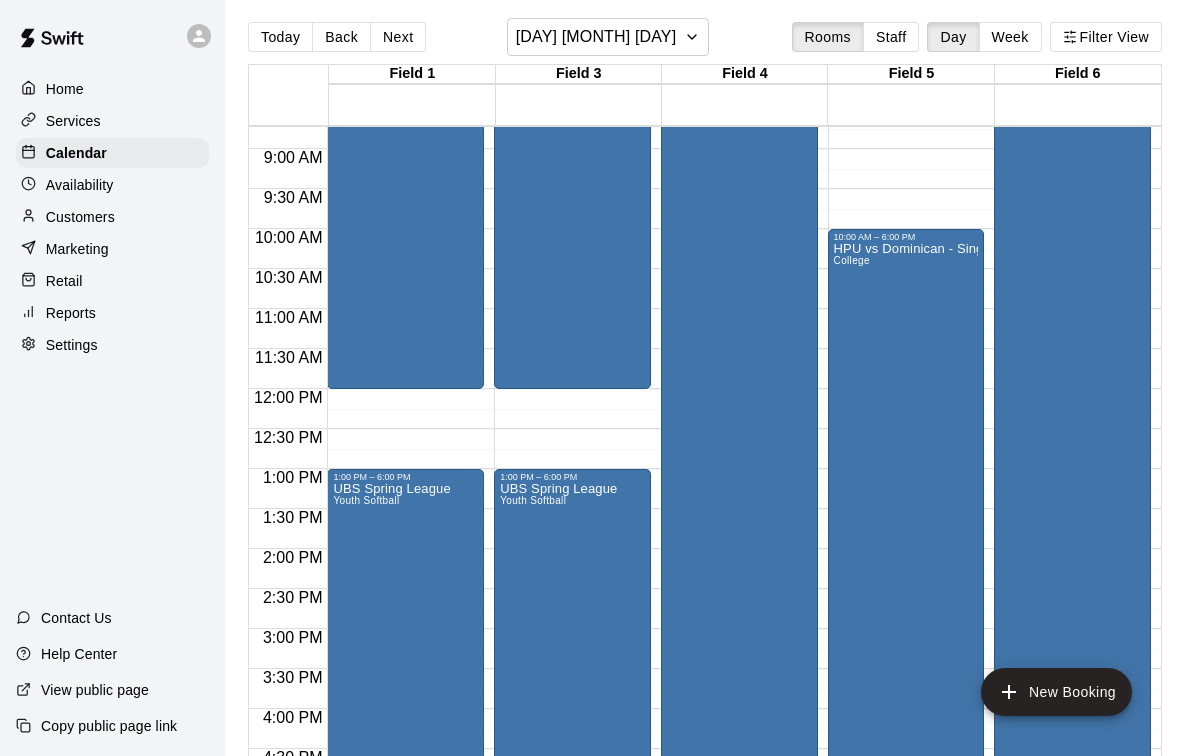 click on "UBS Spring League Youth Softball" at bounding box center (725, 460) 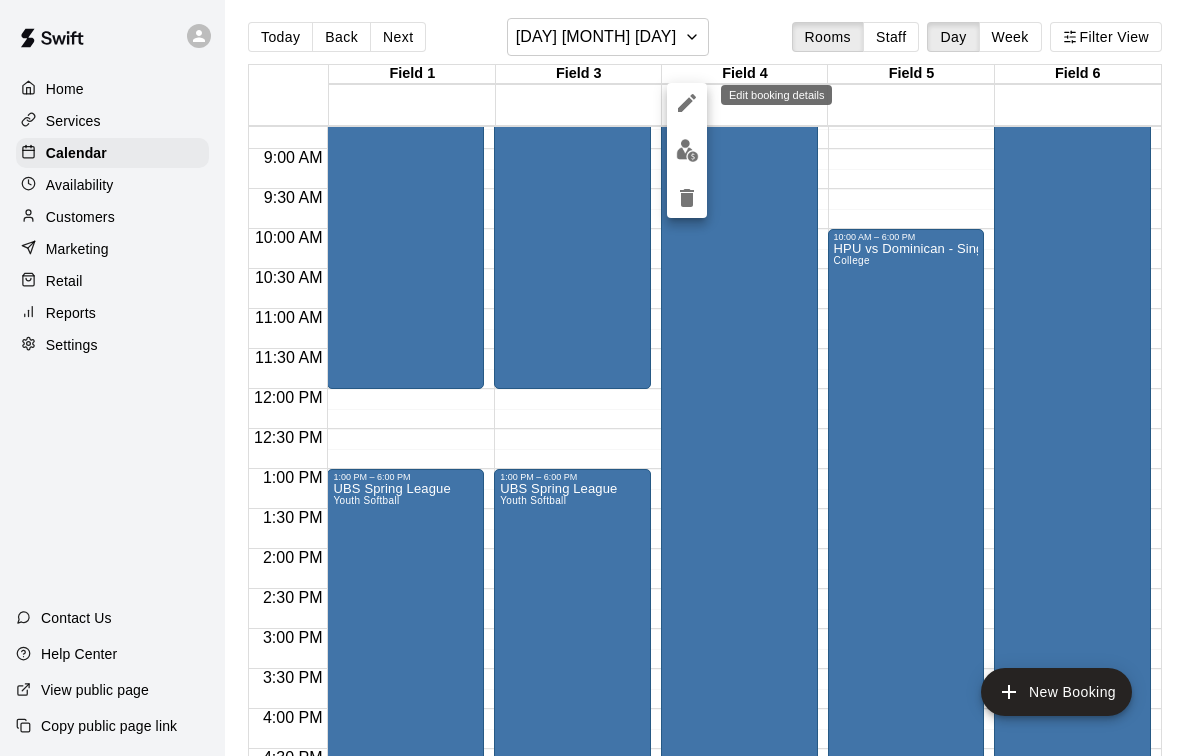 click 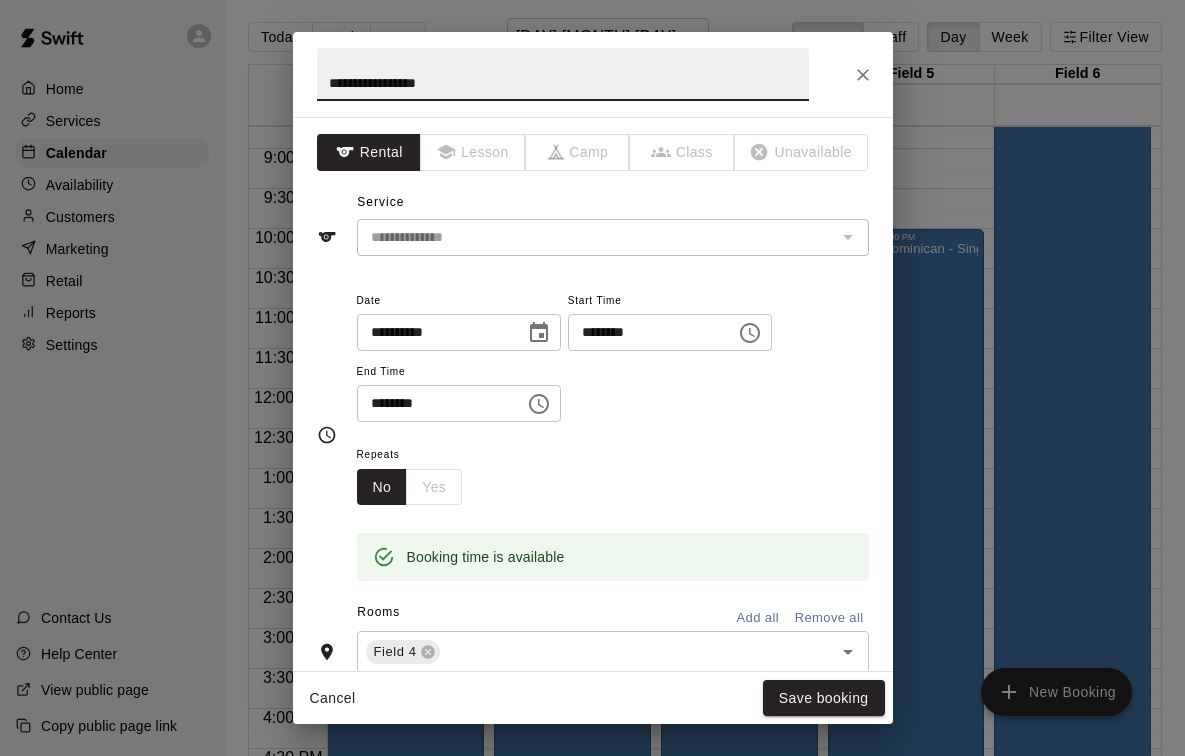 click on "********" at bounding box center [645, 332] 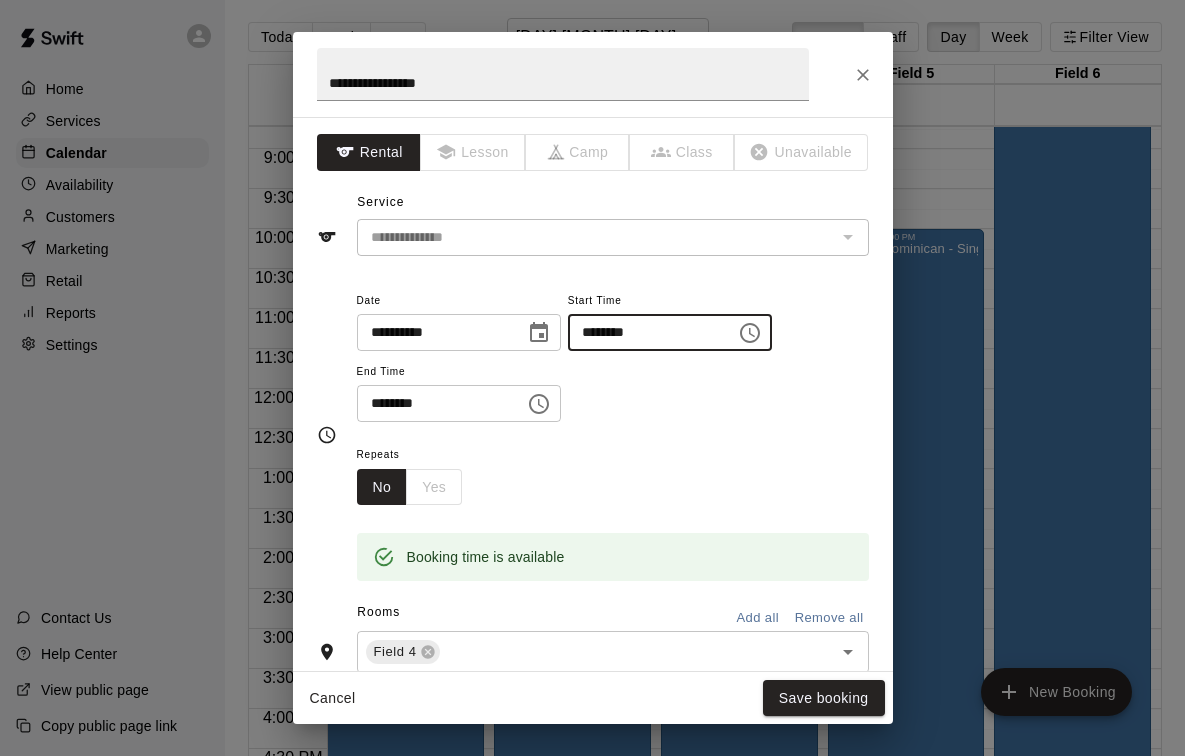click on "********" at bounding box center [645, 332] 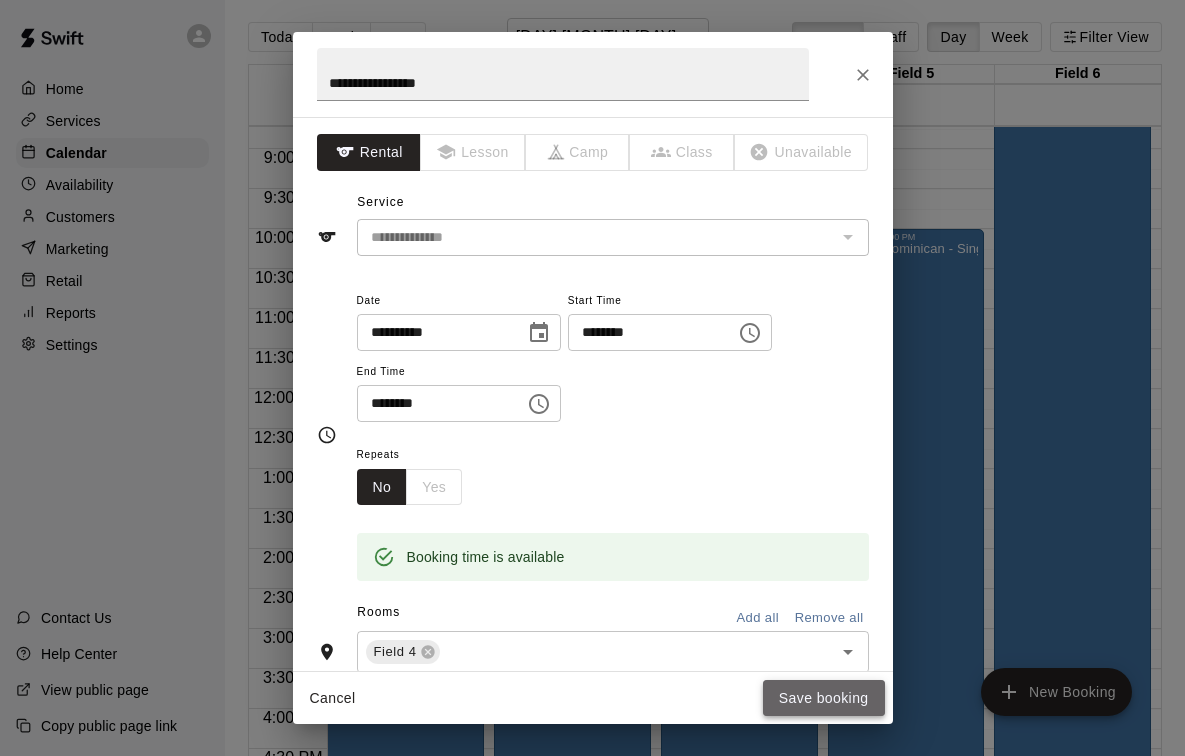 click on "Save booking" at bounding box center (824, 698) 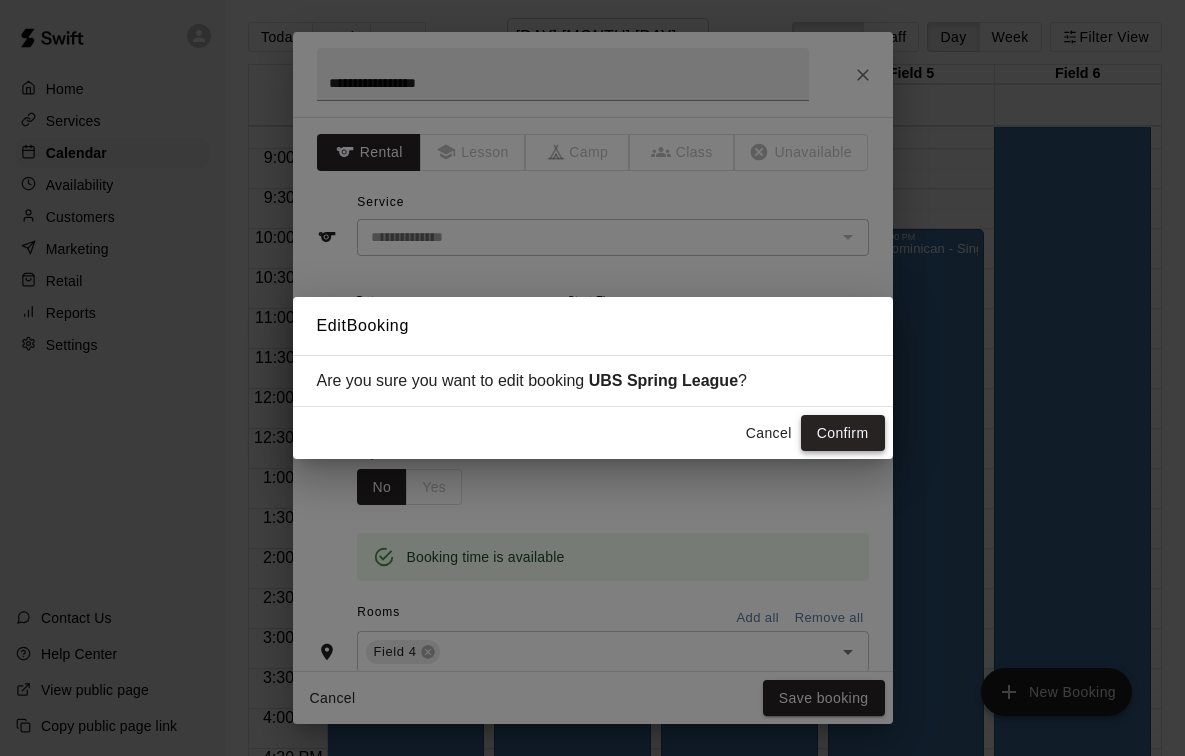 click on "Confirm" at bounding box center [843, 433] 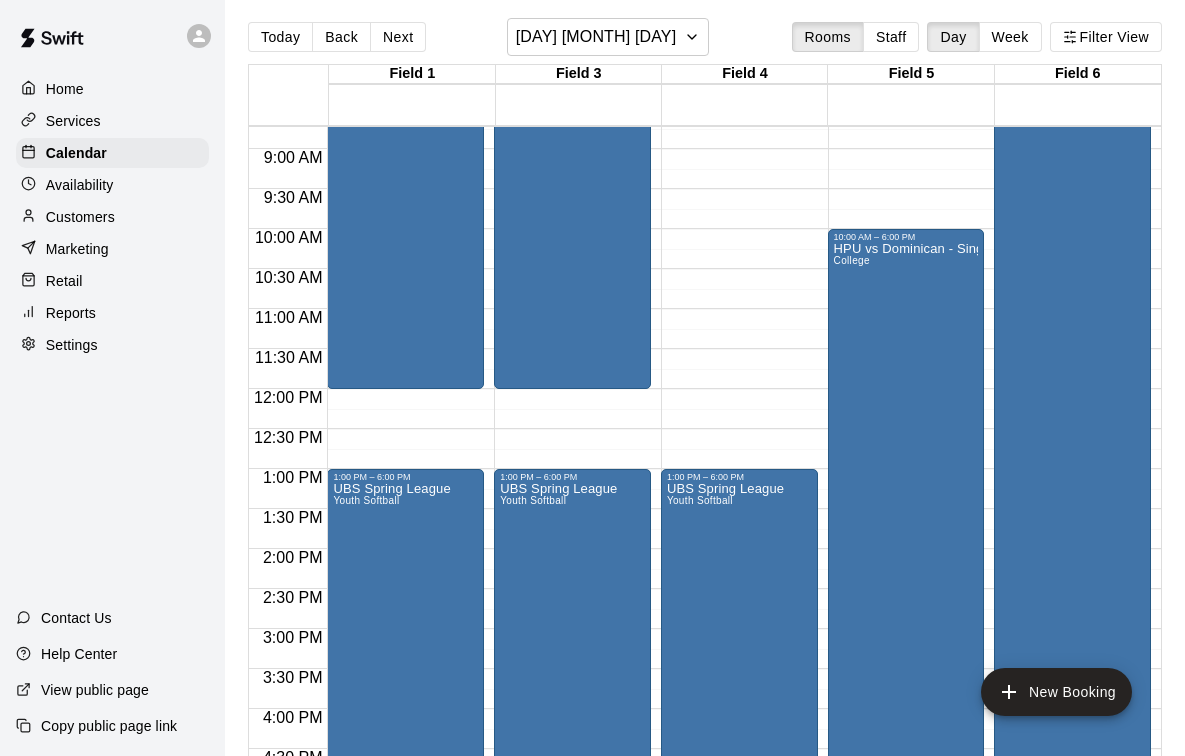 click on "UBS Spring League Youth Softball" at bounding box center (1058, 460) 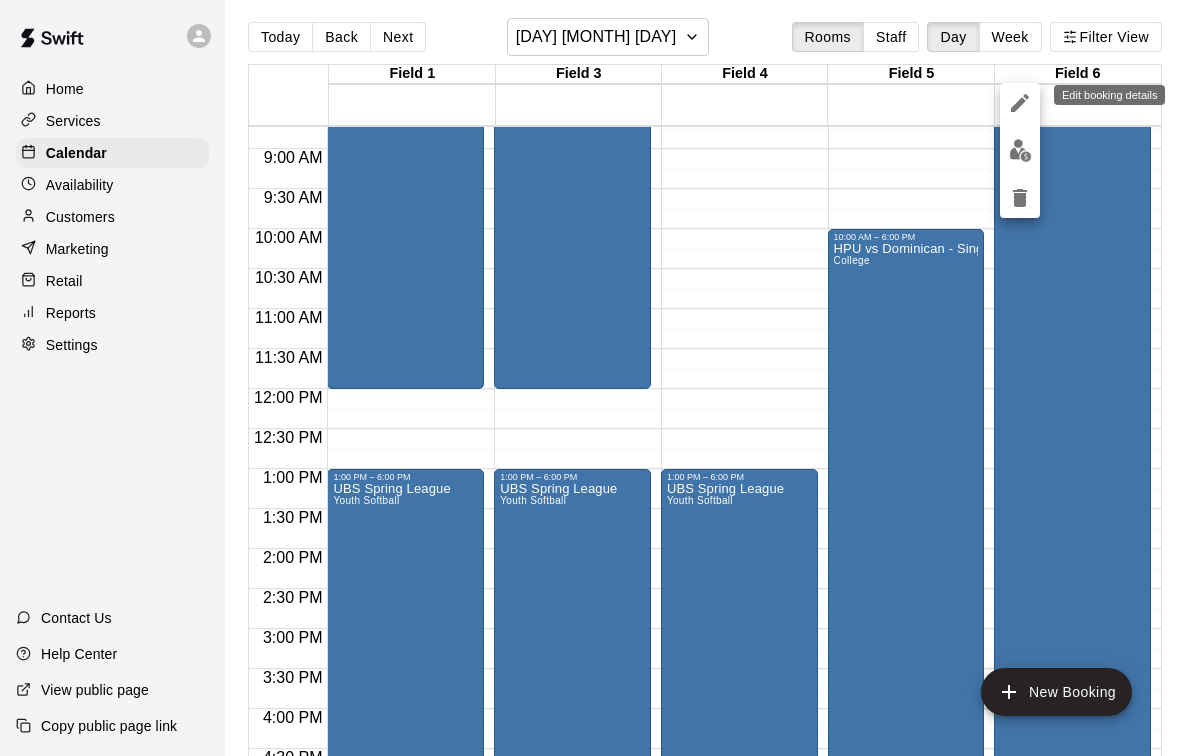 click 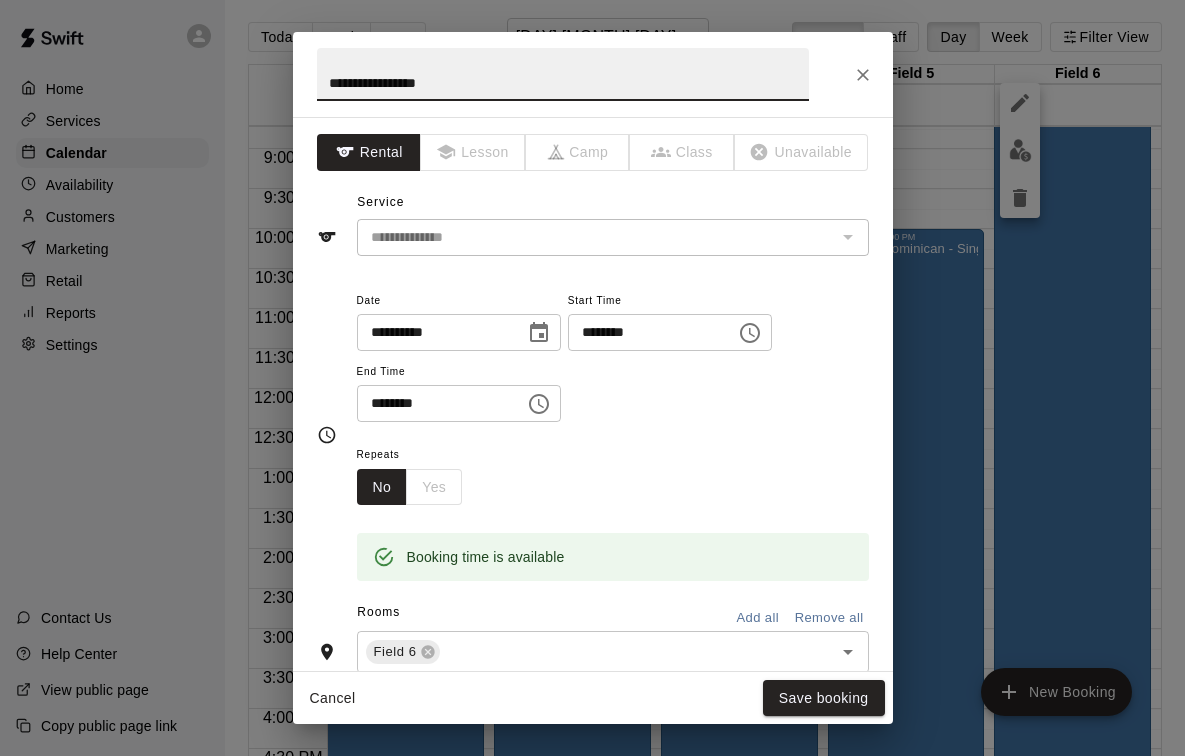 click on "********" at bounding box center [645, 332] 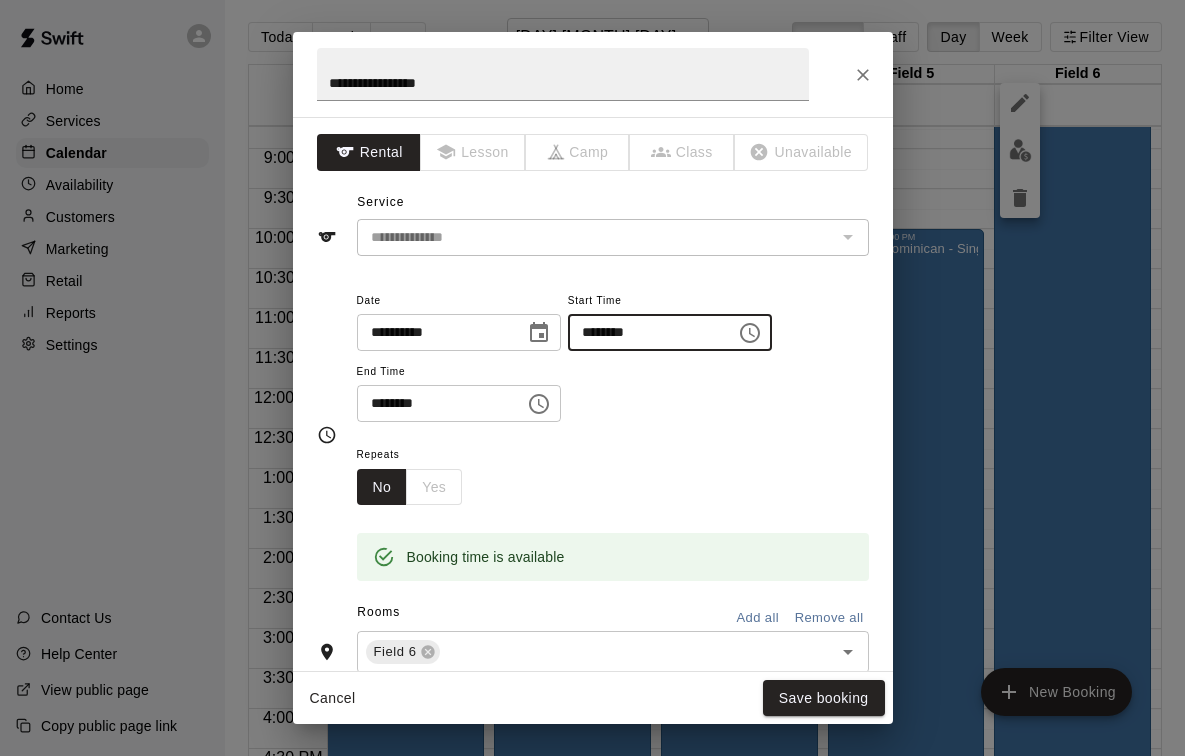 click on "********" at bounding box center [645, 332] 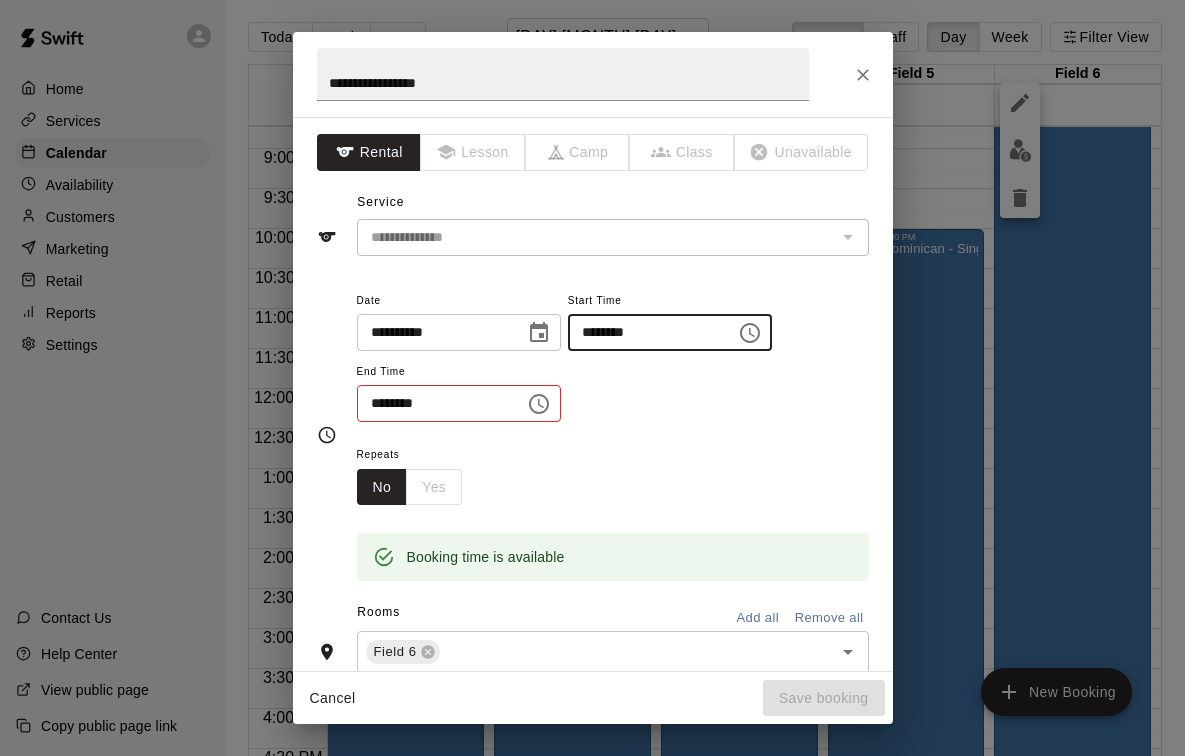 click on "********" at bounding box center (645, 332) 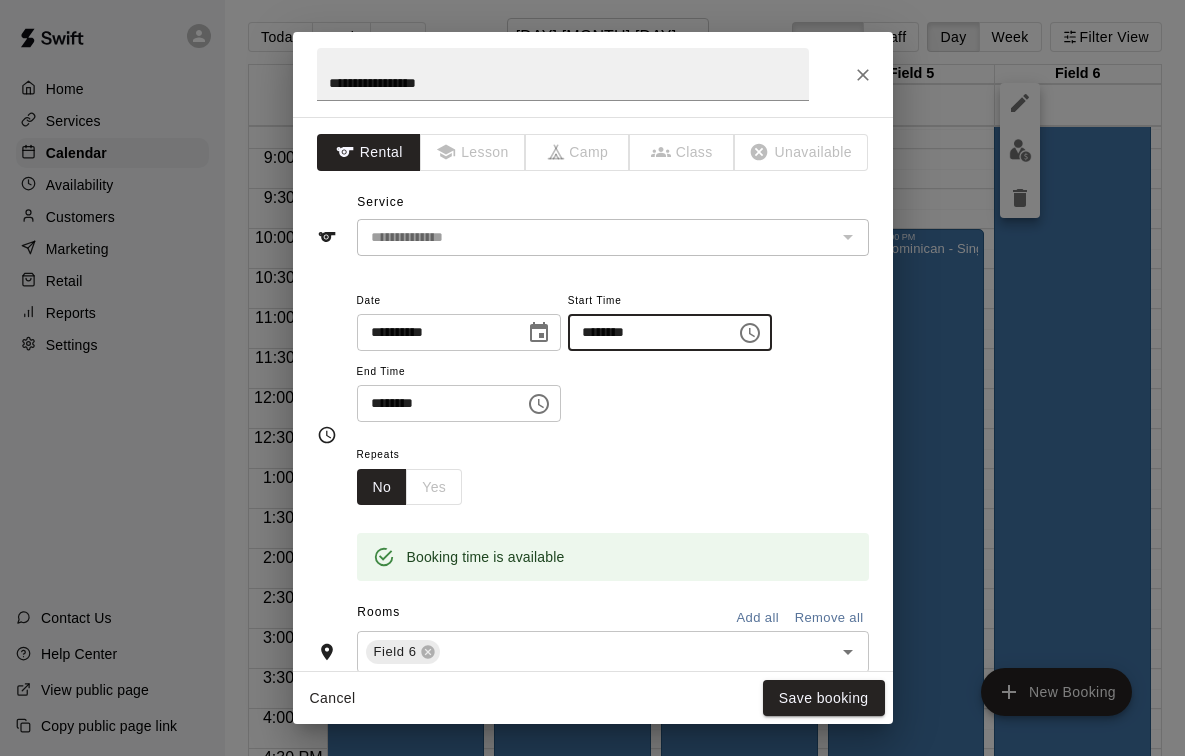click on "********" at bounding box center [645, 332] 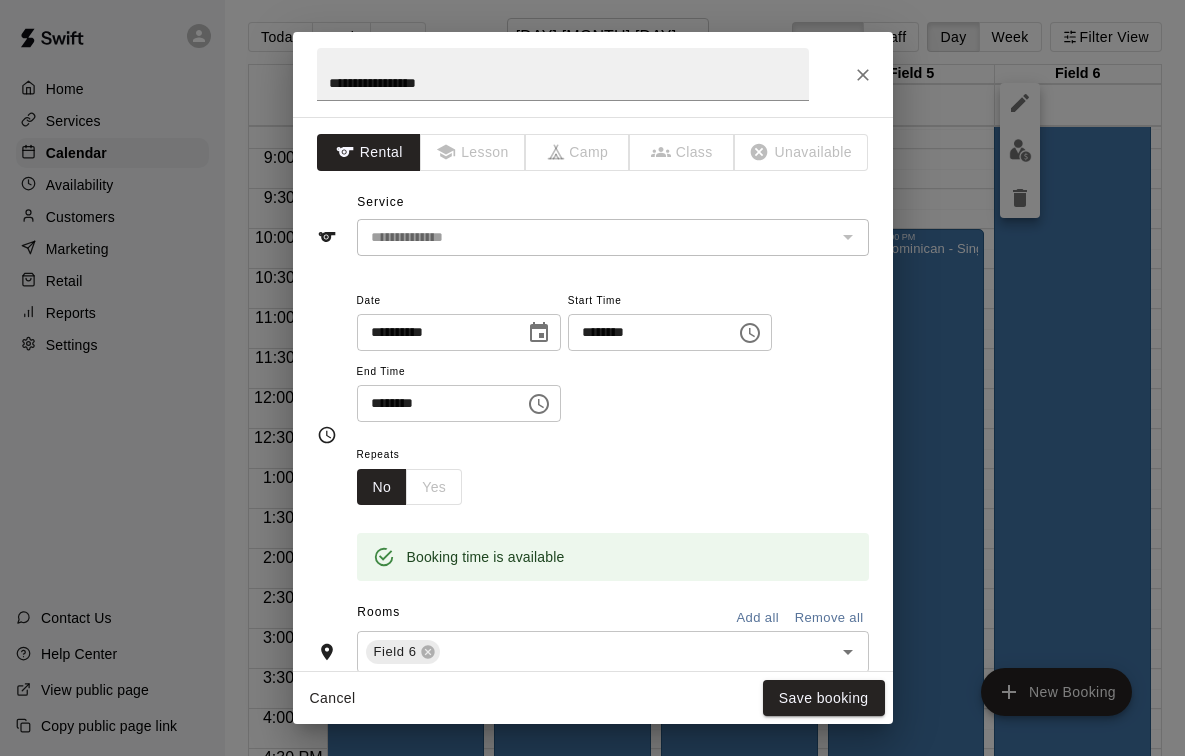 click on "**********" at bounding box center [613, 365] 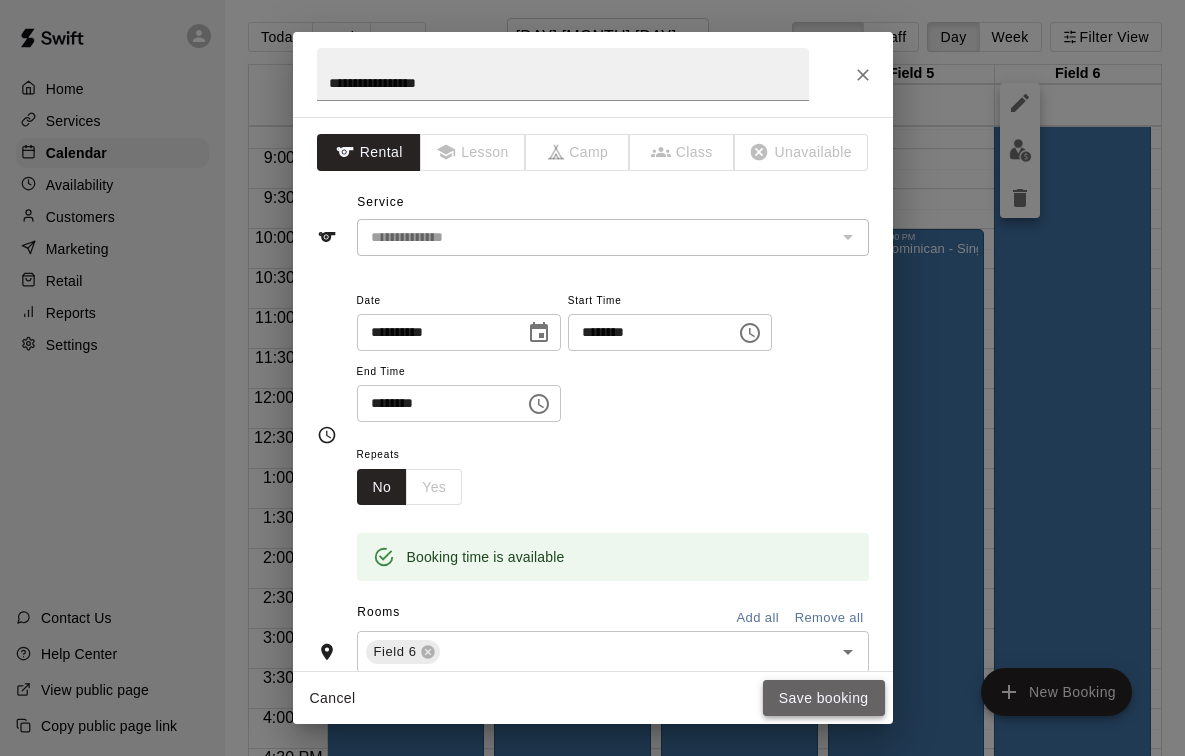 click on "Save booking" at bounding box center (824, 698) 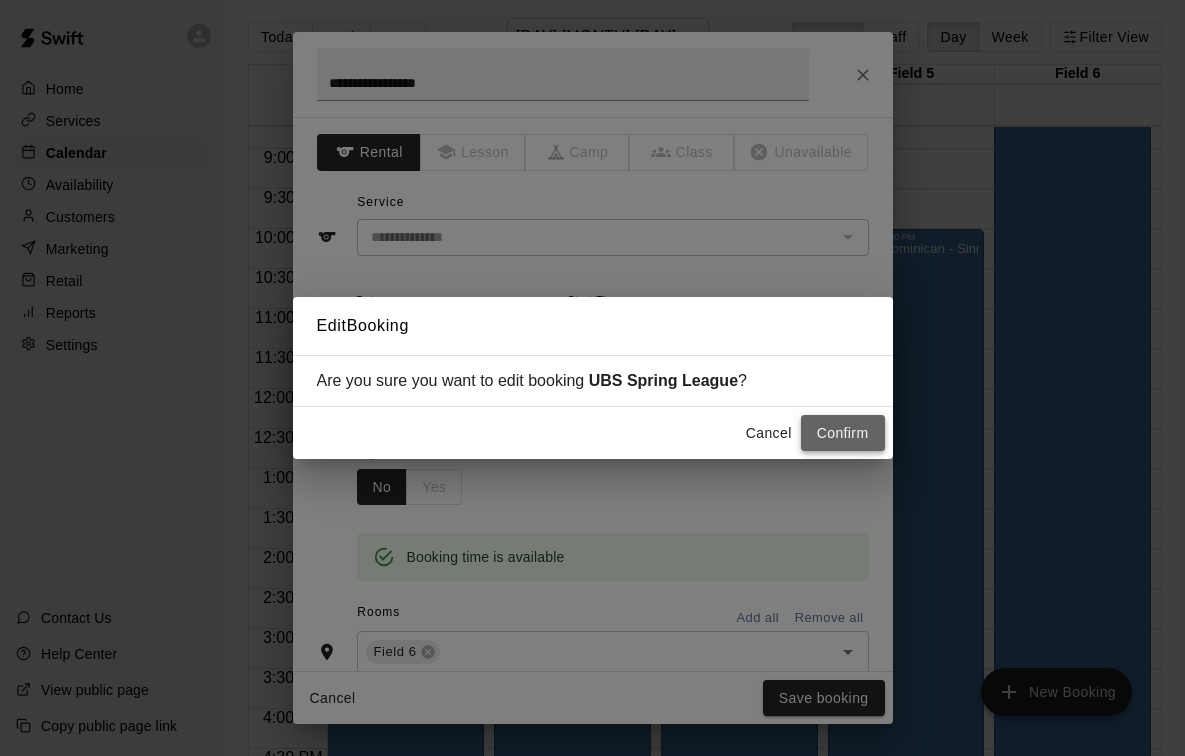 click on "Confirm" at bounding box center (843, 433) 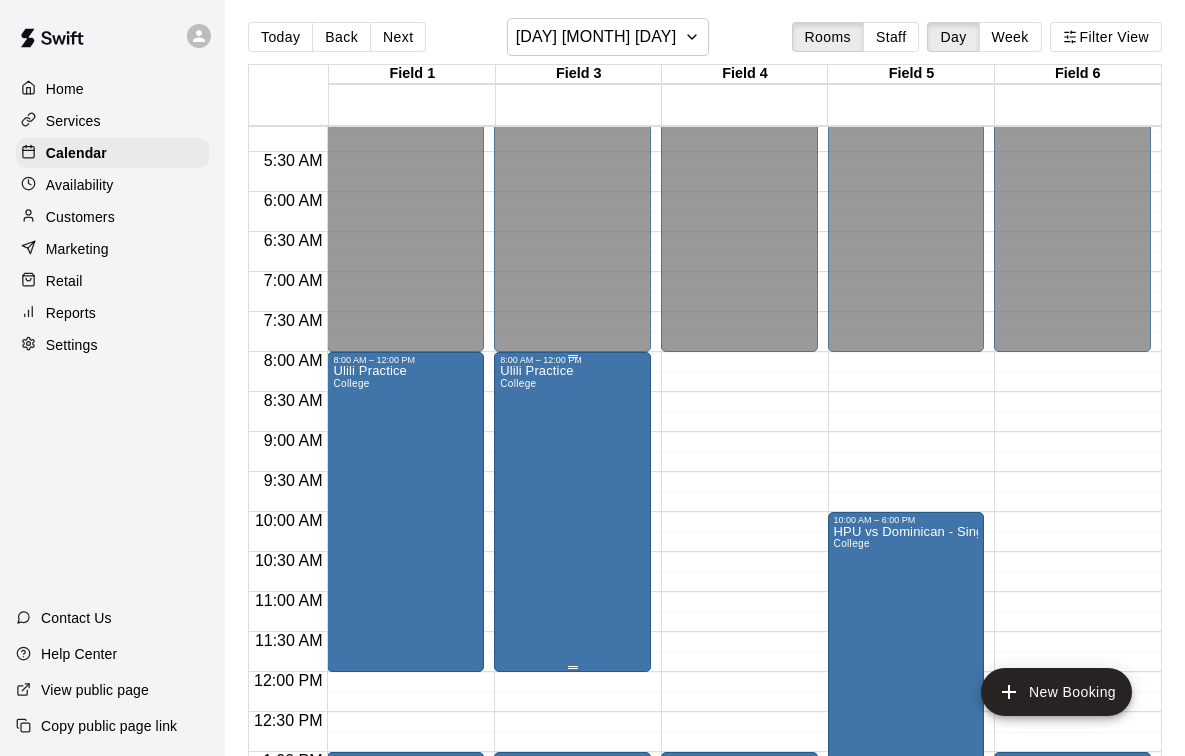 scroll, scrollTop: 419, scrollLeft: 0, axis: vertical 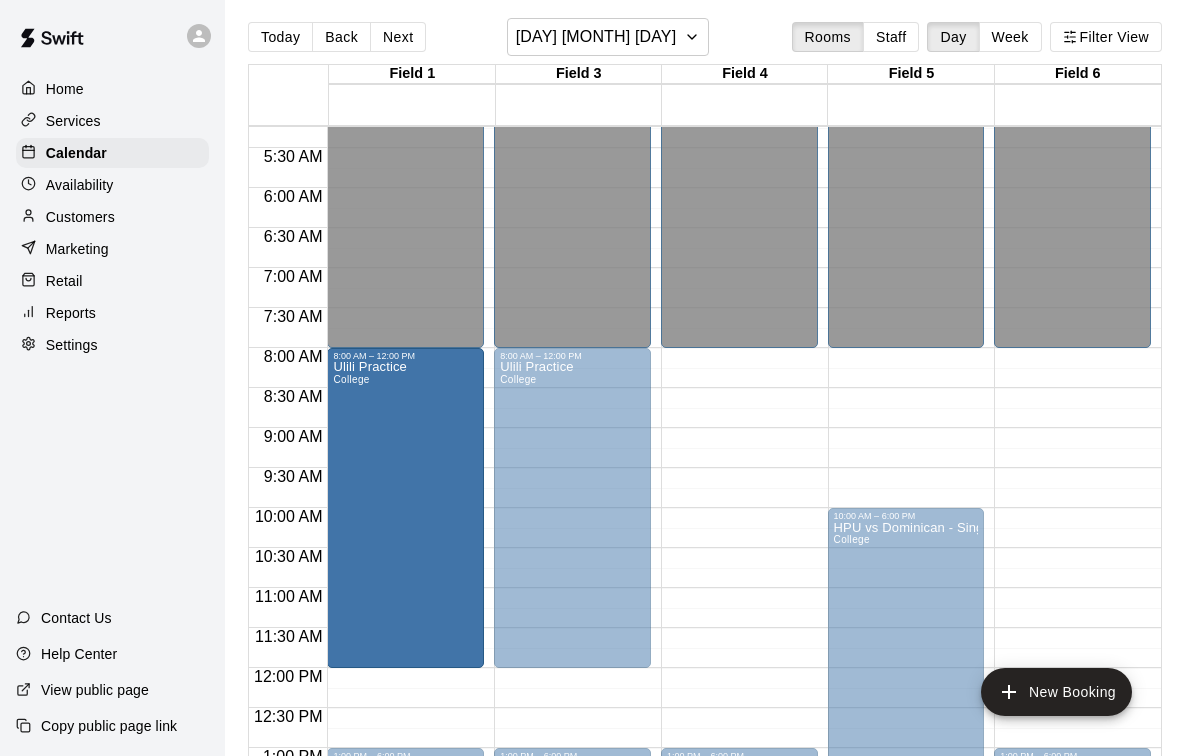 drag, startPoint x: 429, startPoint y: 430, endPoint x: 464, endPoint y: 443, distance: 37.336308 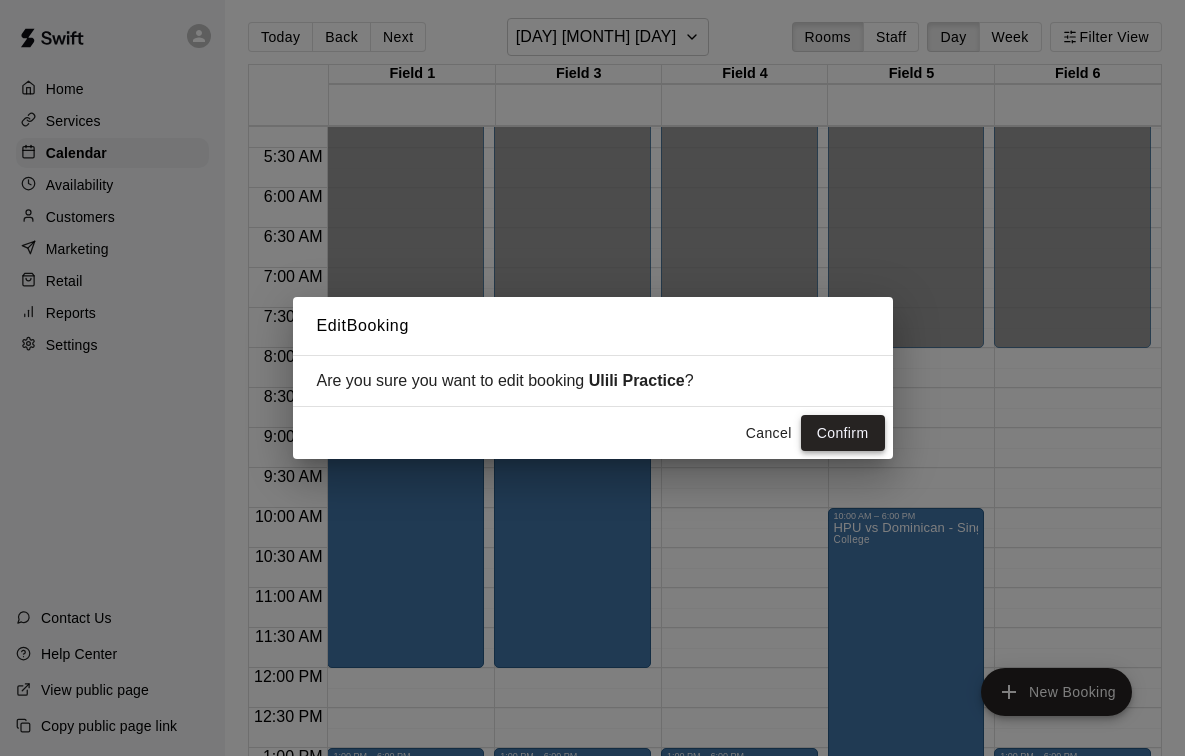 click on "Confirm" at bounding box center [843, 433] 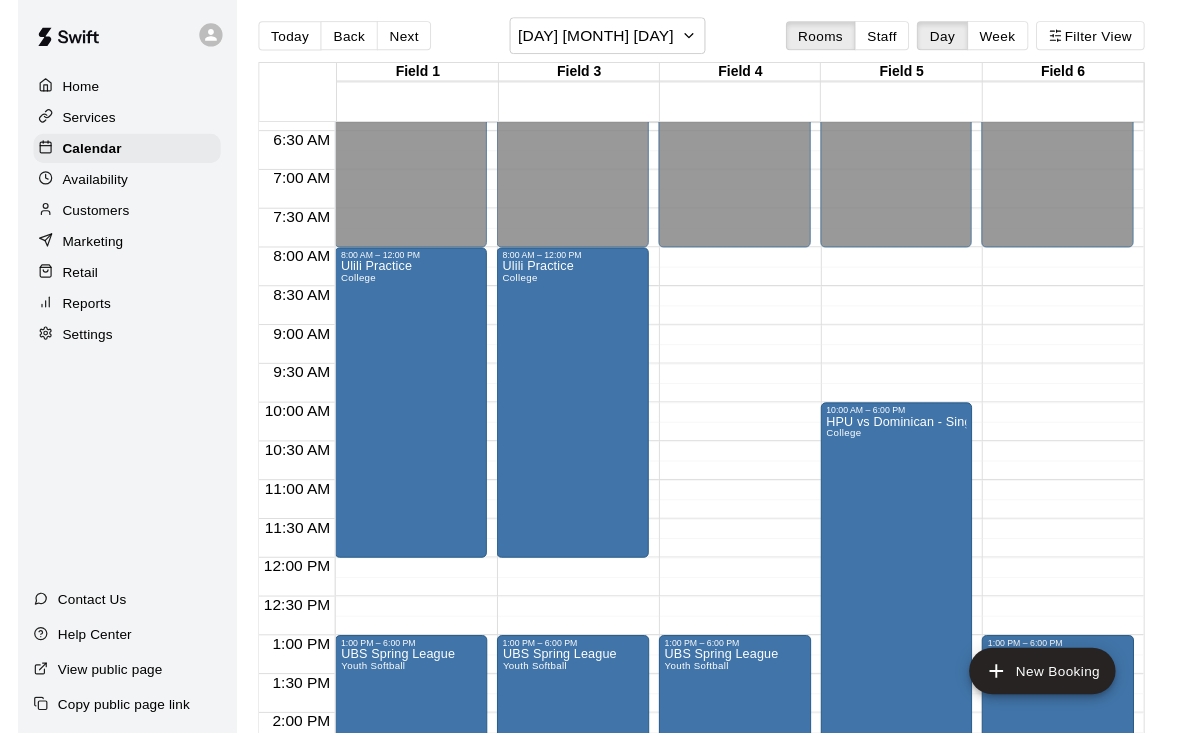 scroll, scrollTop: 509, scrollLeft: 0, axis: vertical 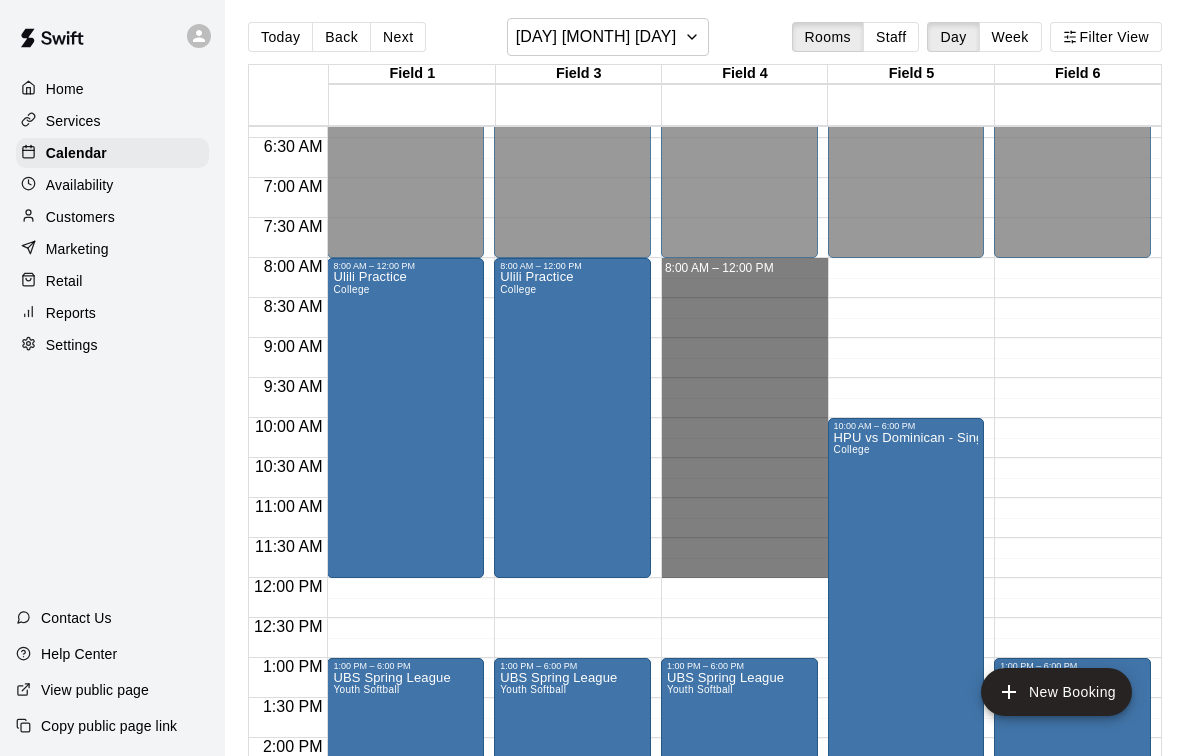 drag, startPoint x: 739, startPoint y: 273, endPoint x: 746, endPoint y: 564, distance: 291.08417 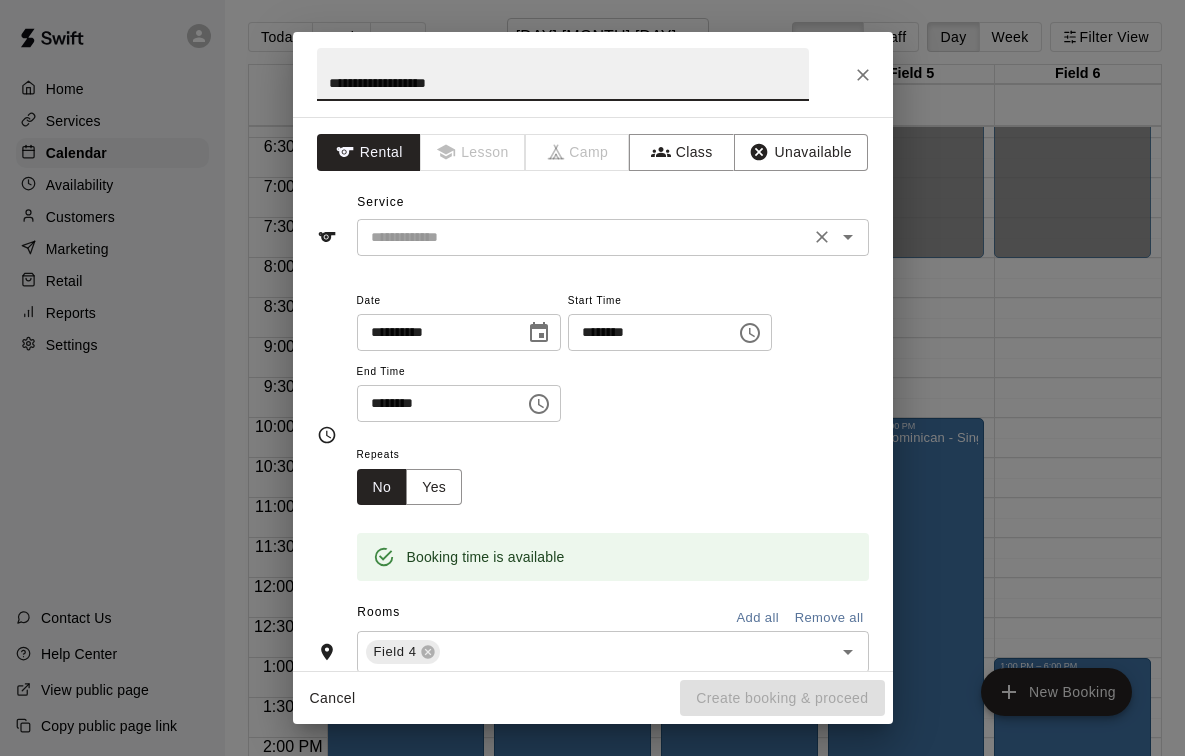 type on "**********" 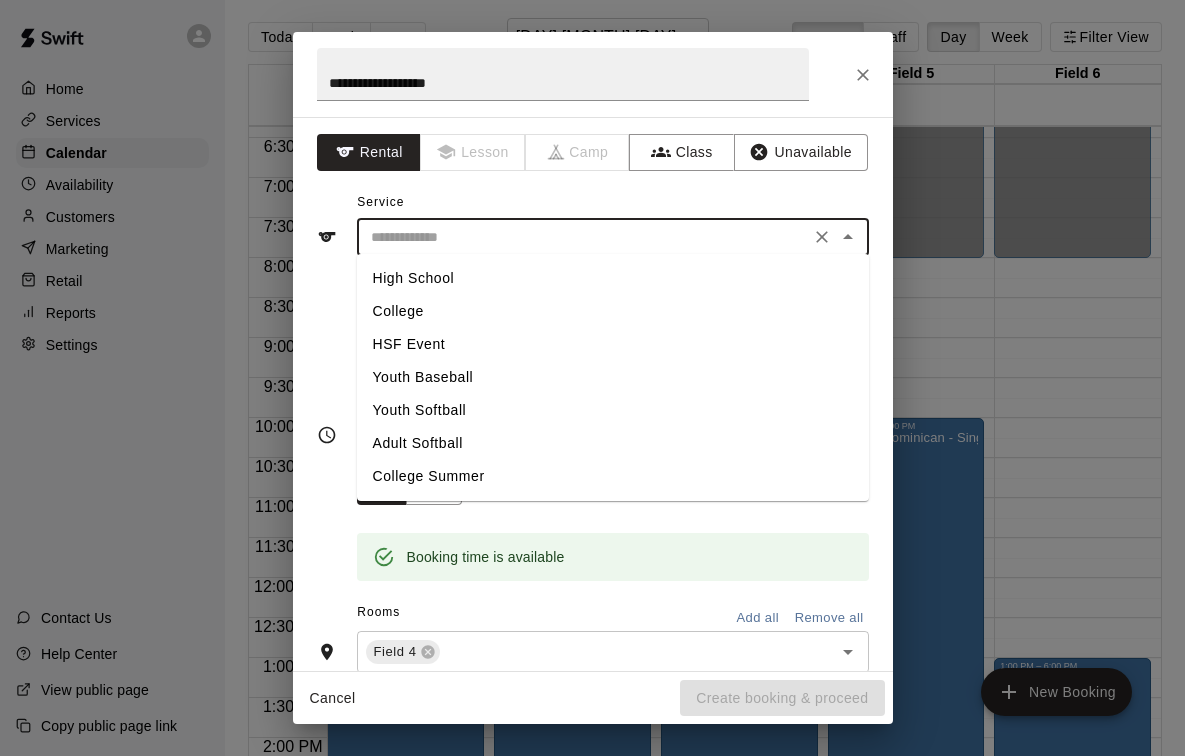 click at bounding box center (583, 237) 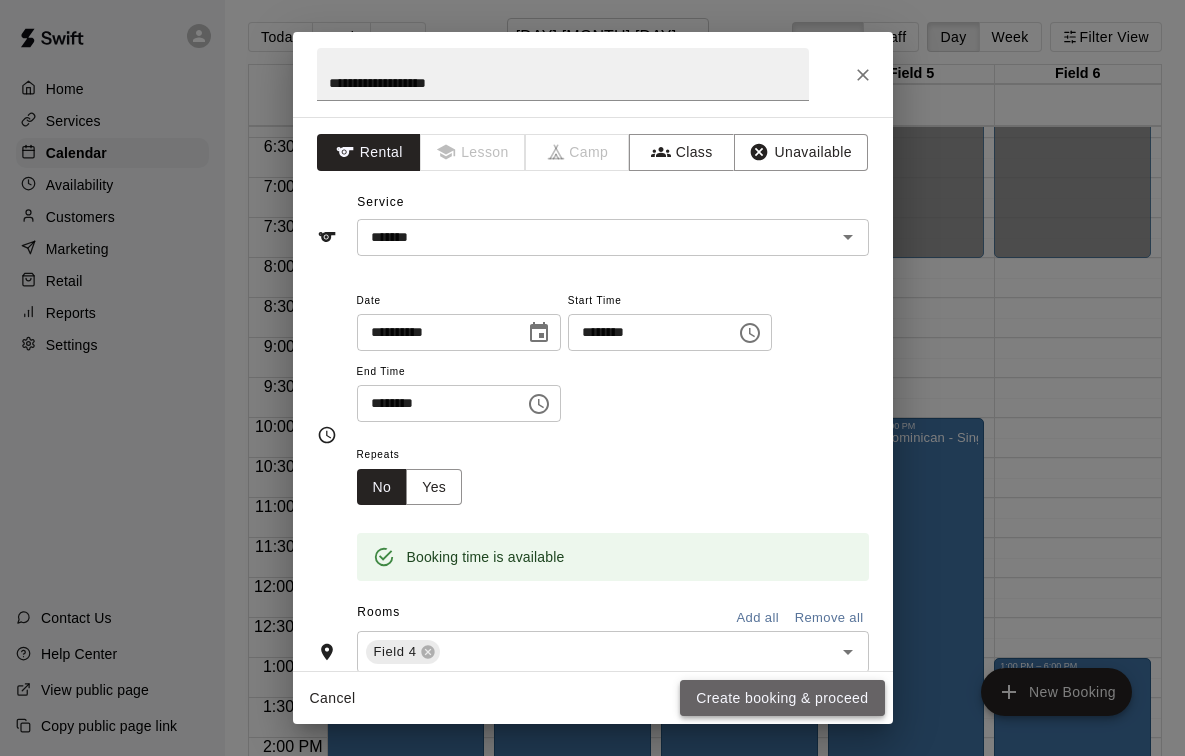 click on "Create booking & proceed" at bounding box center (782, 698) 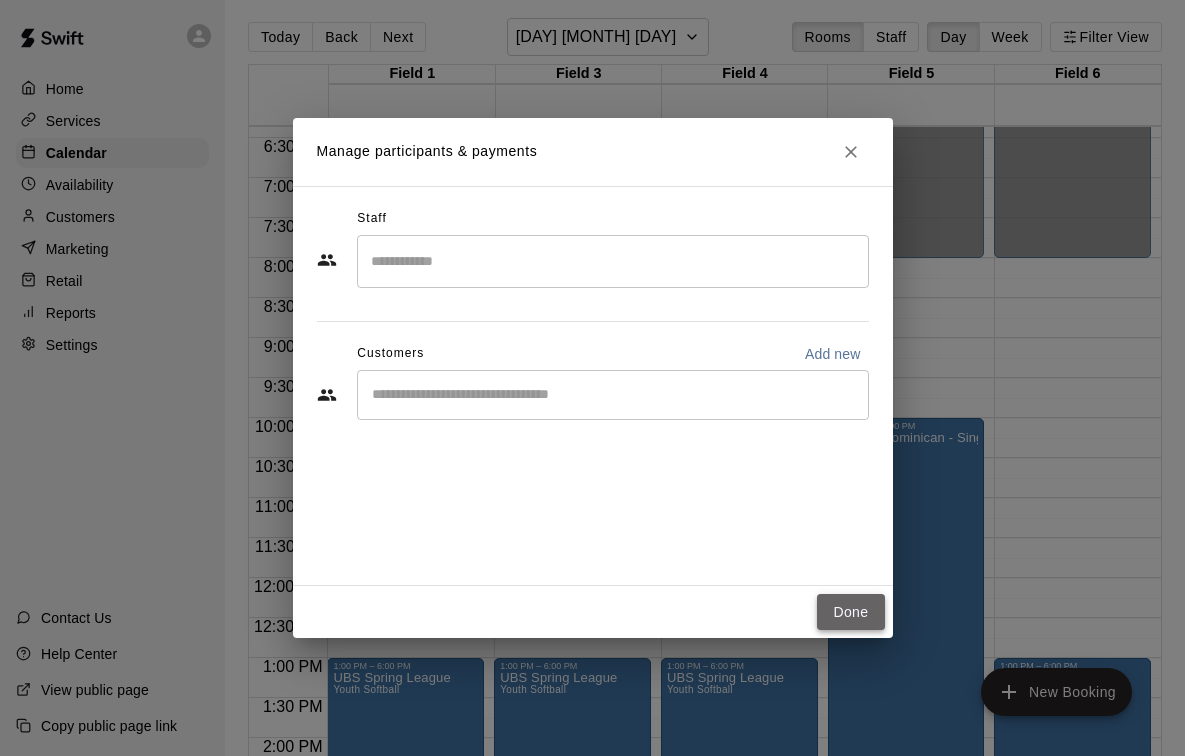 click on "Done" at bounding box center (850, 612) 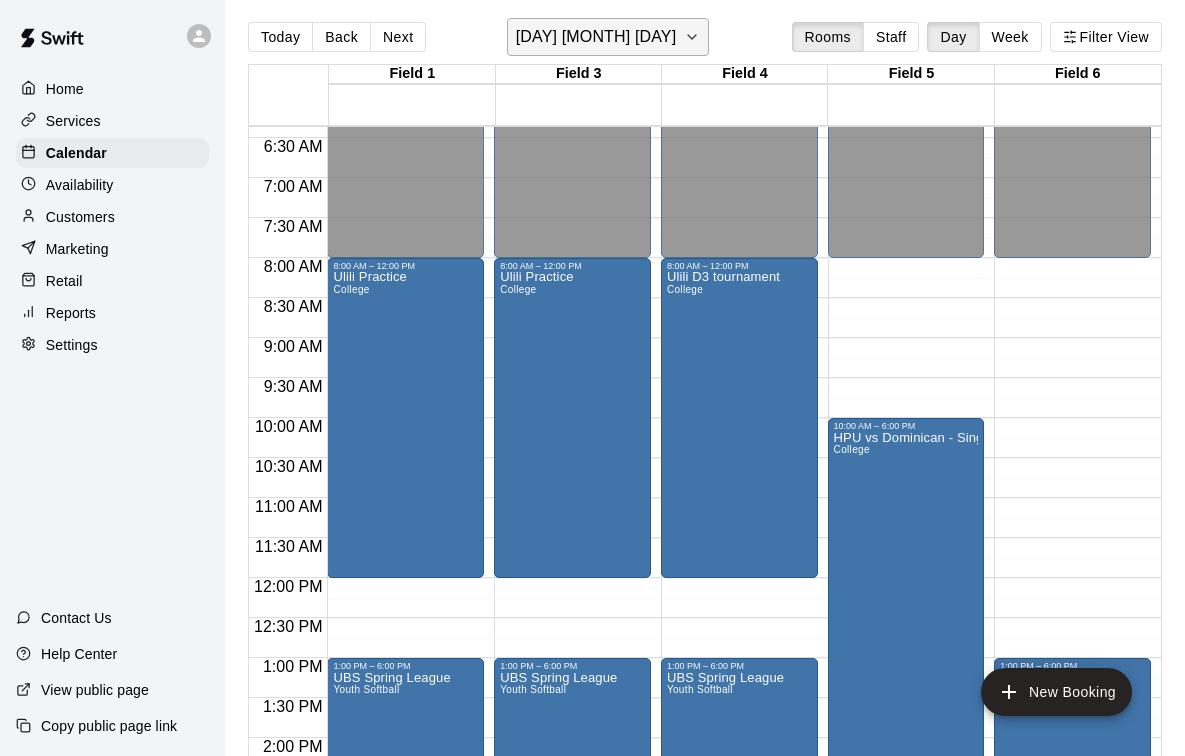 click on "[DAY] [MONTH] [DAY]" at bounding box center (596, 37) 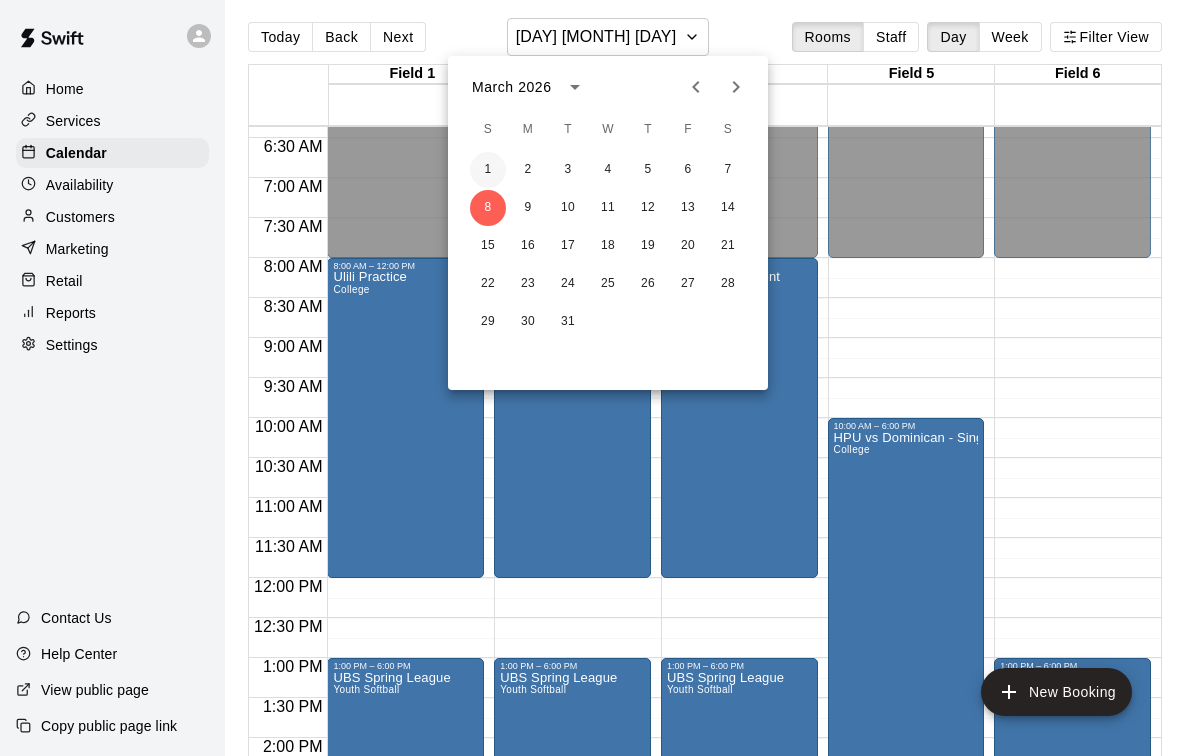 click on "1" at bounding box center (488, 170) 